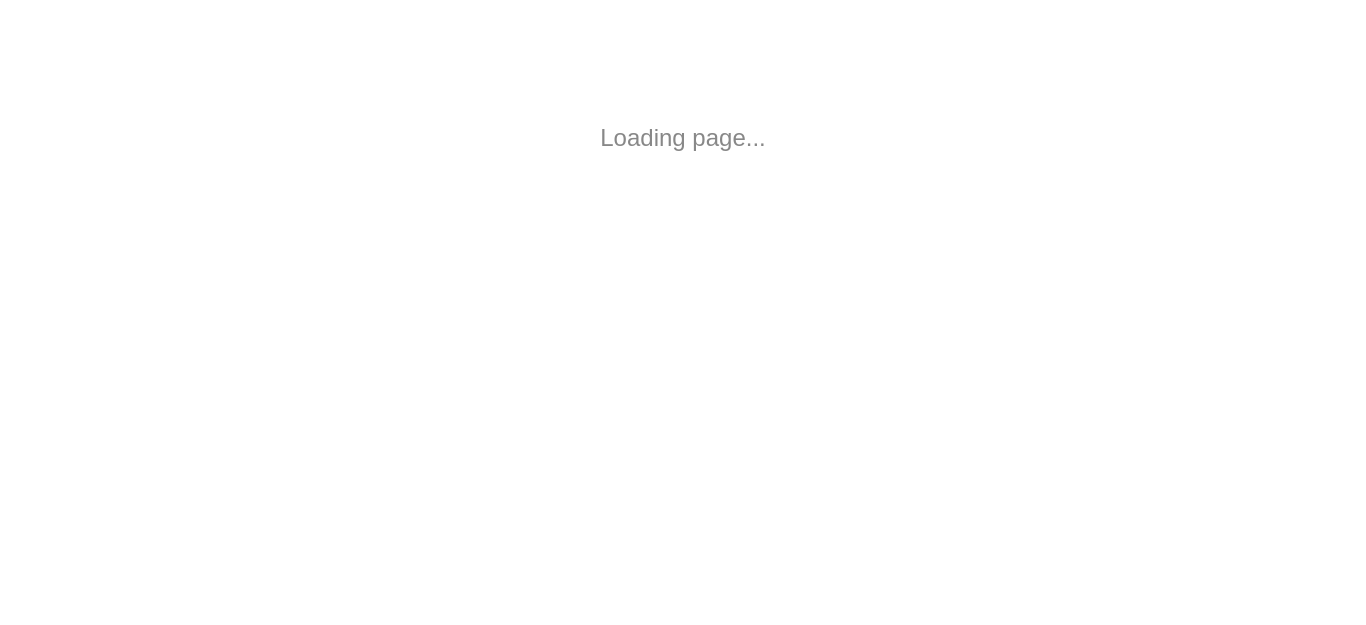 scroll, scrollTop: 0, scrollLeft: 0, axis: both 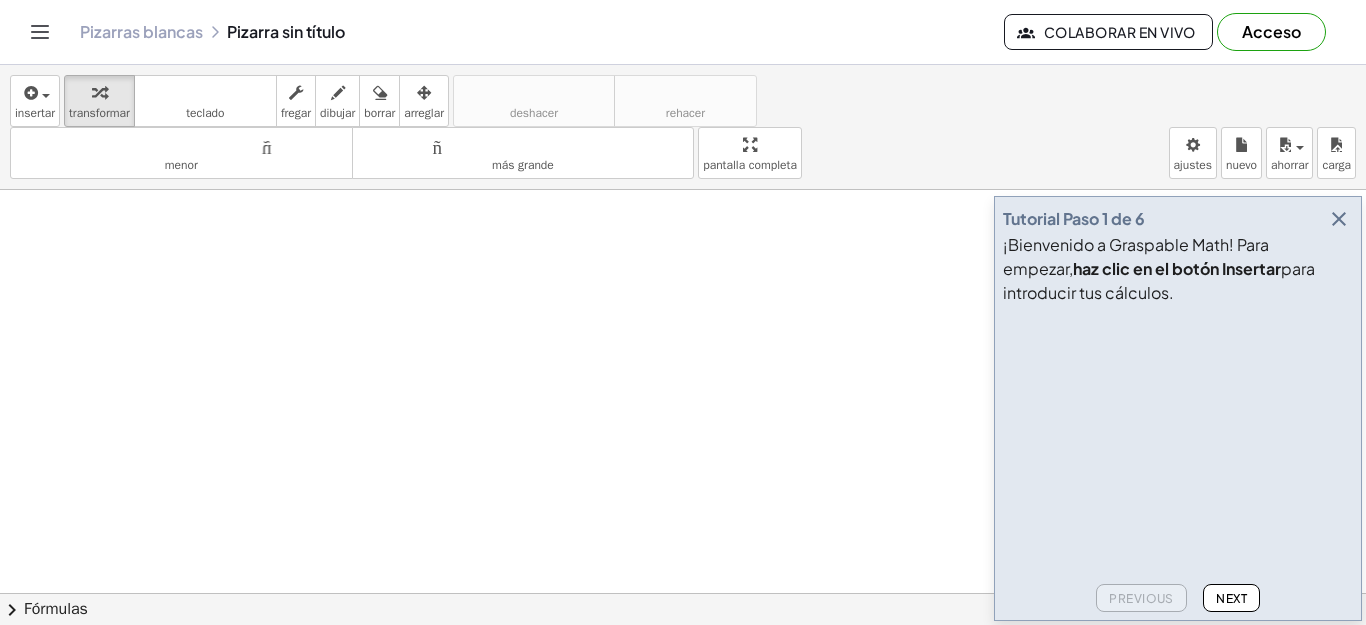 click at bounding box center [683, 708] 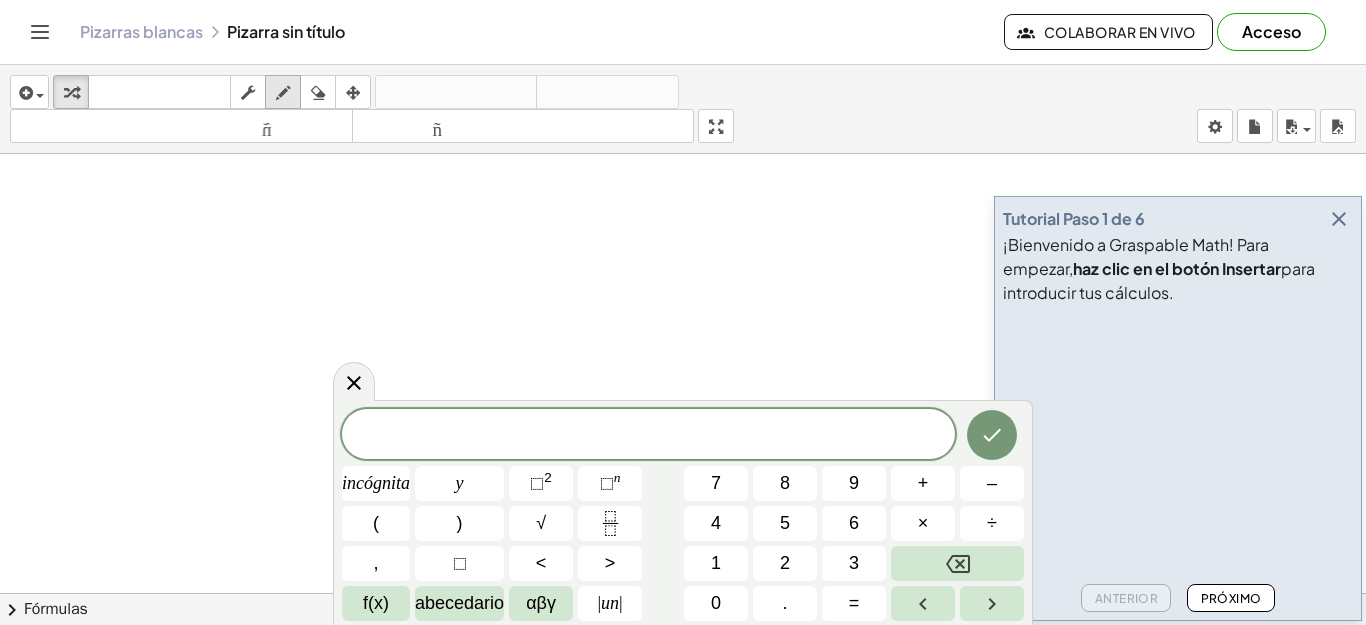 click at bounding box center (283, 93) 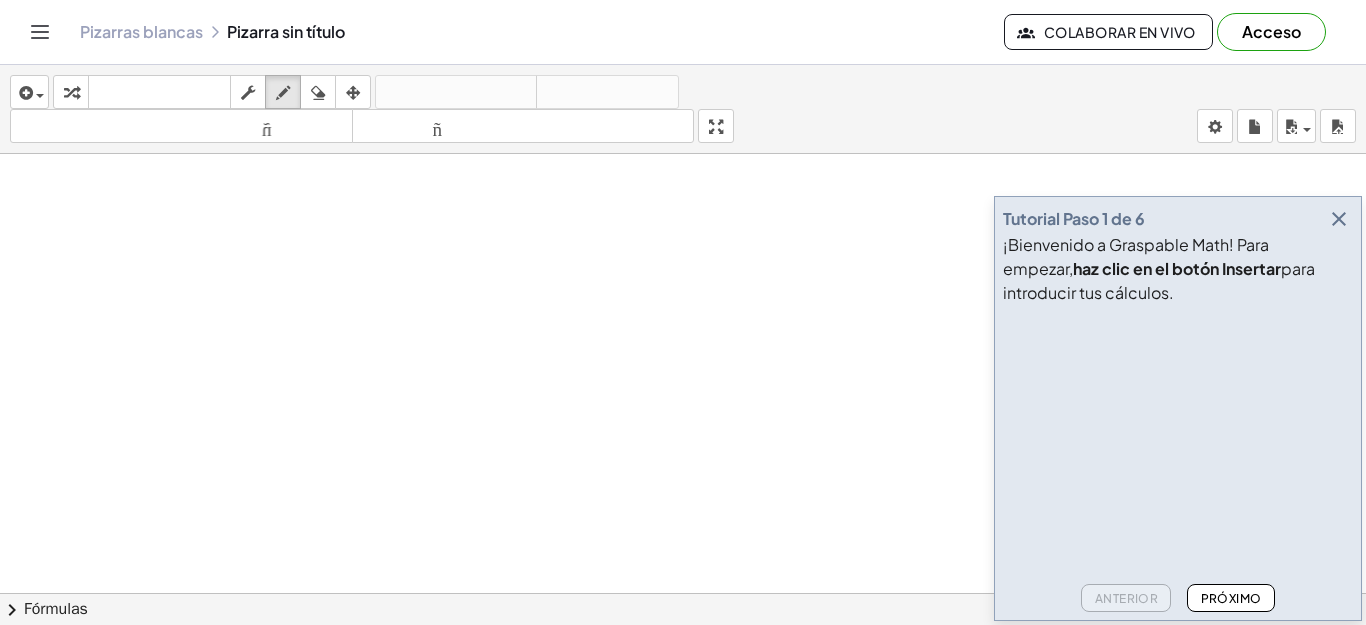 click at bounding box center (683, 672) 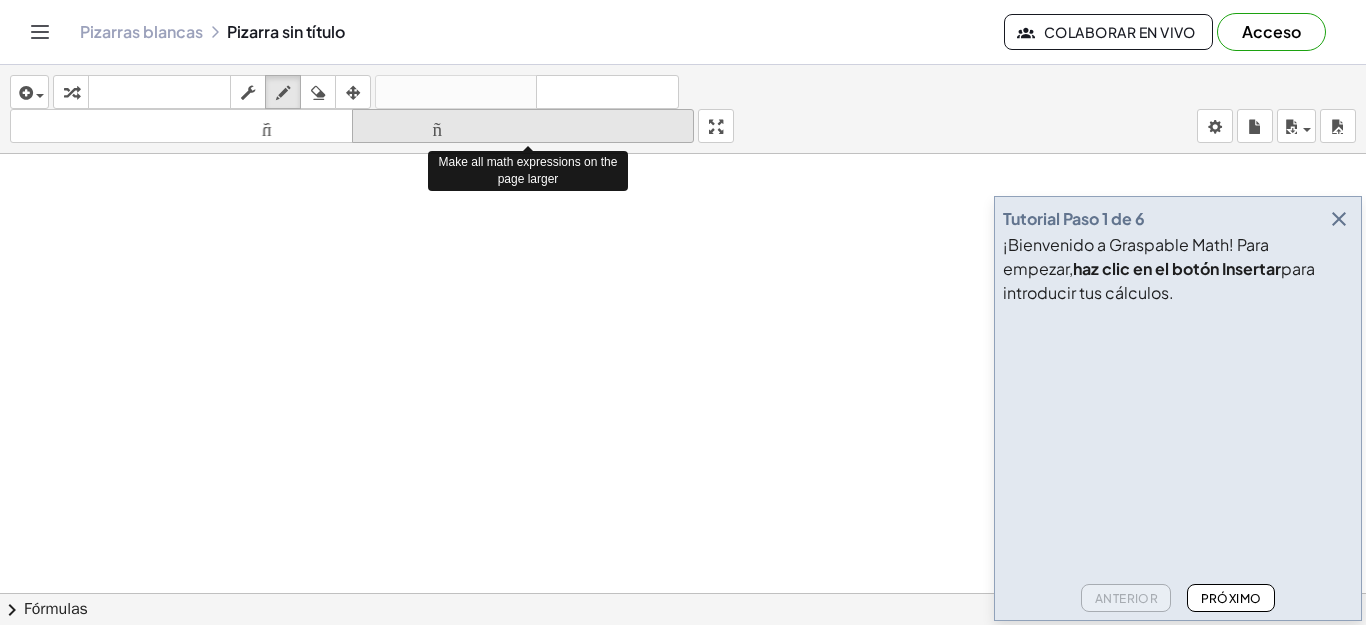 click on "tamaño_del_formato" at bounding box center (523, 127) 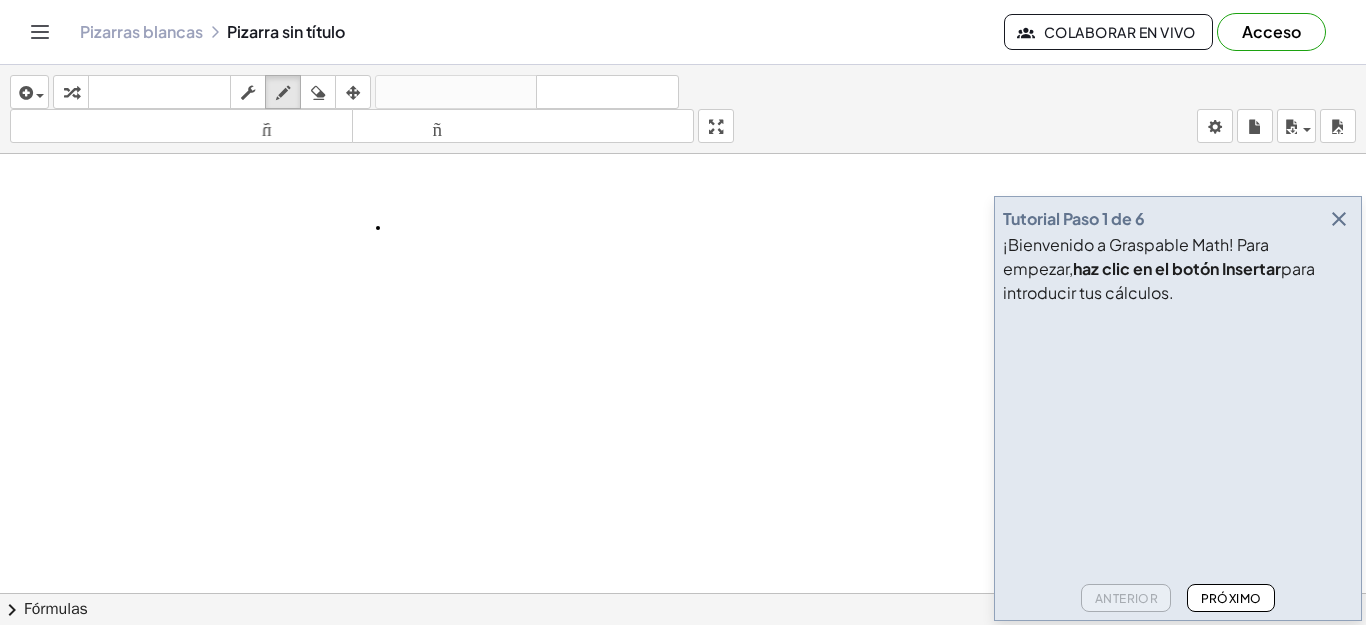 click at bounding box center [683, 672] 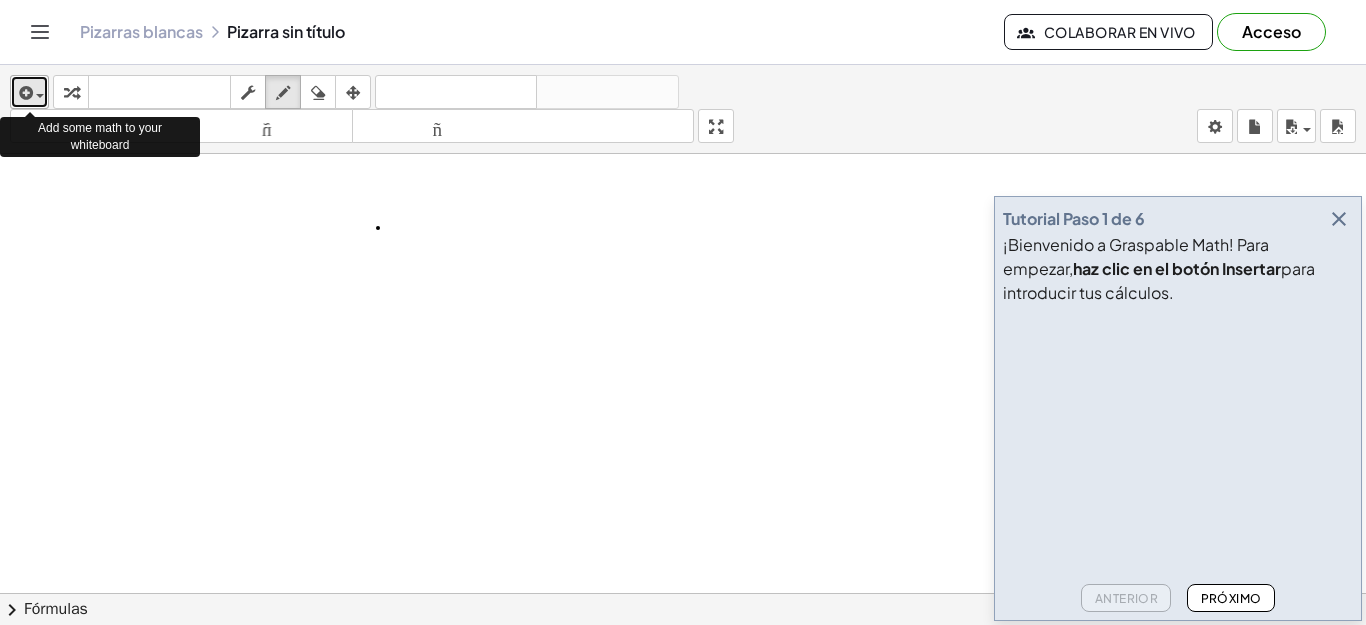 click at bounding box center (29, 92) 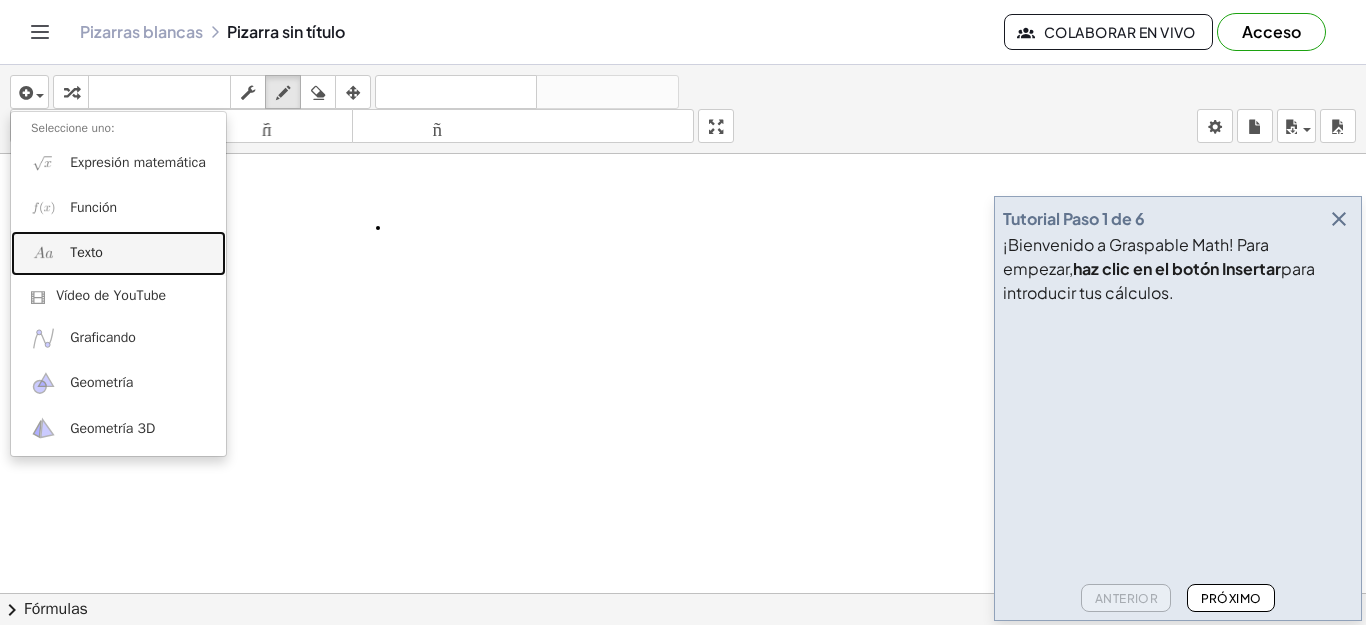 click on "Texto" at bounding box center [86, 252] 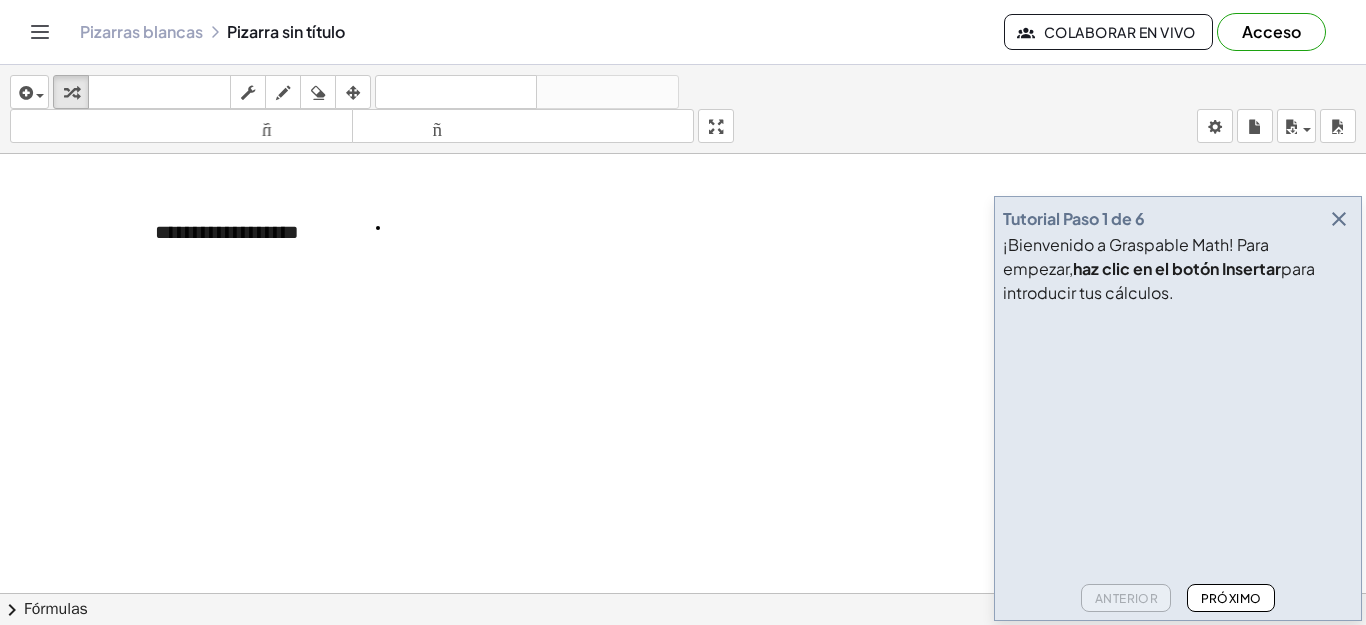 type 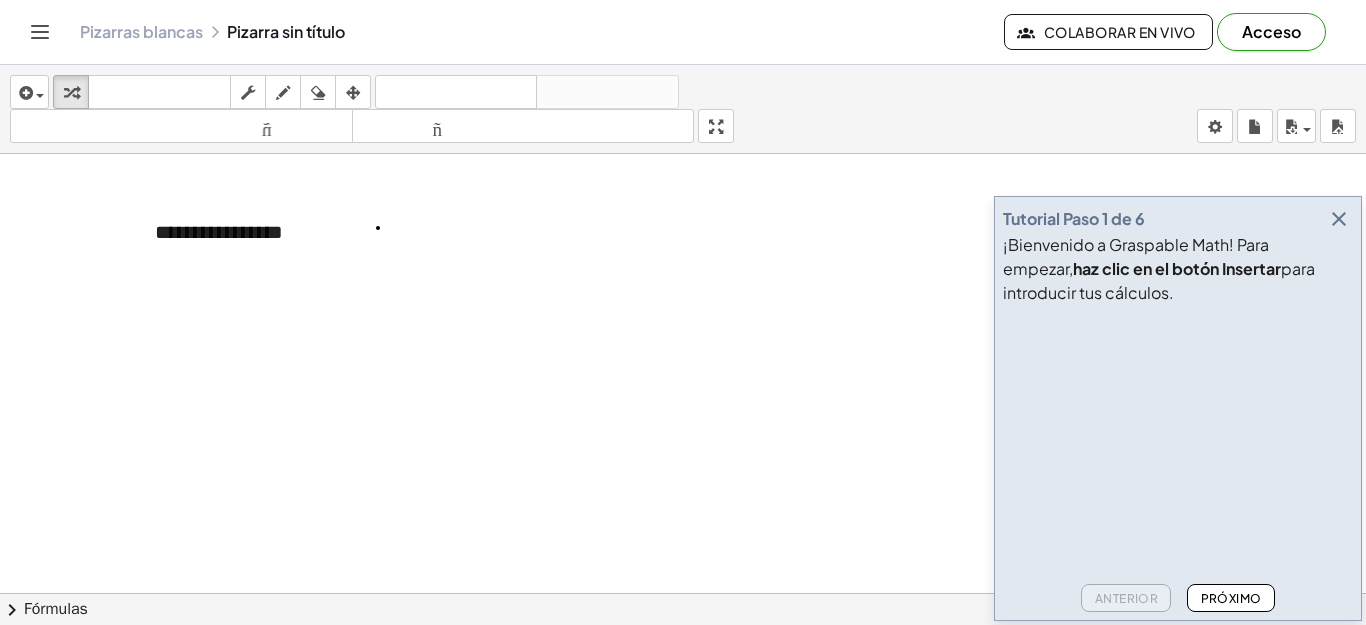 click at bounding box center (683, 672) 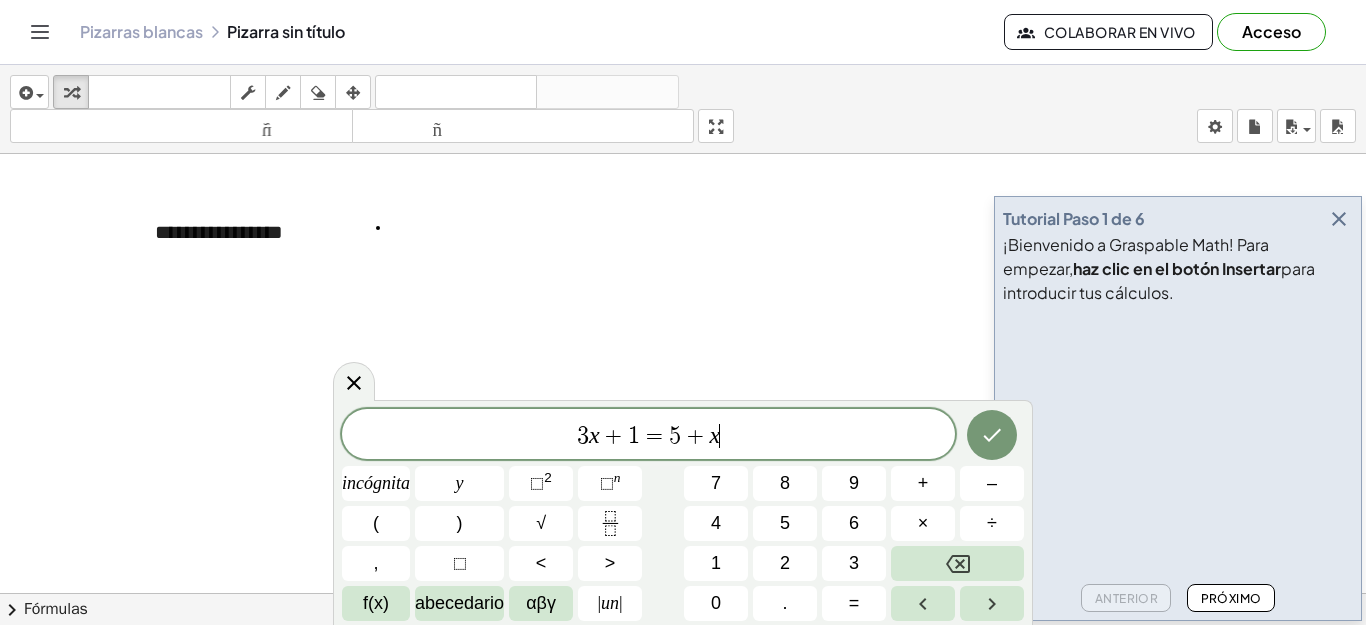 click at bounding box center (683, 672) 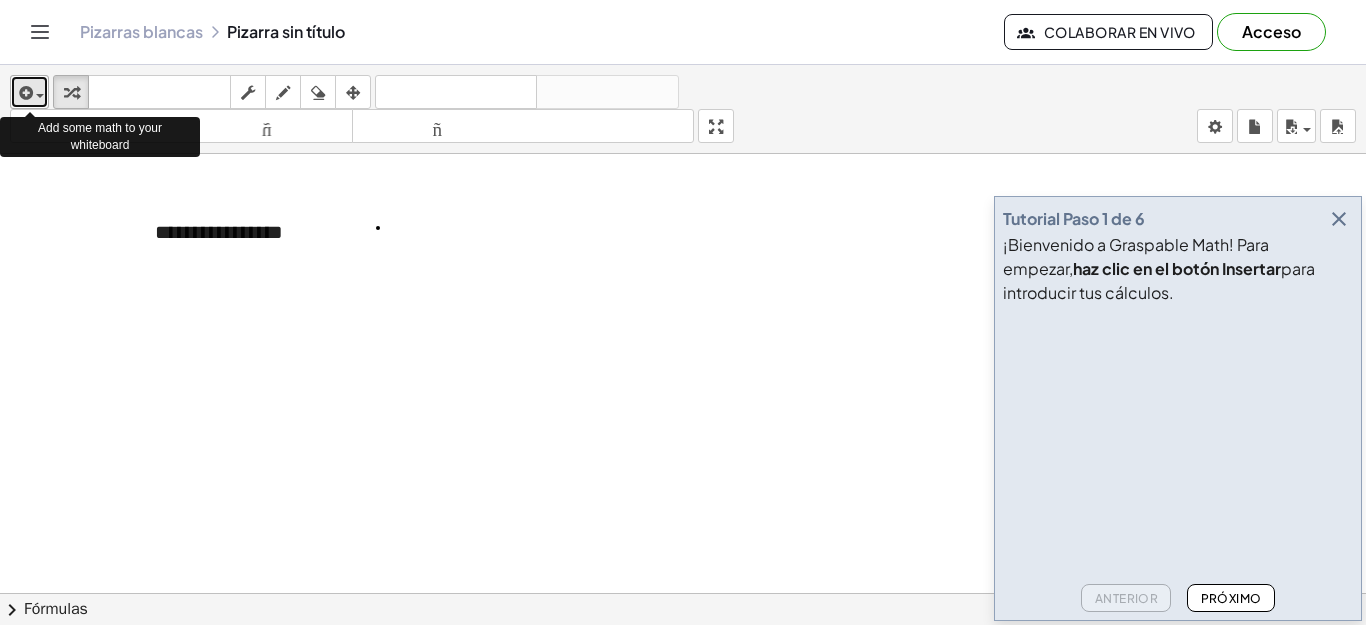 click at bounding box center (29, 92) 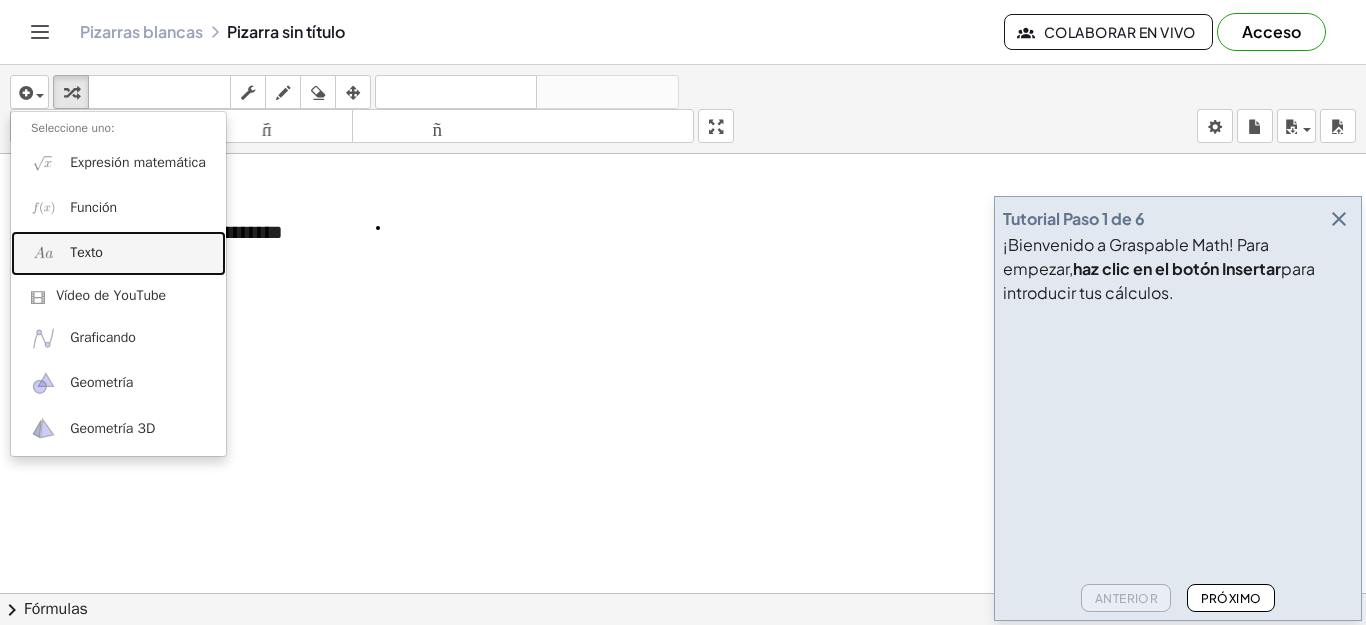 click at bounding box center [43, 253] 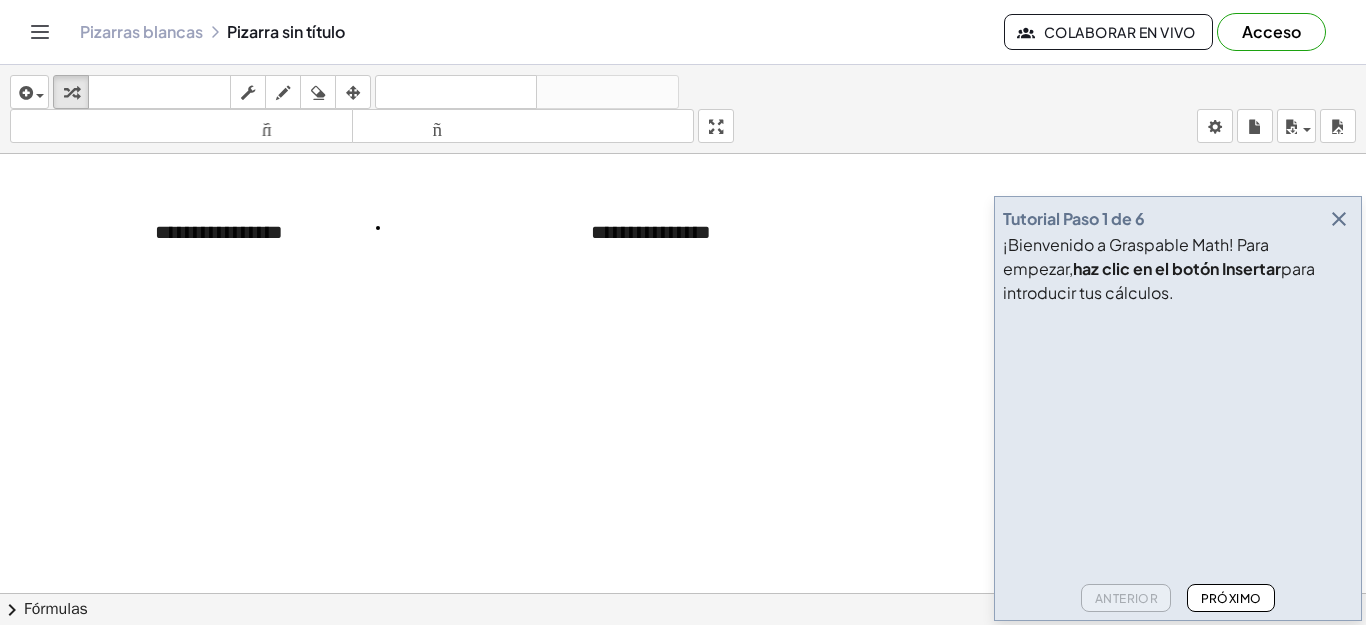 type 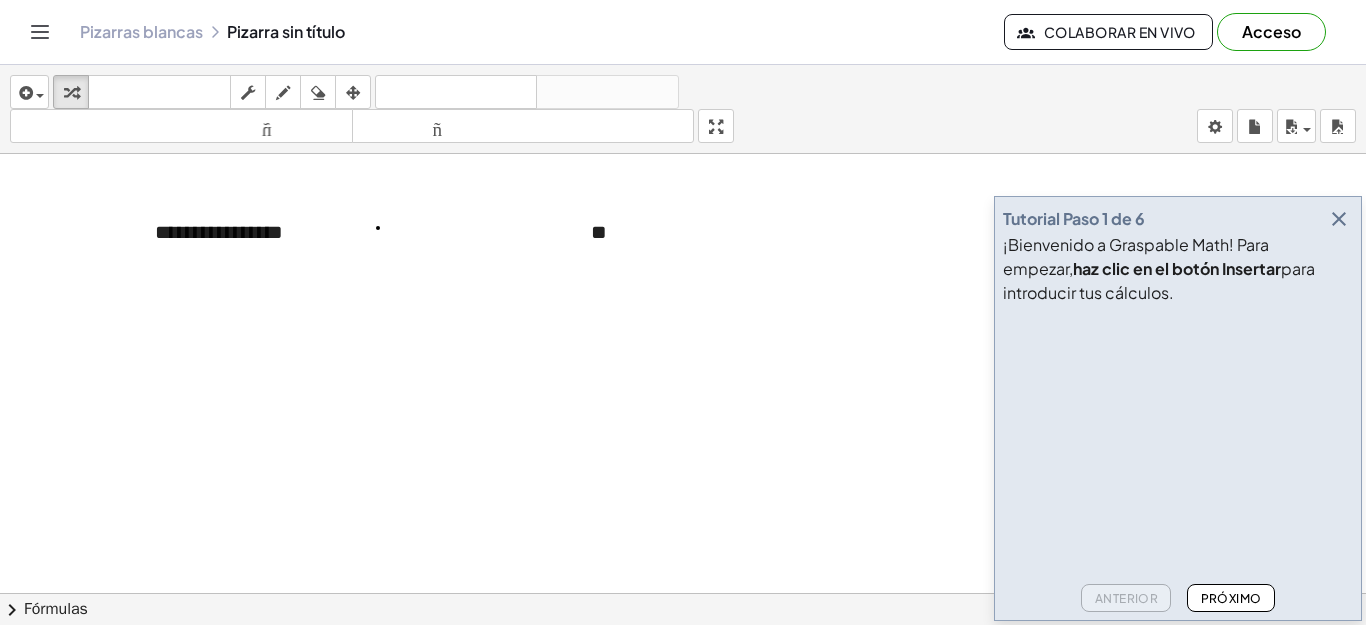 click at bounding box center (683, 672) 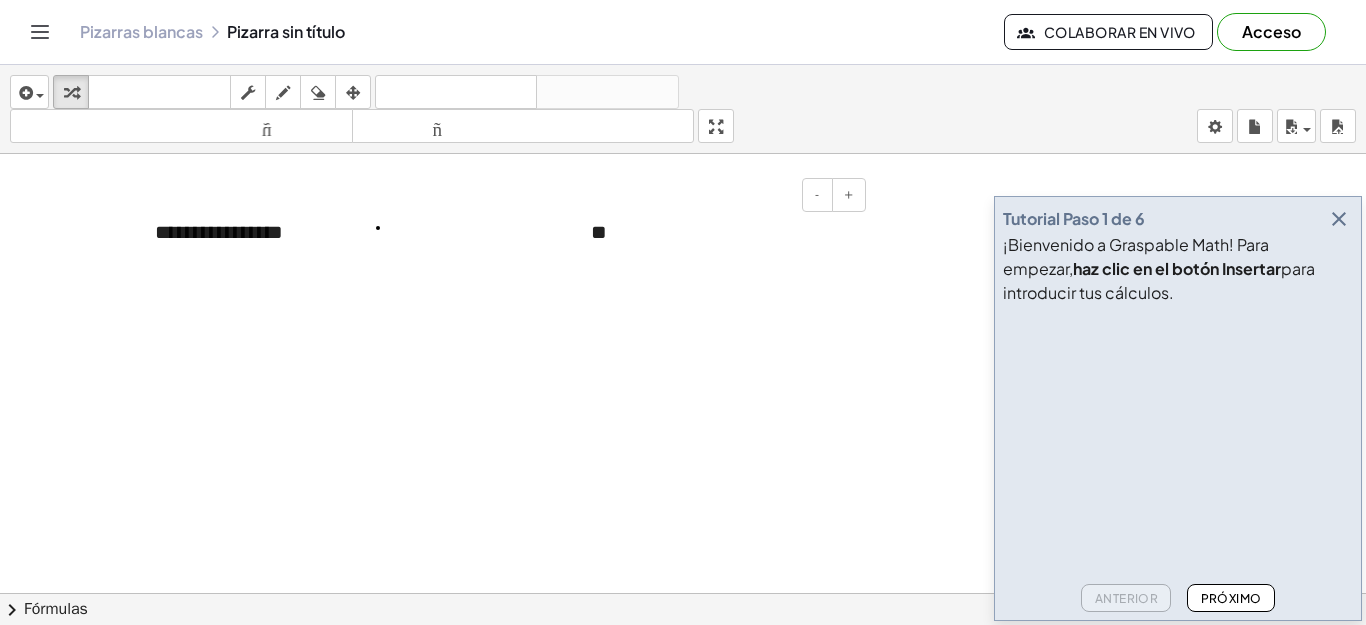 click on "**" at bounding box center [721, 232] 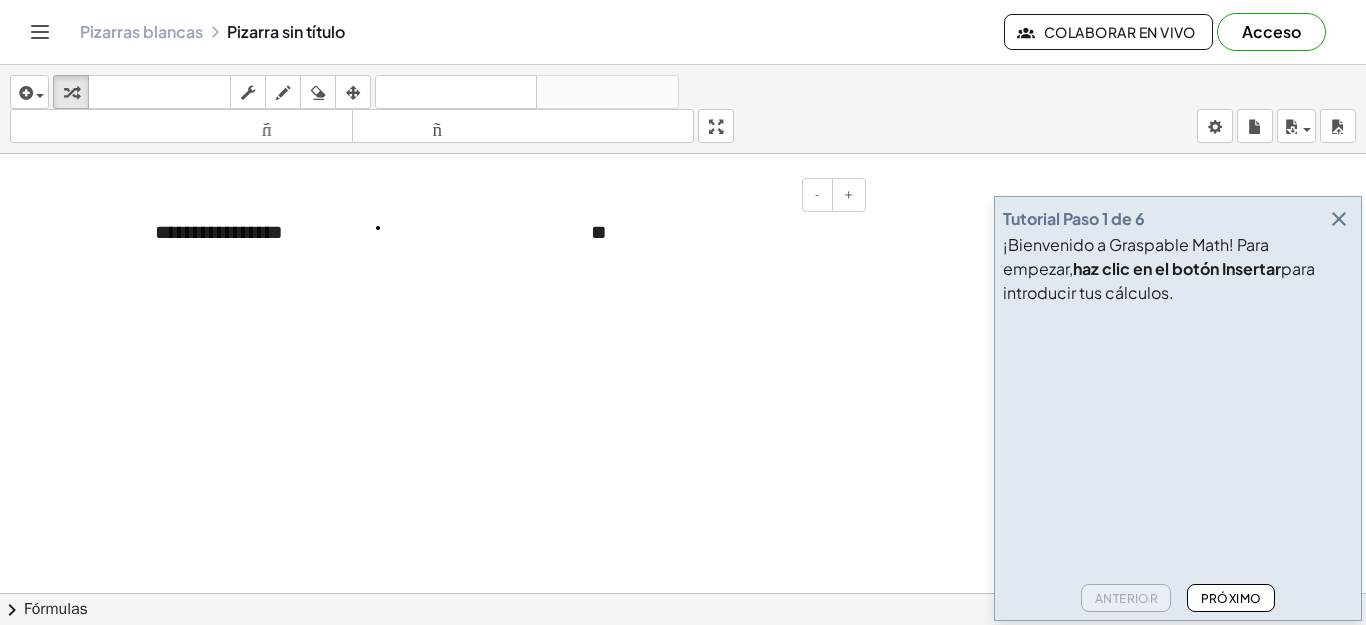 drag, startPoint x: 778, startPoint y: 196, endPoint x: 661, endPoint y: 262, distance: 134.33168 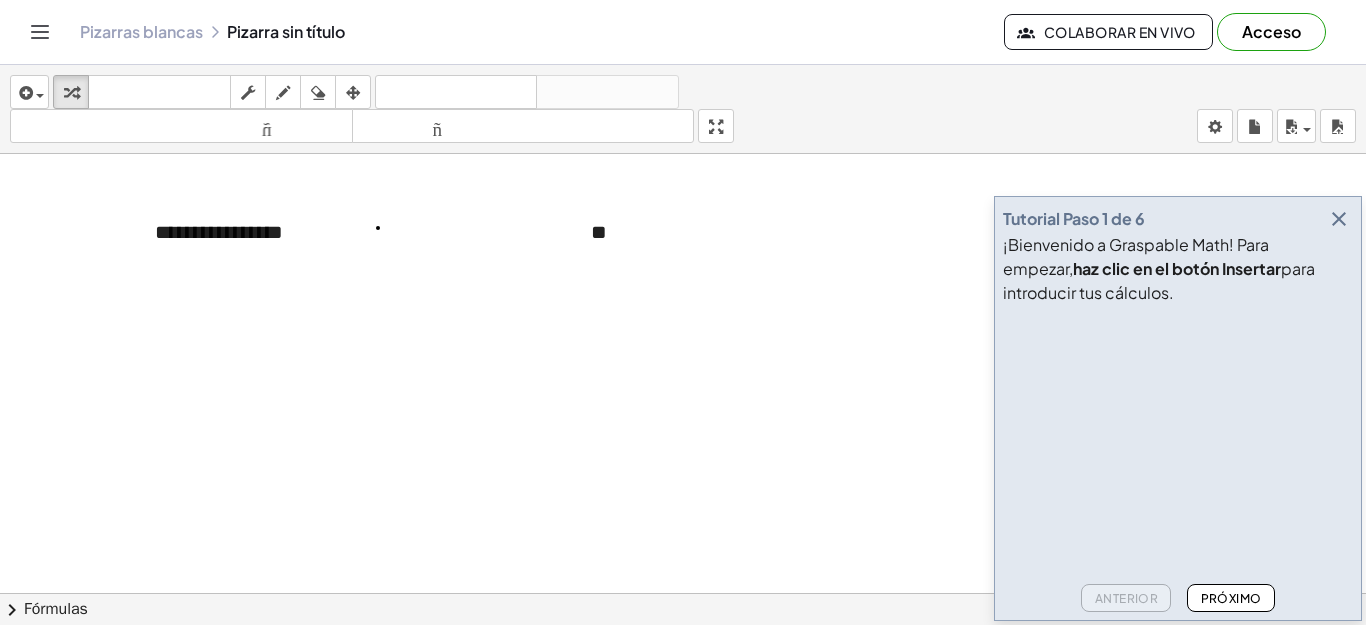 drag, startPoint x: 609, startPoint y: 242, endPoint x: 583, endPoint y: 222, distance: 32.80244 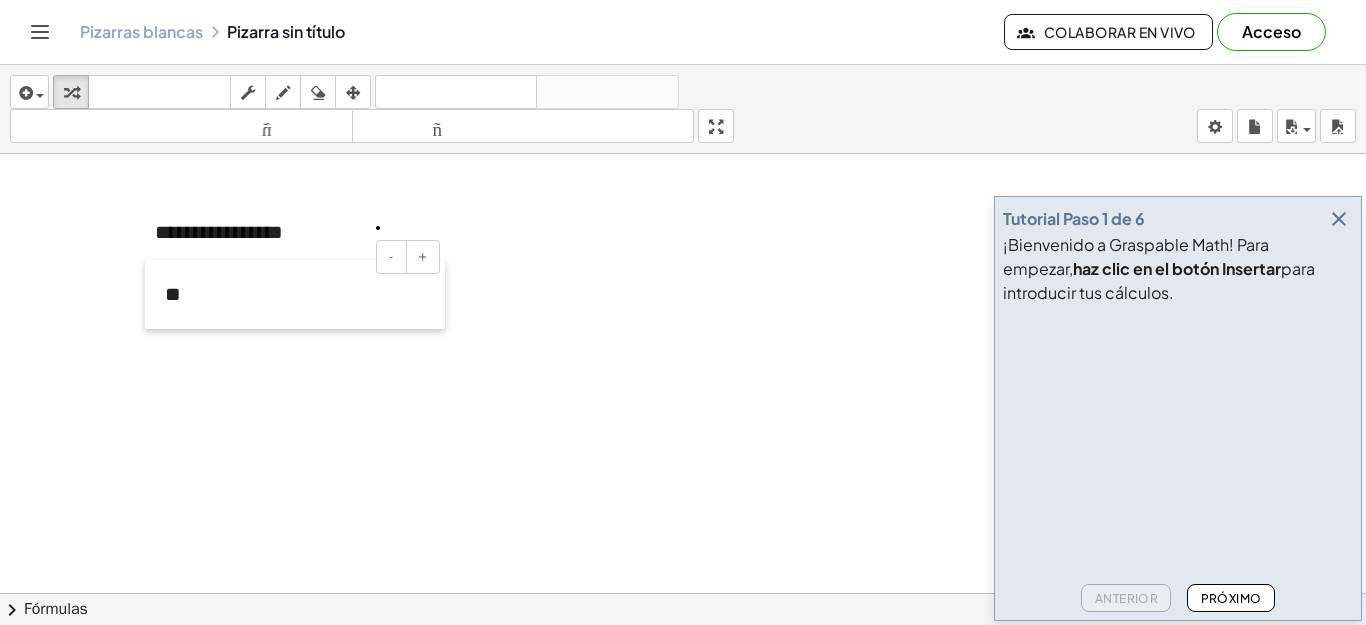drag, startPoint x: 578, startPoint y: 233, endPoint x: 152, endPoint y: 295, distance: 430.4881 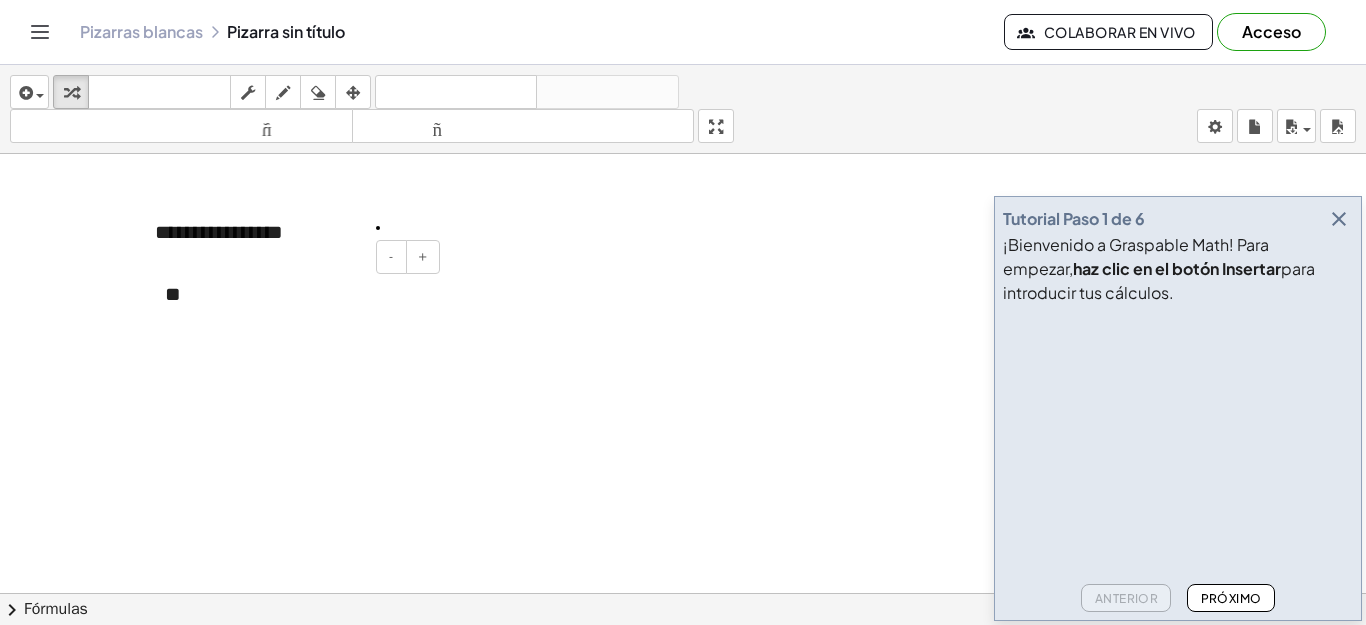 click on "**" at bounding box center (295, 294) 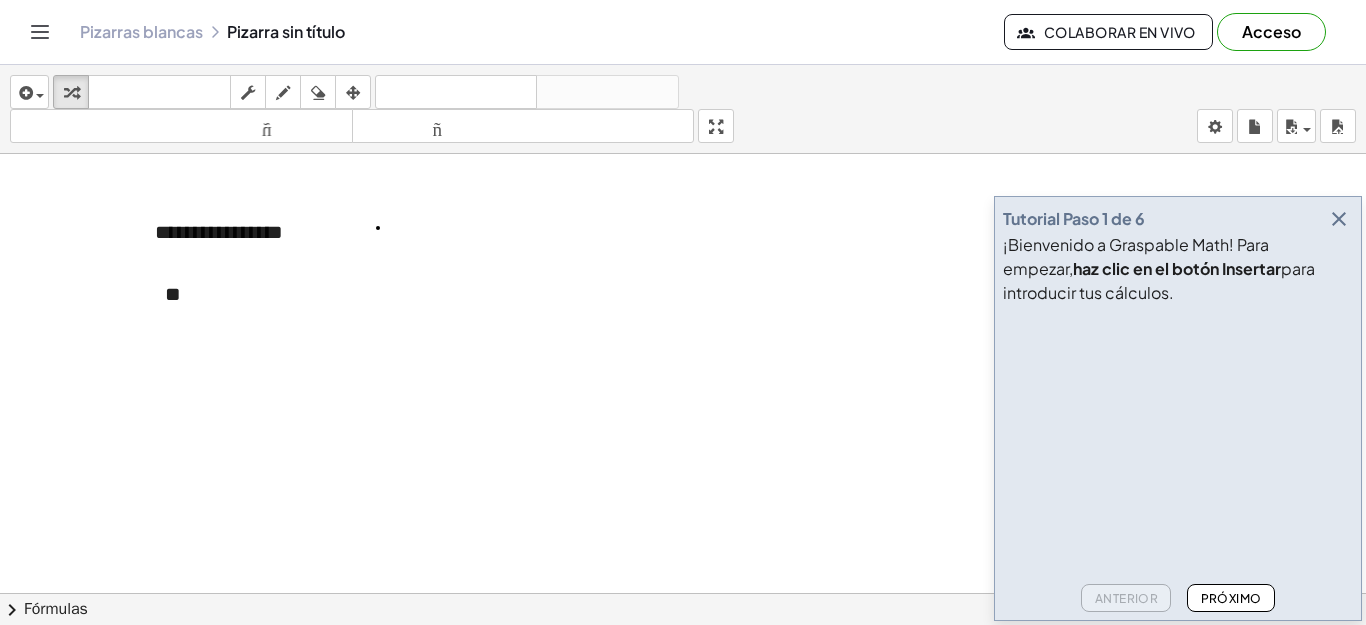 click at bounding box center [683, 672] 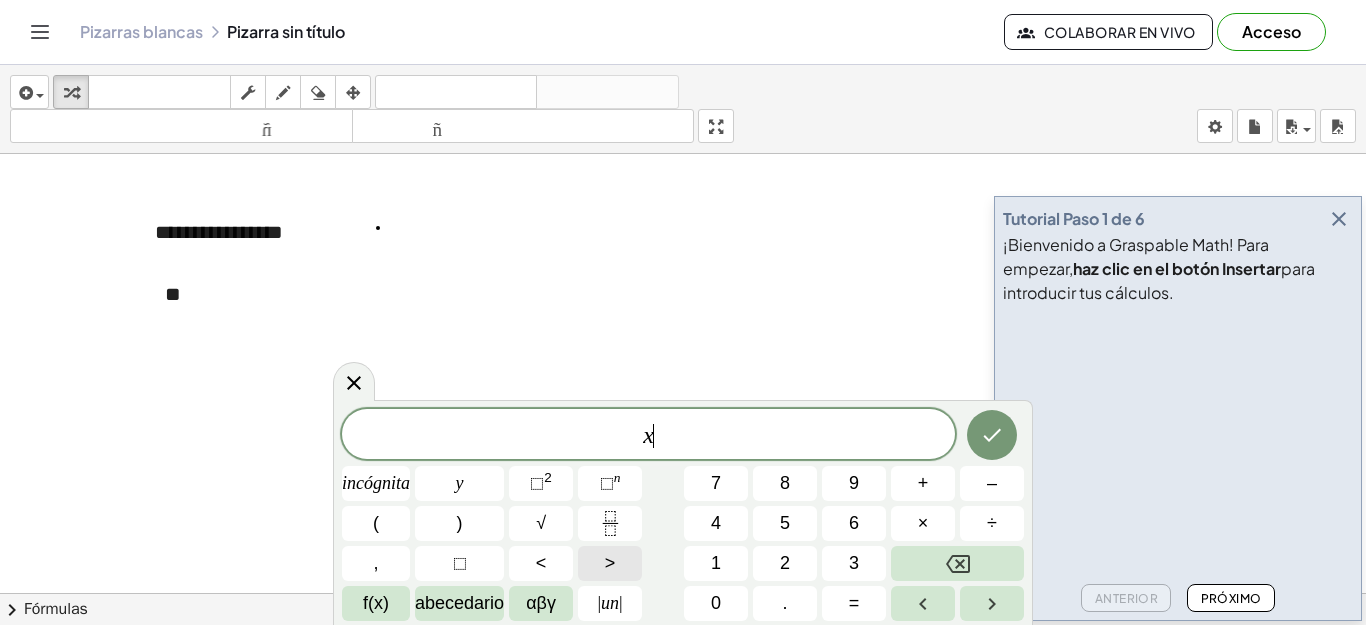 click on ">" at bounding box center [610, 563] 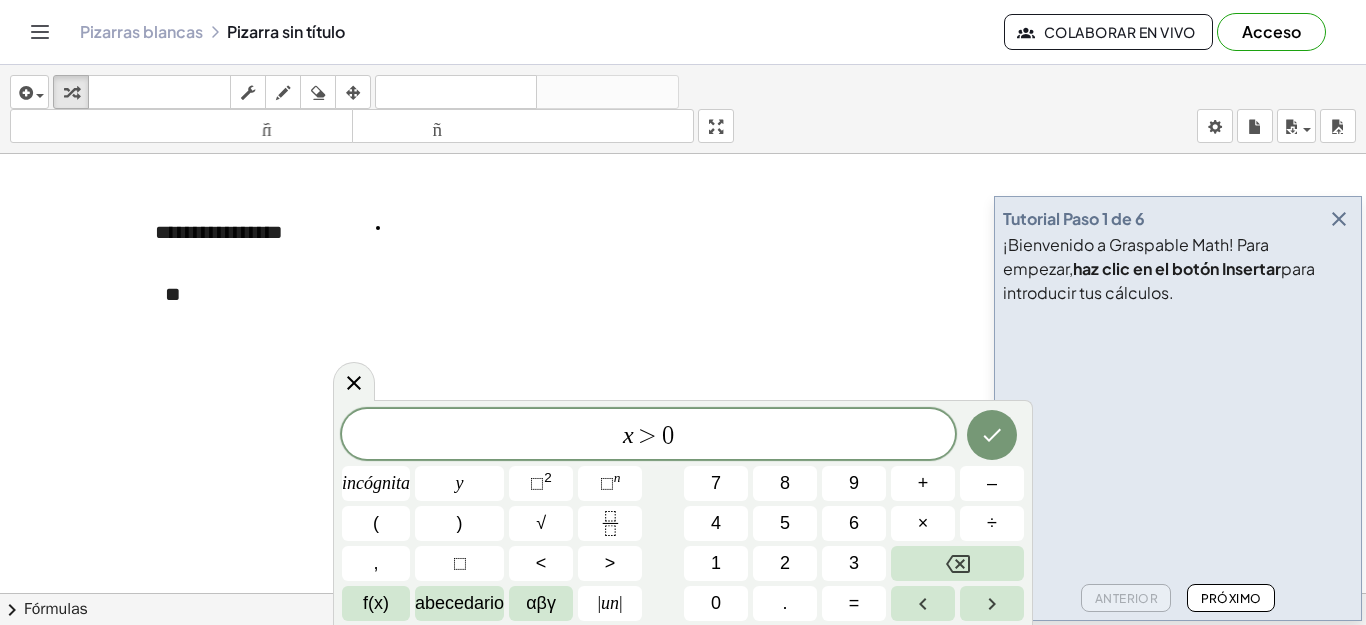 click at bounding box center [683, 672] 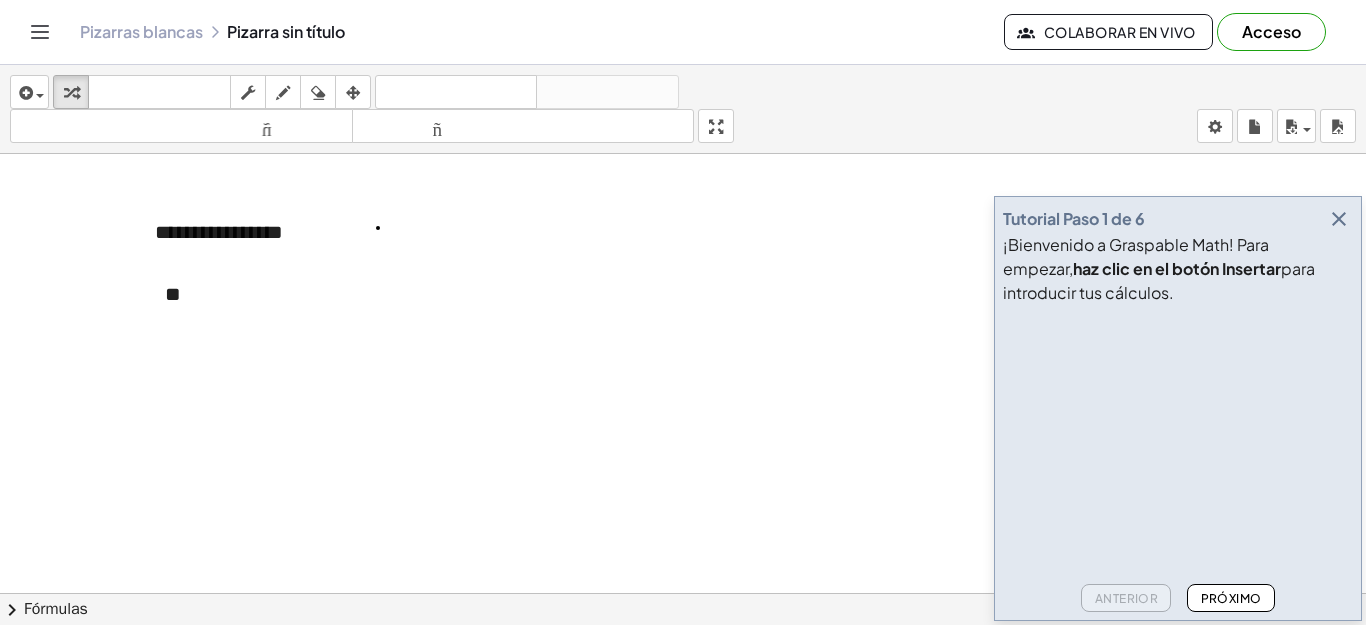 click at bounding box center (683, 672) 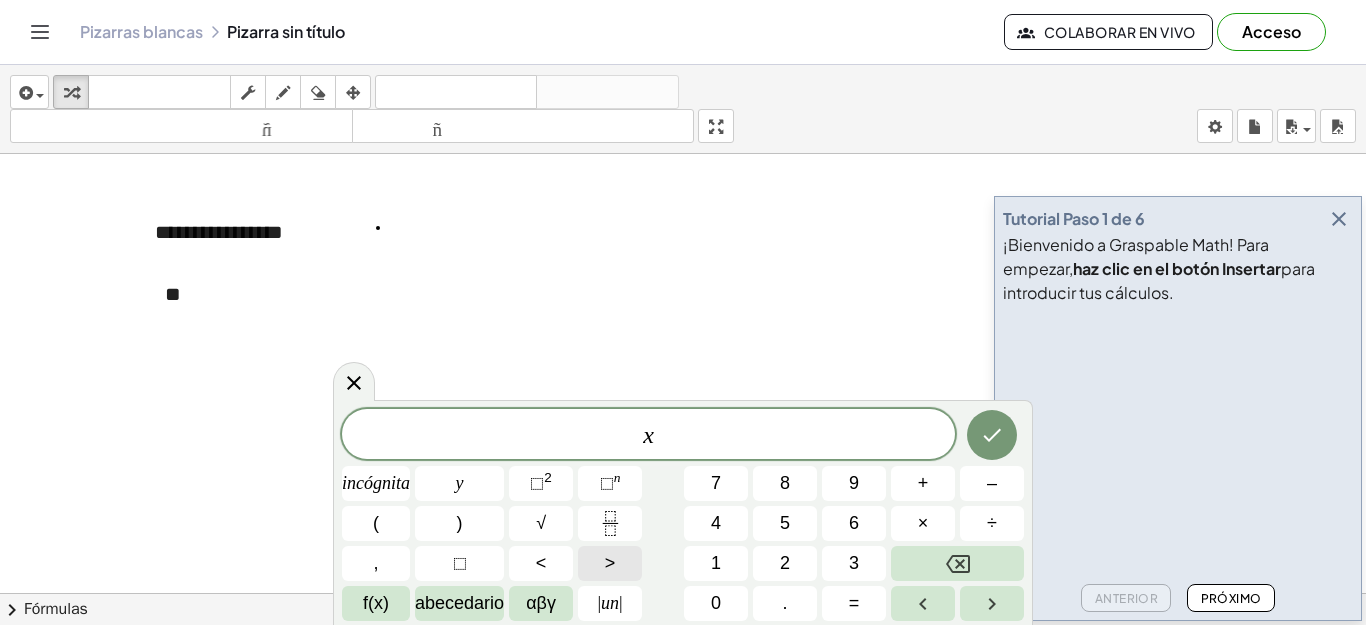 click on ">" at bounding box center [610, 563] 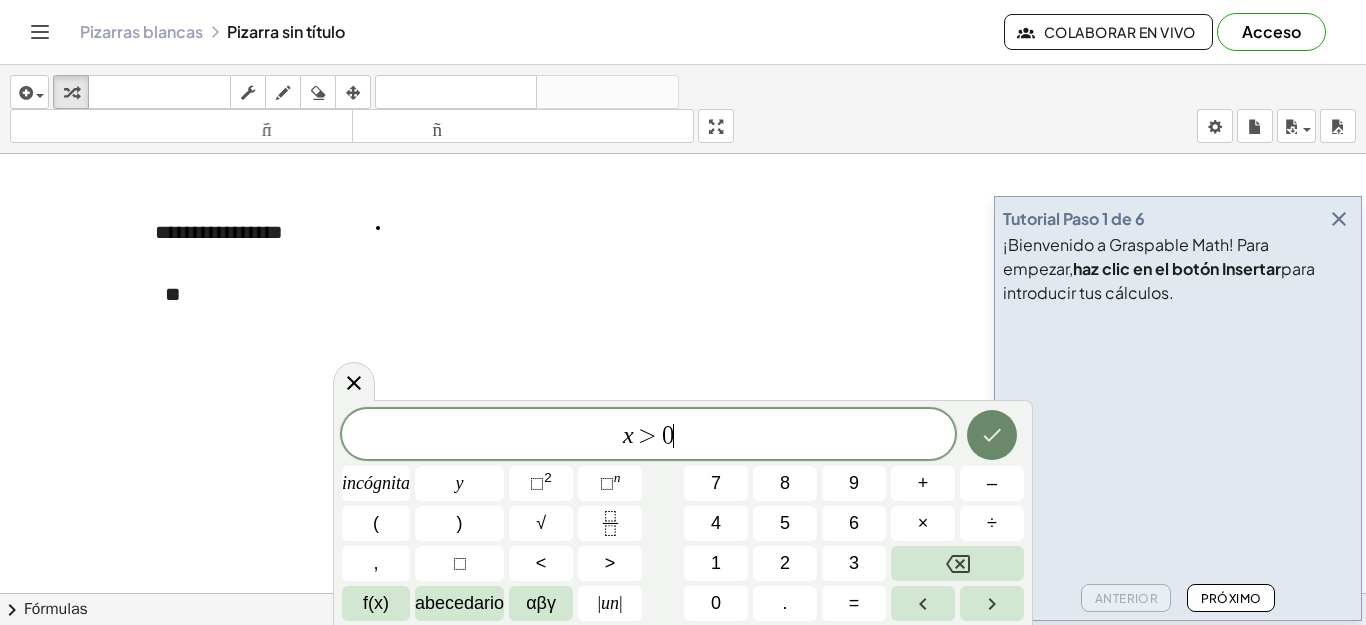 click 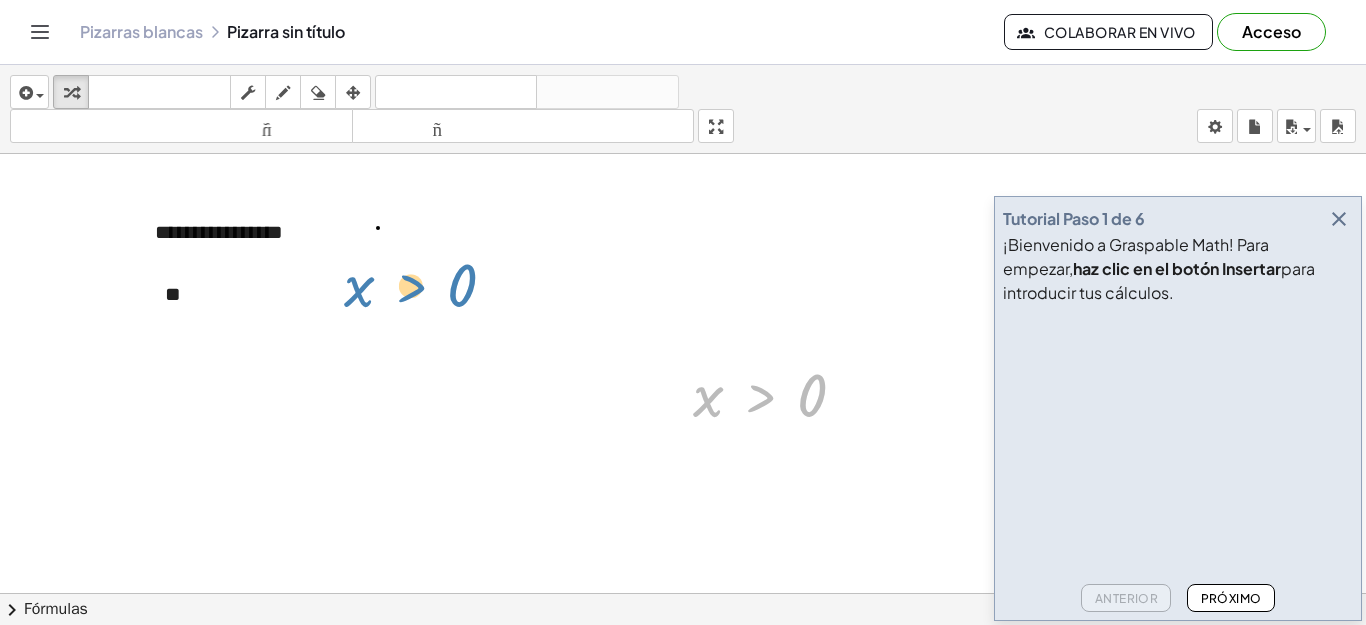 drag, startPoint x: 746, startPoint y: 358, endPoint x: 401, endPoint y: 259, distance: 358.9234 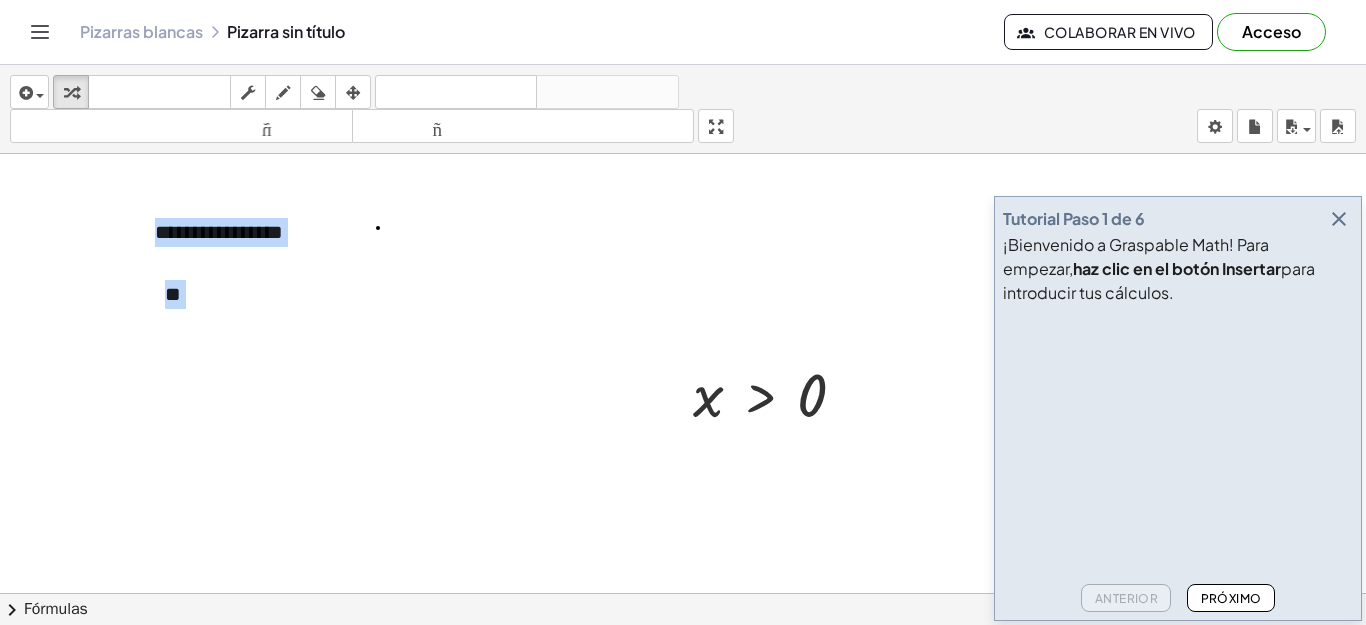 drag, startPoint x: 766, startPoint y: 457, endPoint x: 517, endPoint y: 378, distance: 261.2317 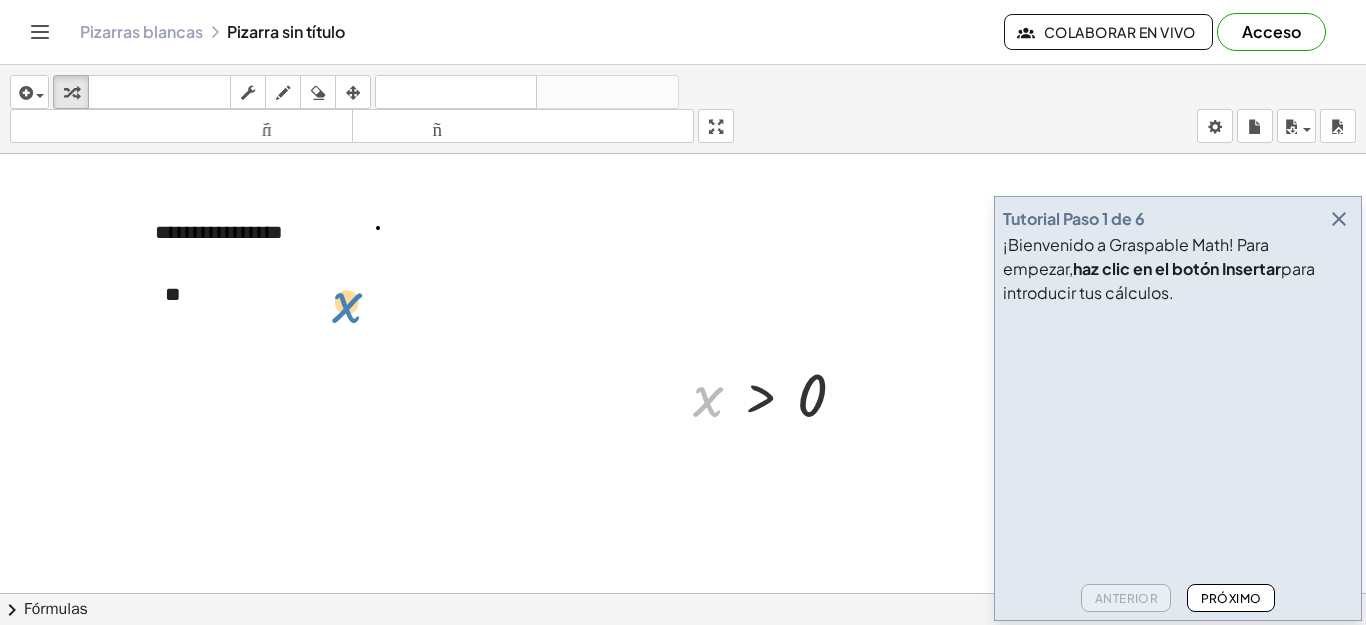 drag, startPoint x: 703, startPoint y: 398, endPoint x: 314, endPoint y: 294, distance: 402.66238 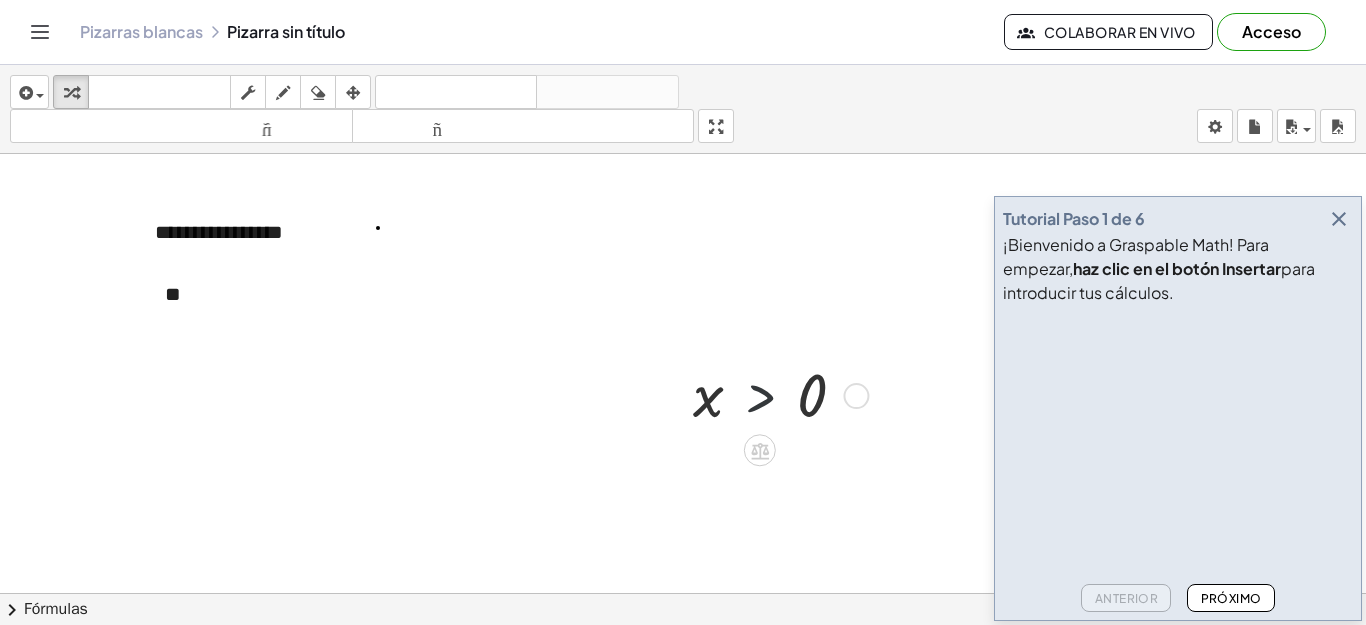 click at bounding box center [777, 394] 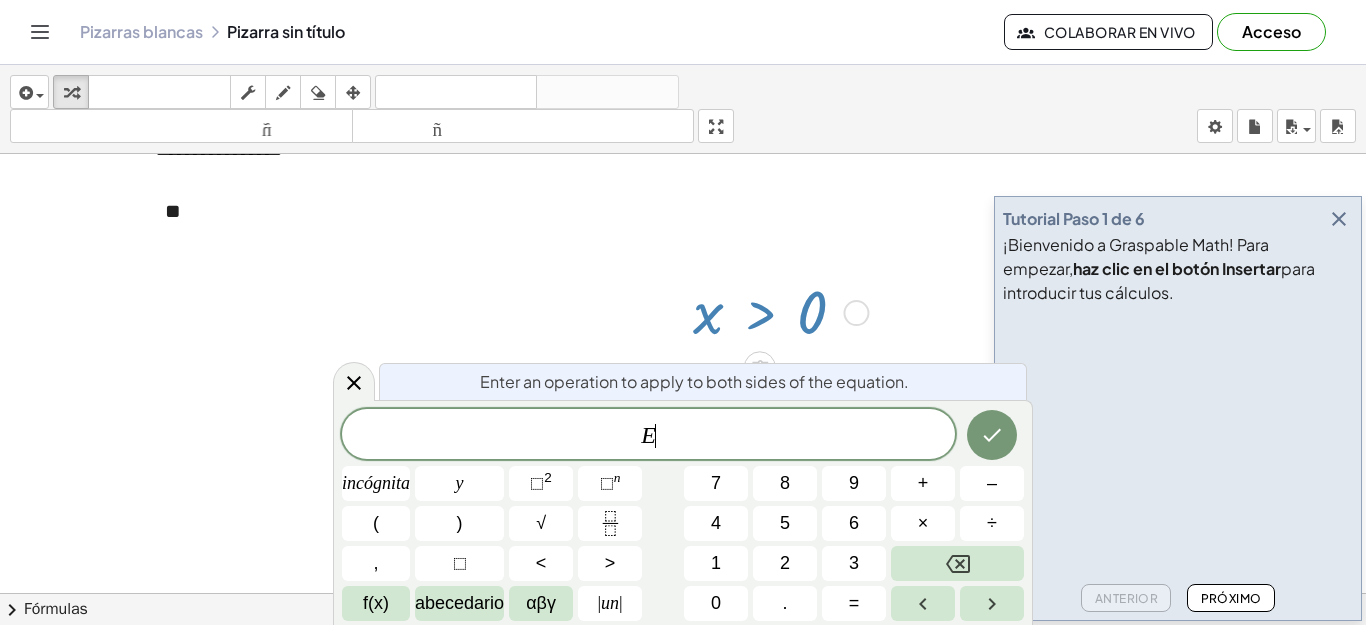 scroll, scrollTop: 87, scrollLeft: 0, axis: vertical 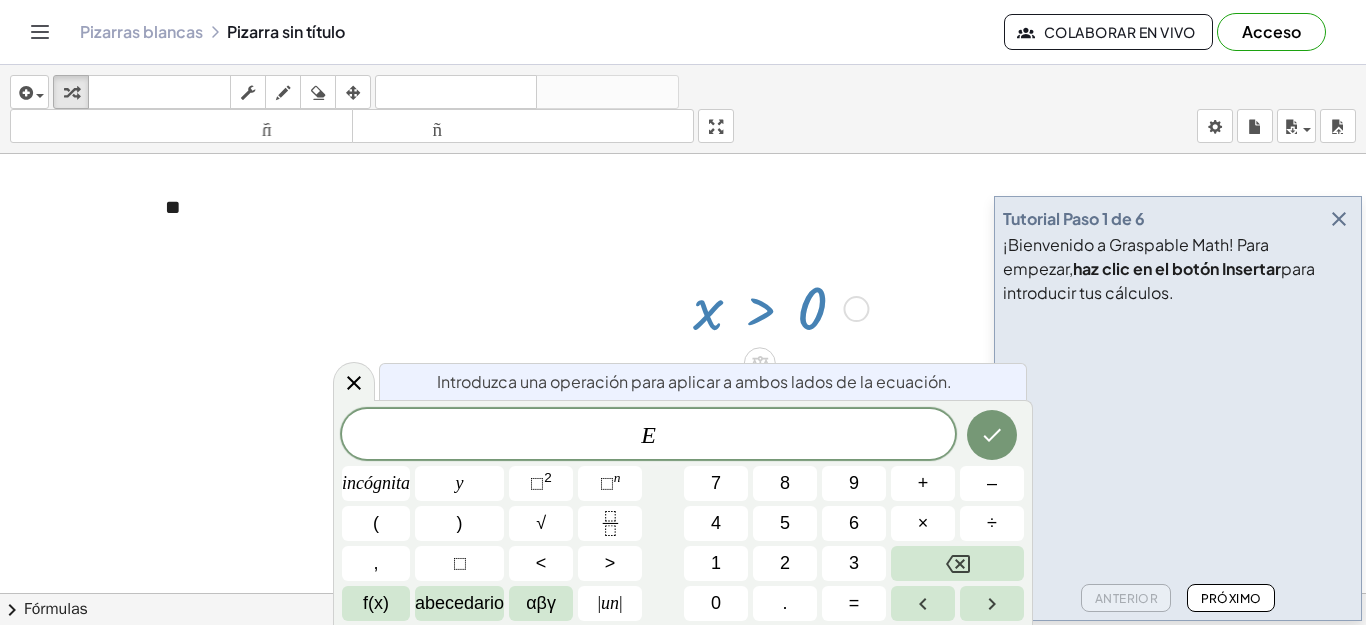 click at bounding box center [683, 585] 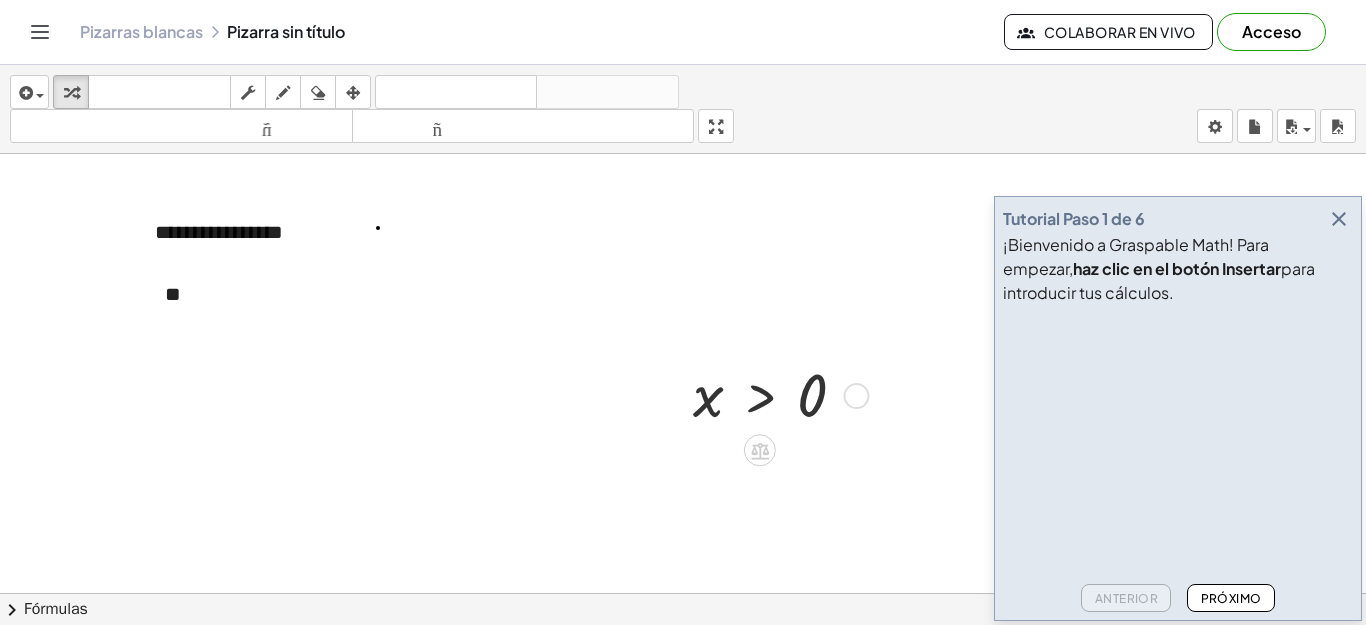 scroll, scrollTop: 0, scrollLeft: 0, axis: both 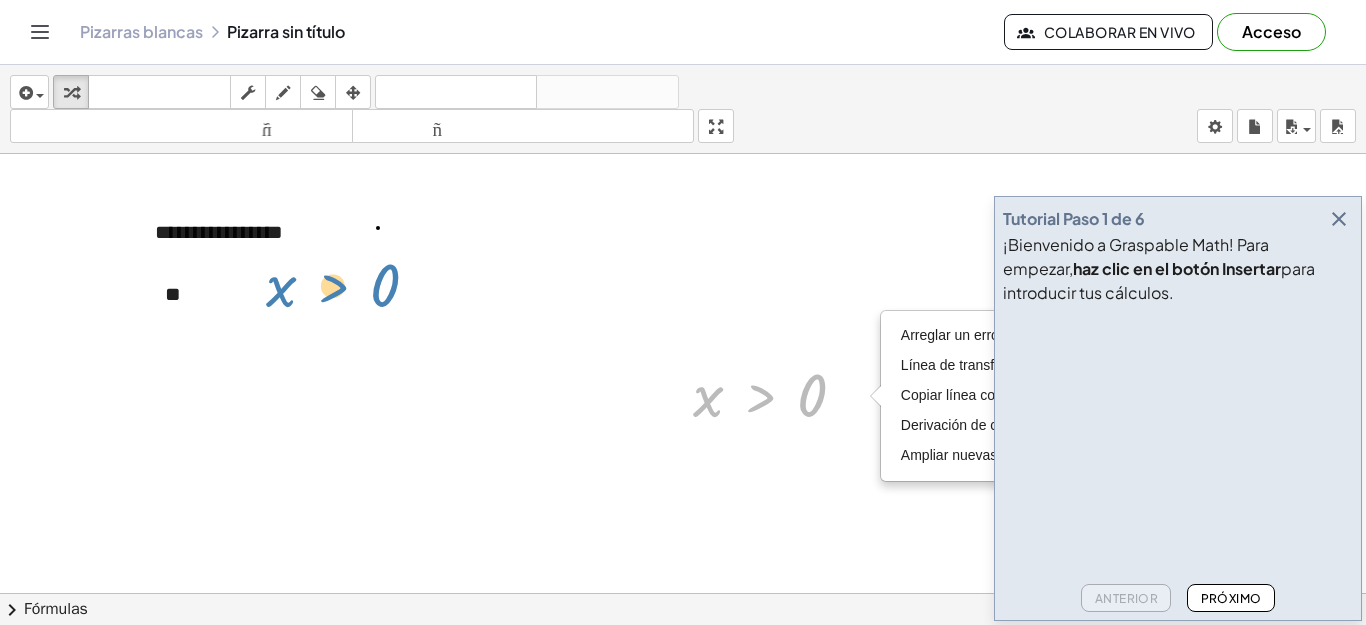 drag, startPoint x: 732, startPoint y: 398, endPoint x: 304, endPoint y: 294, distance: 440.4543 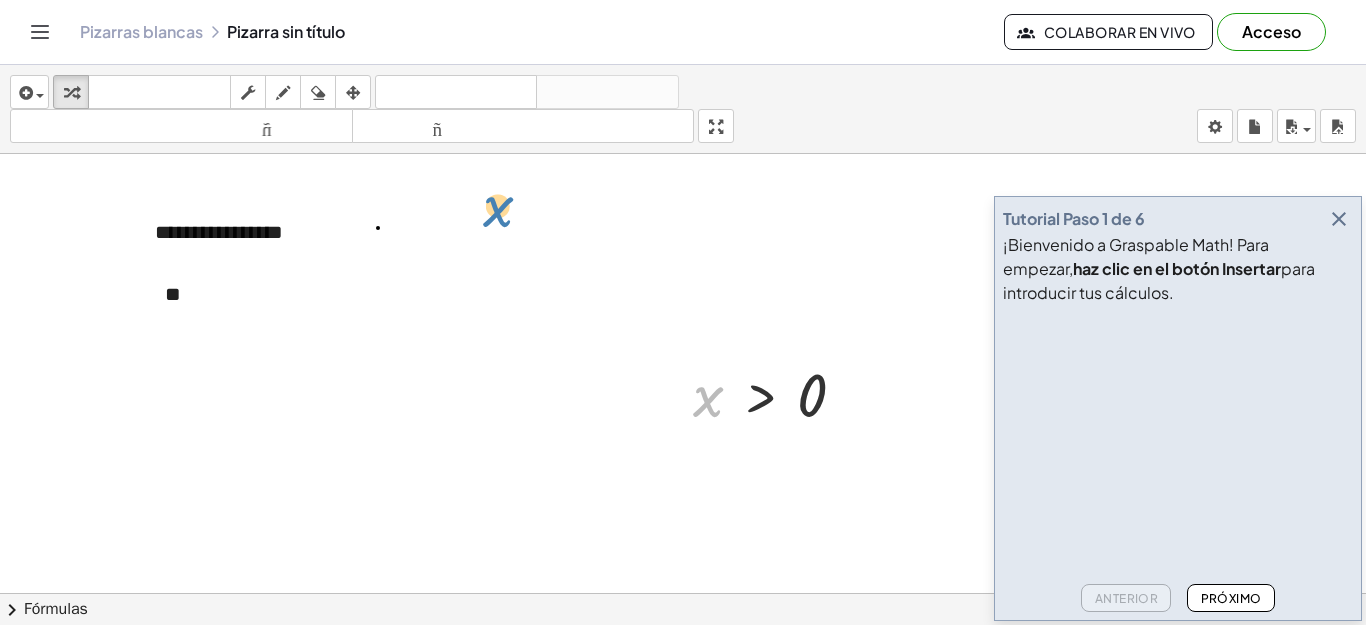drag, startPoint x: 711, startPoint y: 398, endPoint x: 498, endPoint y: 203, distance: 288.78018 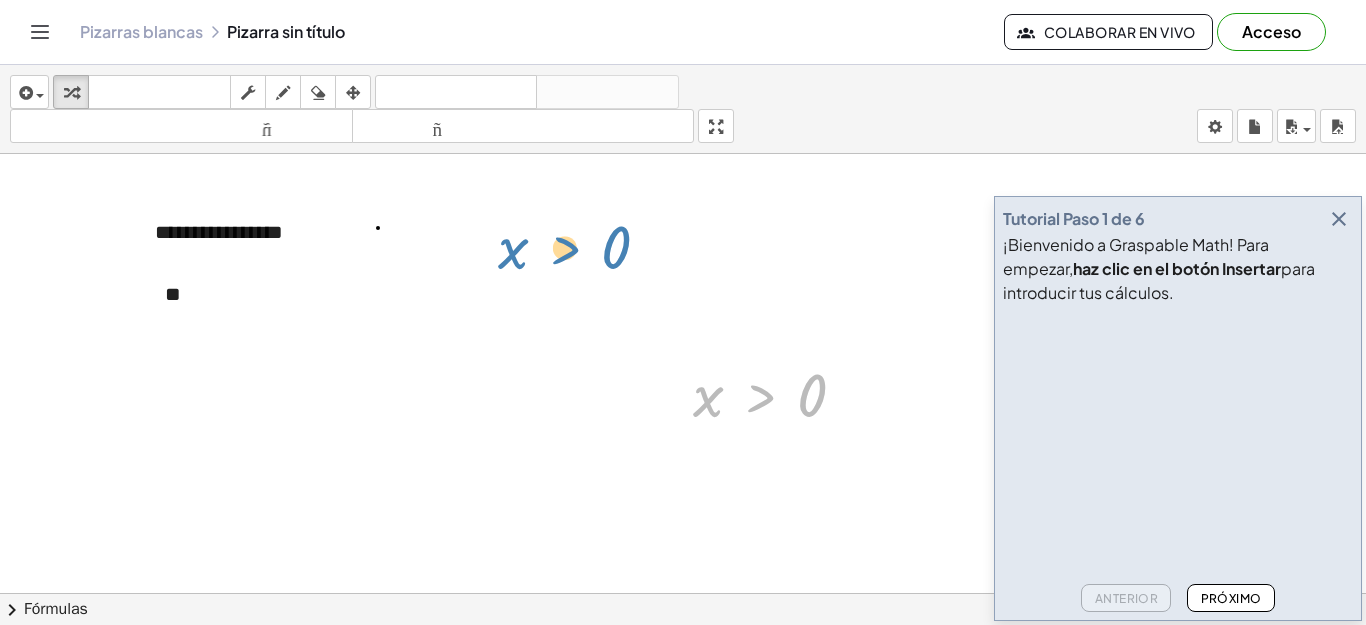 drag, startPoint x: 772, startPoint y: 372, endPoint x: 579, endPoint y: 225, distance: 242.60667 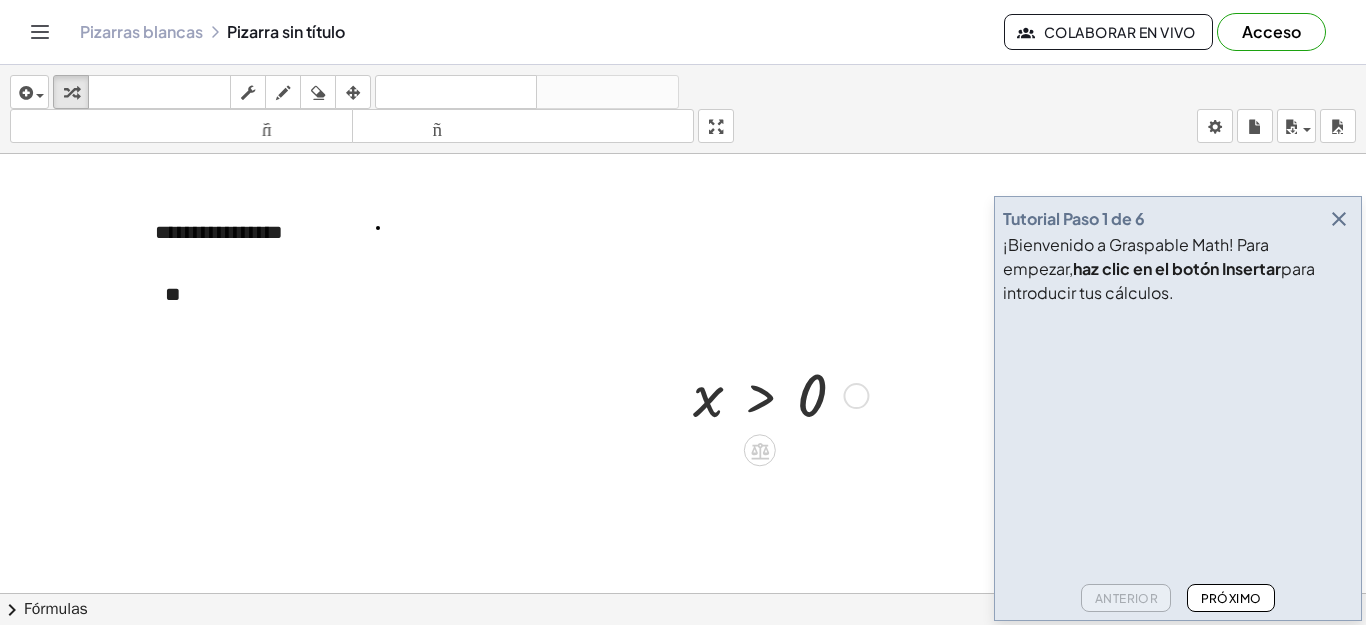 click at bounding box center (777, 394) 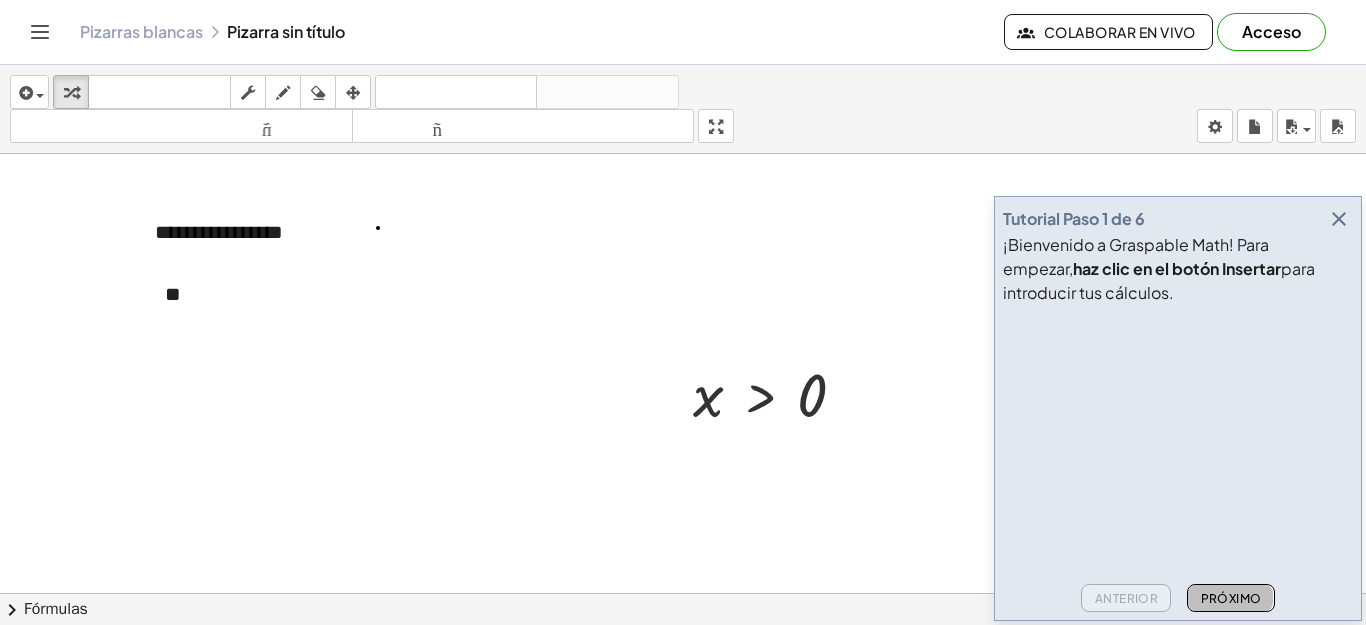 click on "Próximo" at bounding box center (1231, 598) 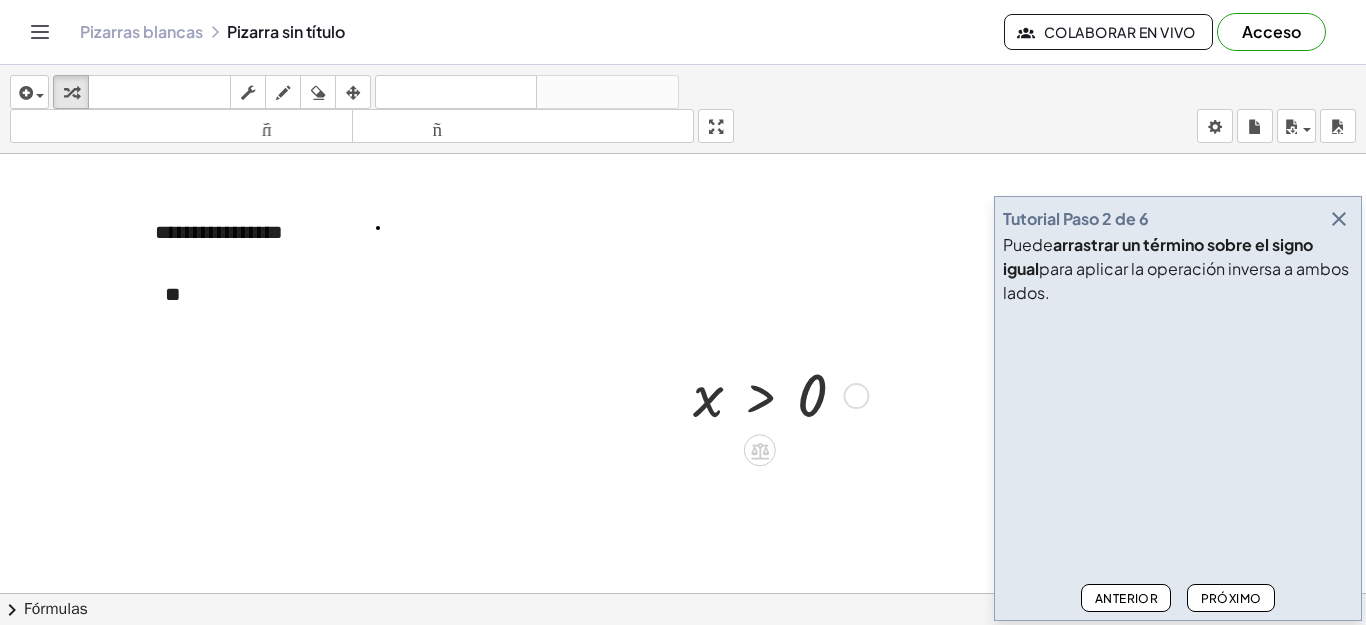 click on "Arreglar un error Línea de transformación Copiar línea como LaTeX Derivación de copia como LaTeX Ampliar nuevas líneas: Activado" at bounding box center [856, 396] 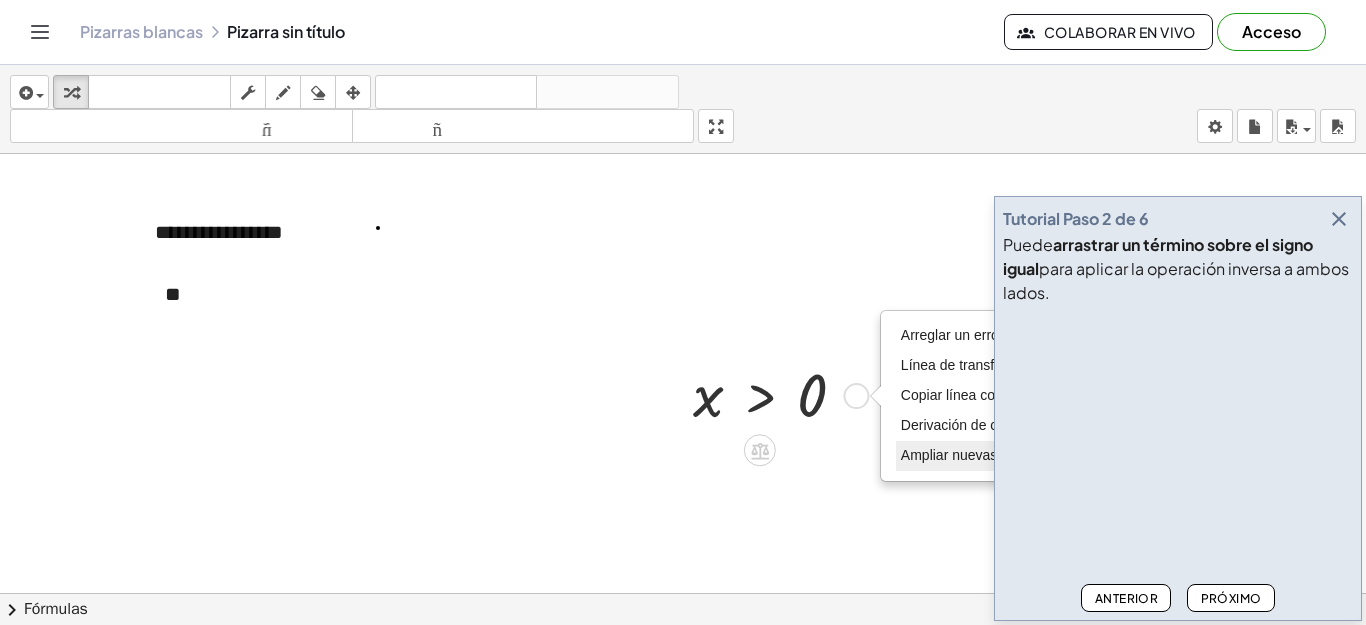 click on "Ampliar nuevas líneas: Activado" at bounding box center (1003, 456) 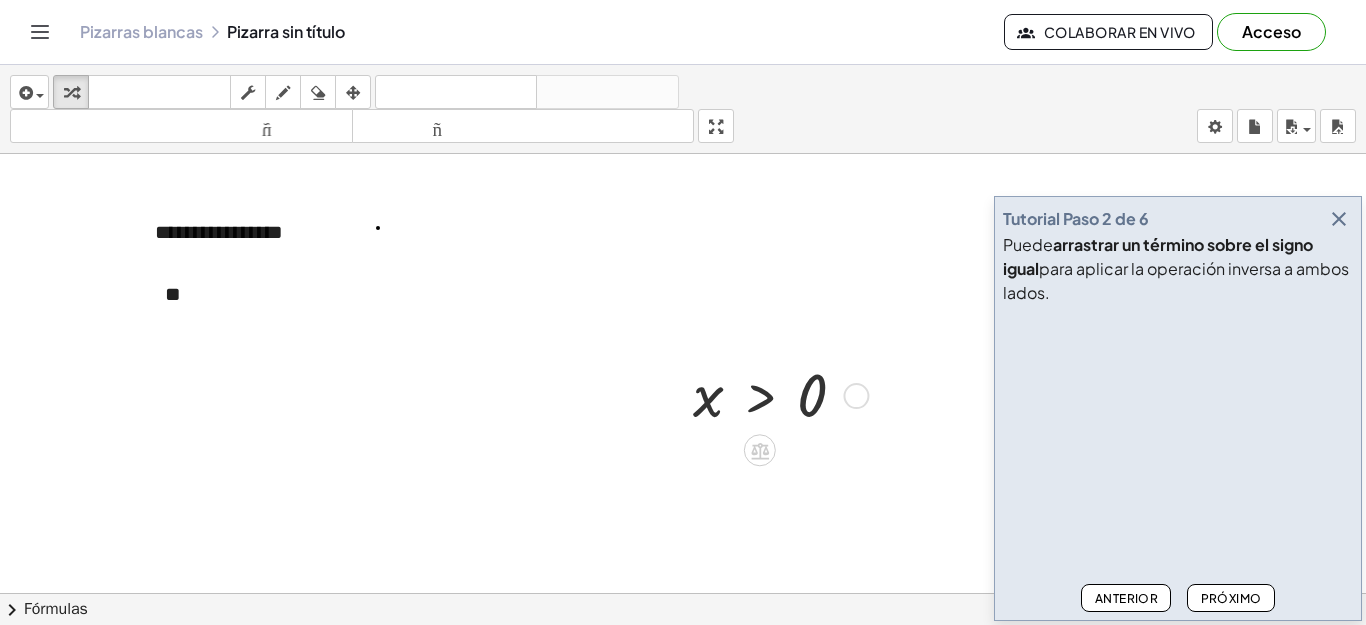 click on "x > 0 Arreglar un error Línea de transformación Copiar línea como LaTeX Derivación de copia como LaTeX Ampliar nuevas líneas: Activado" at bounding box center (760, 396) 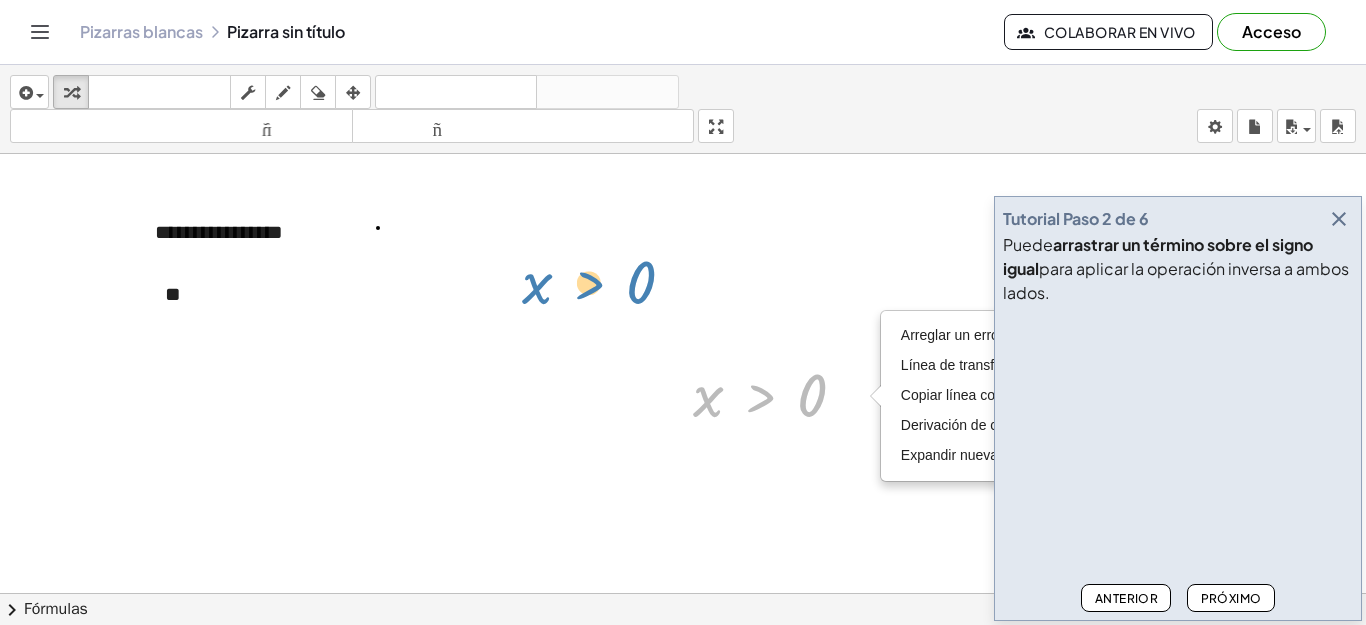 drag, startPoint x: 756, startPoint y: 390, endPoint x: 589, endPoint y: 283, distance: 198.33809 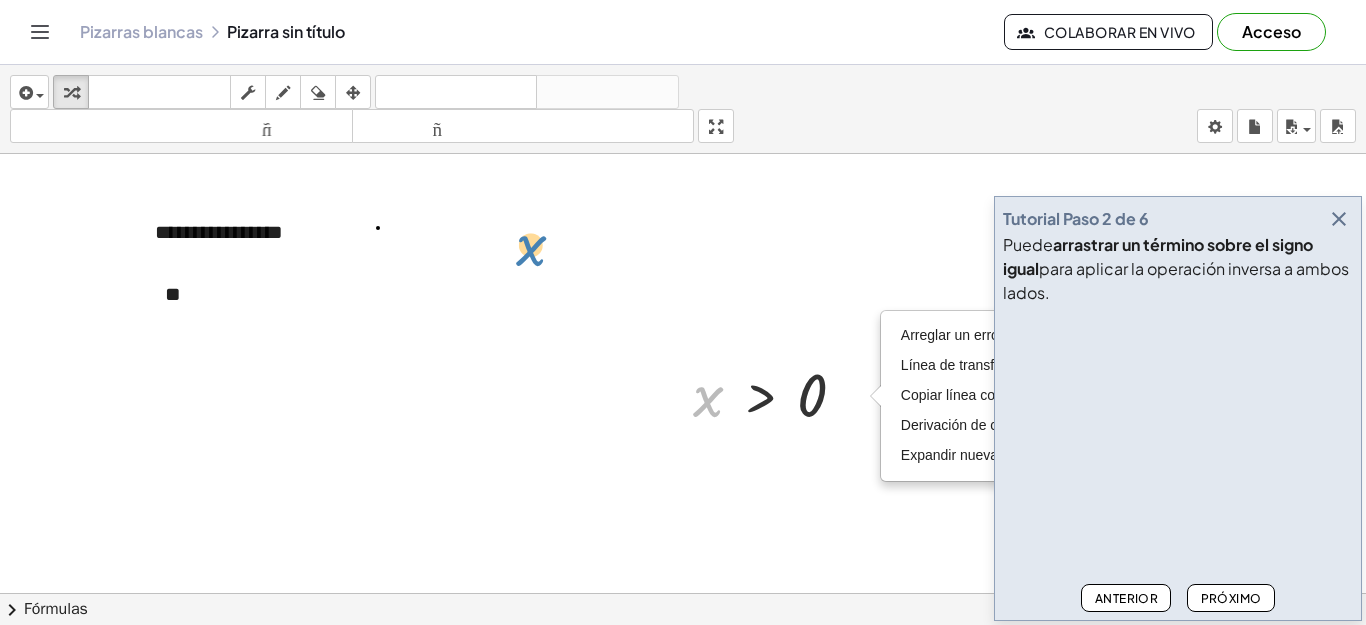 drag, startPoint x: 706, startPoint y: 408, endPoint x: 523, endPoint y: 252, distance: 240.46829 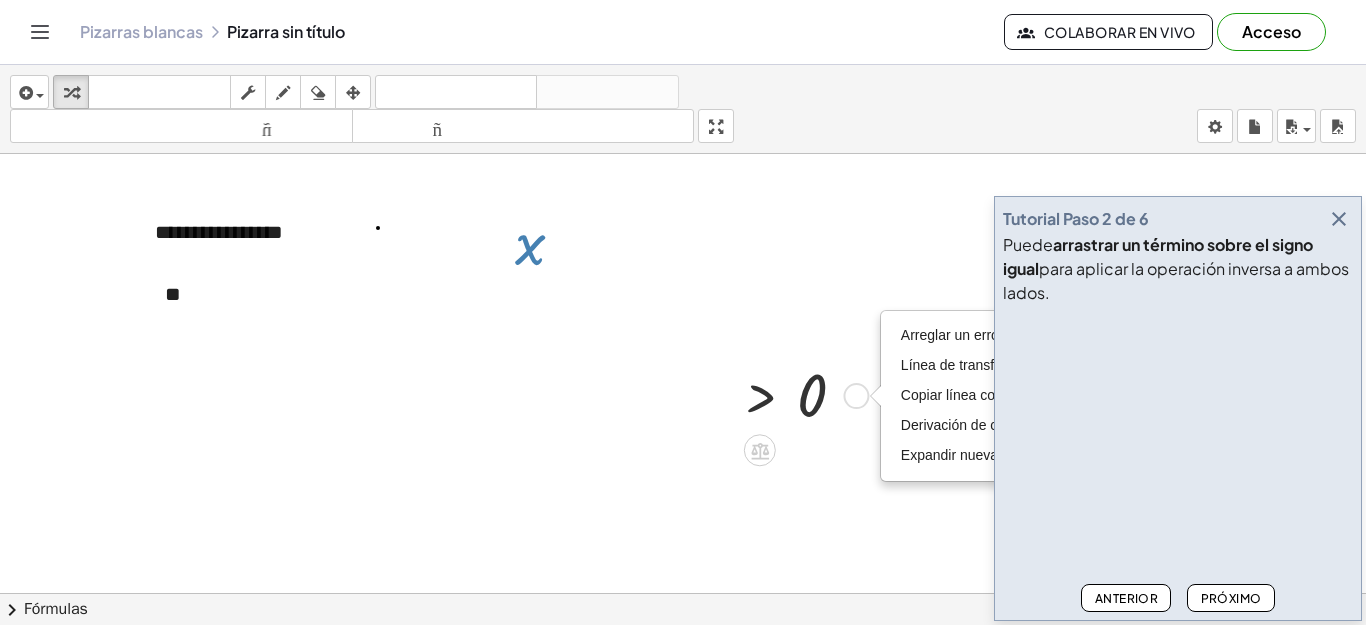 click at bounding box center [683, 672] 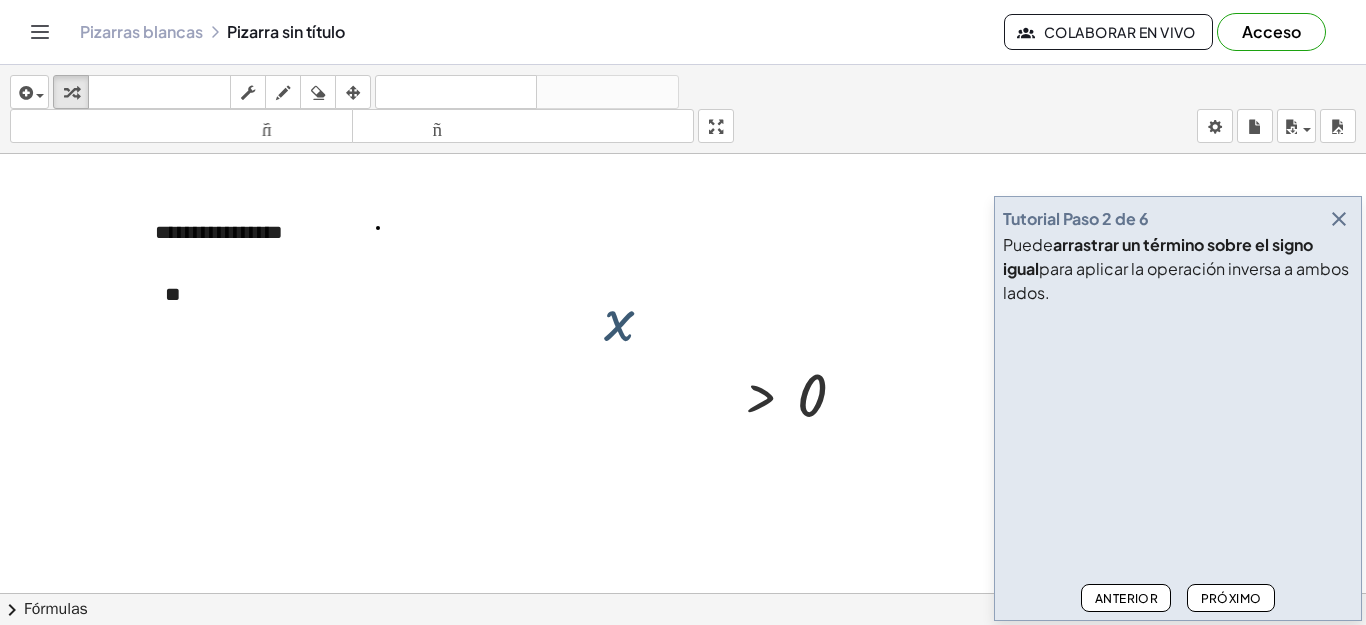 click at bounding box center [683, 672] 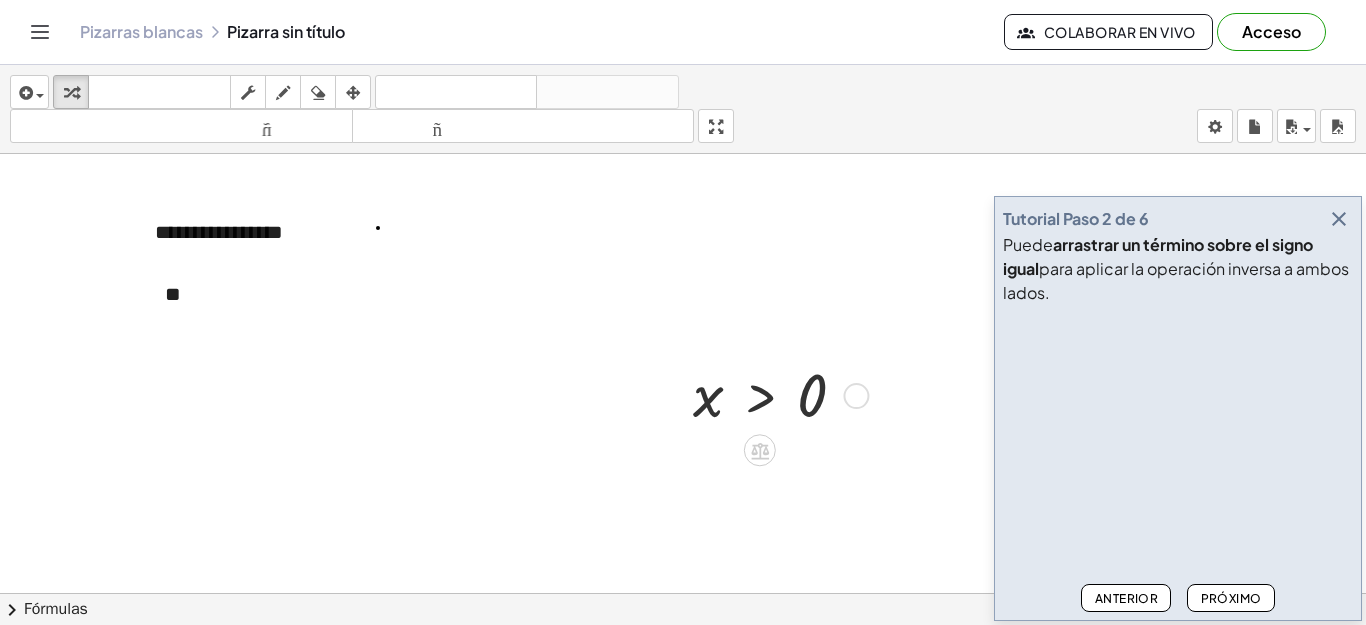 click at bounding box center [777, 394] 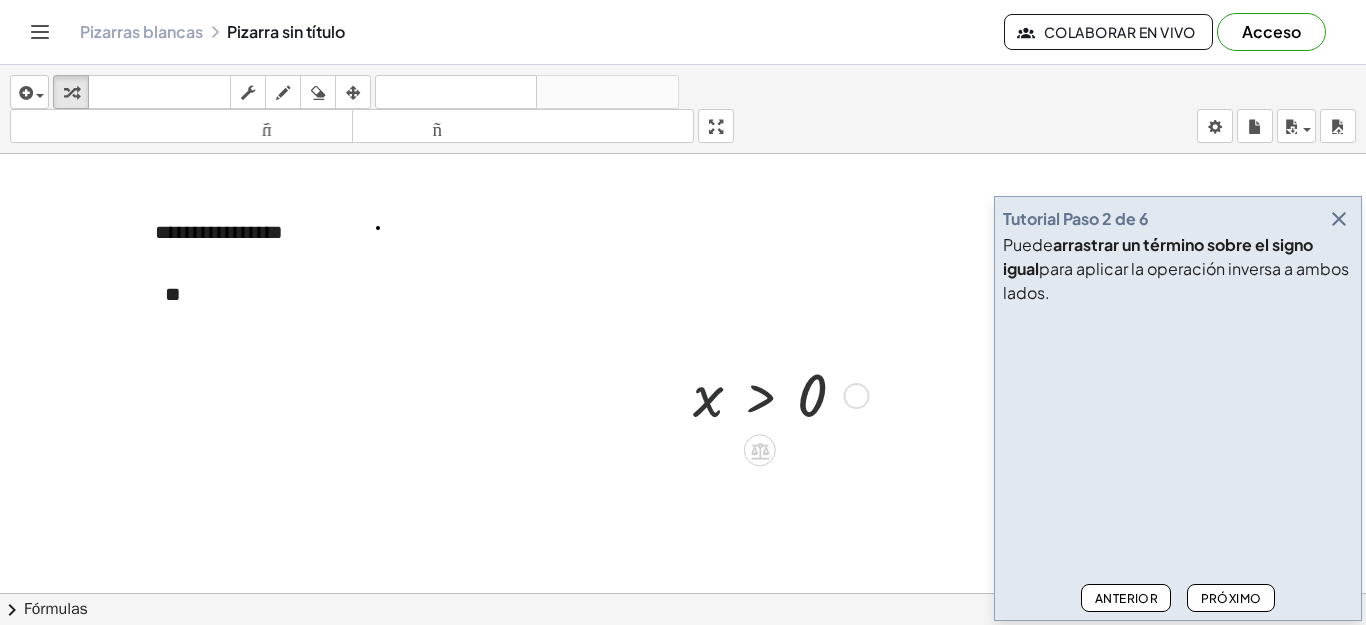 click at bounding box center [777, 394] 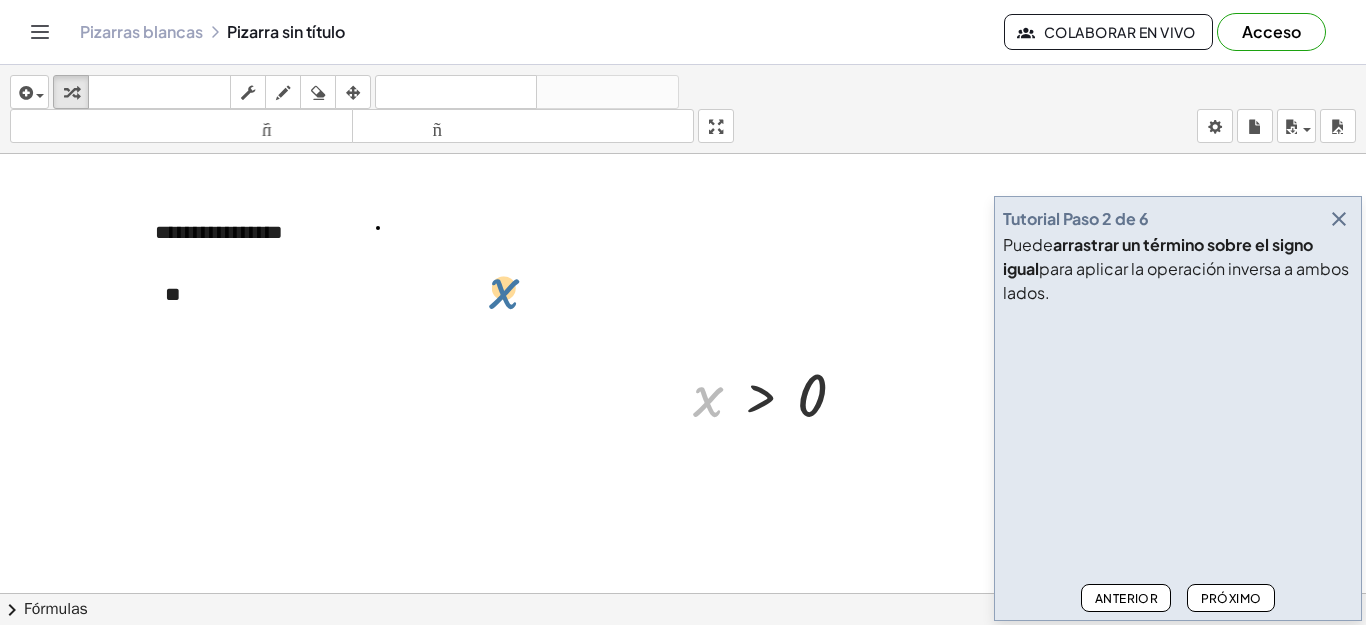 drag, startPoint x: 715, startPoint y: 420, endPoint x: 490, endPoint y: 303, distance: 253.60205 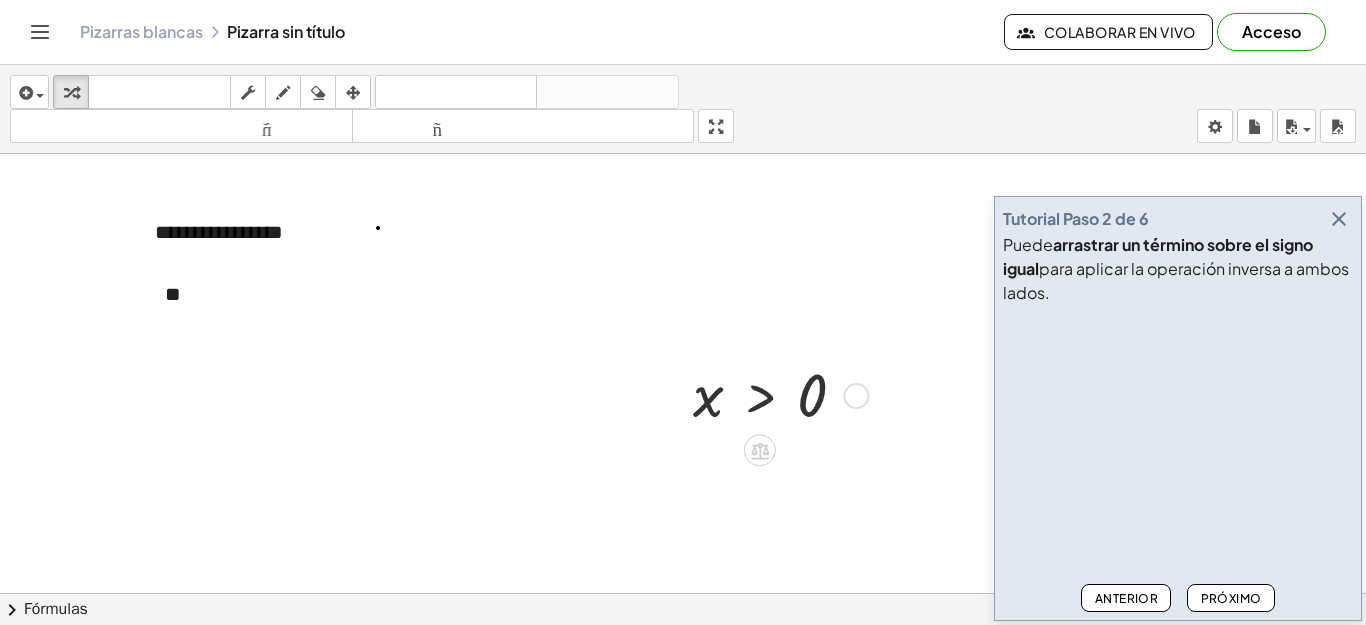 click at bounding box center (777, 394) 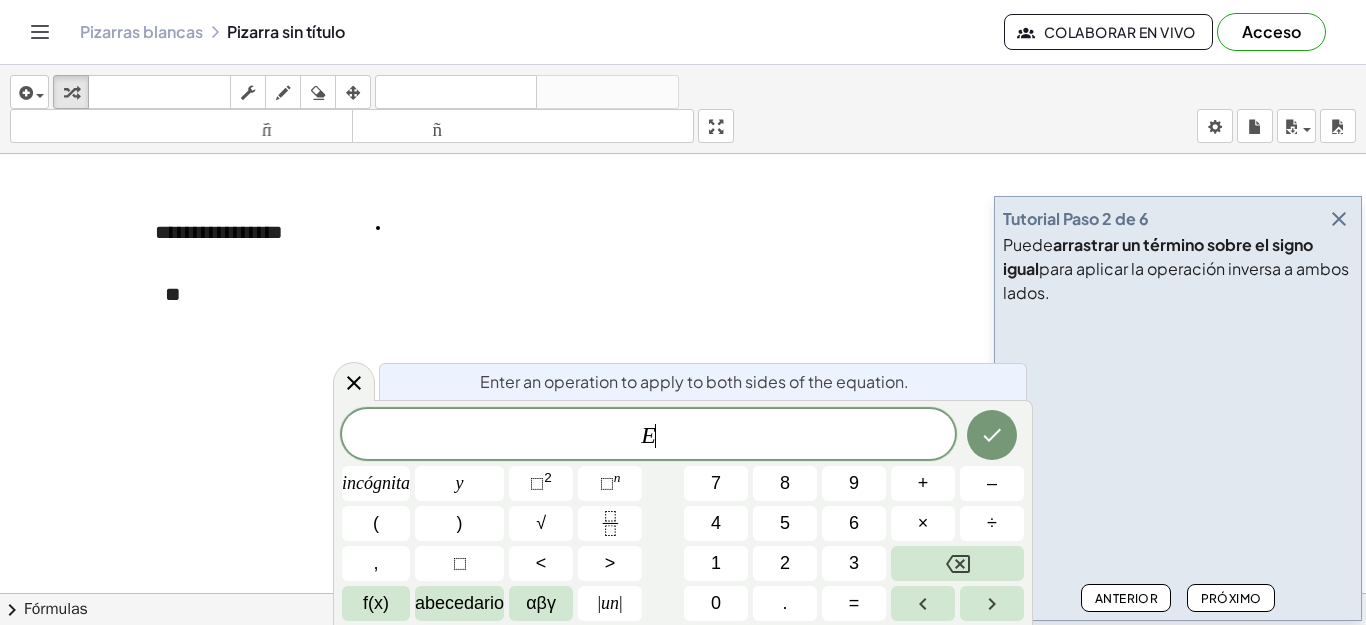 click on "Enter an operation to apply to both sides of the equation." at bounding box center [703, 381] 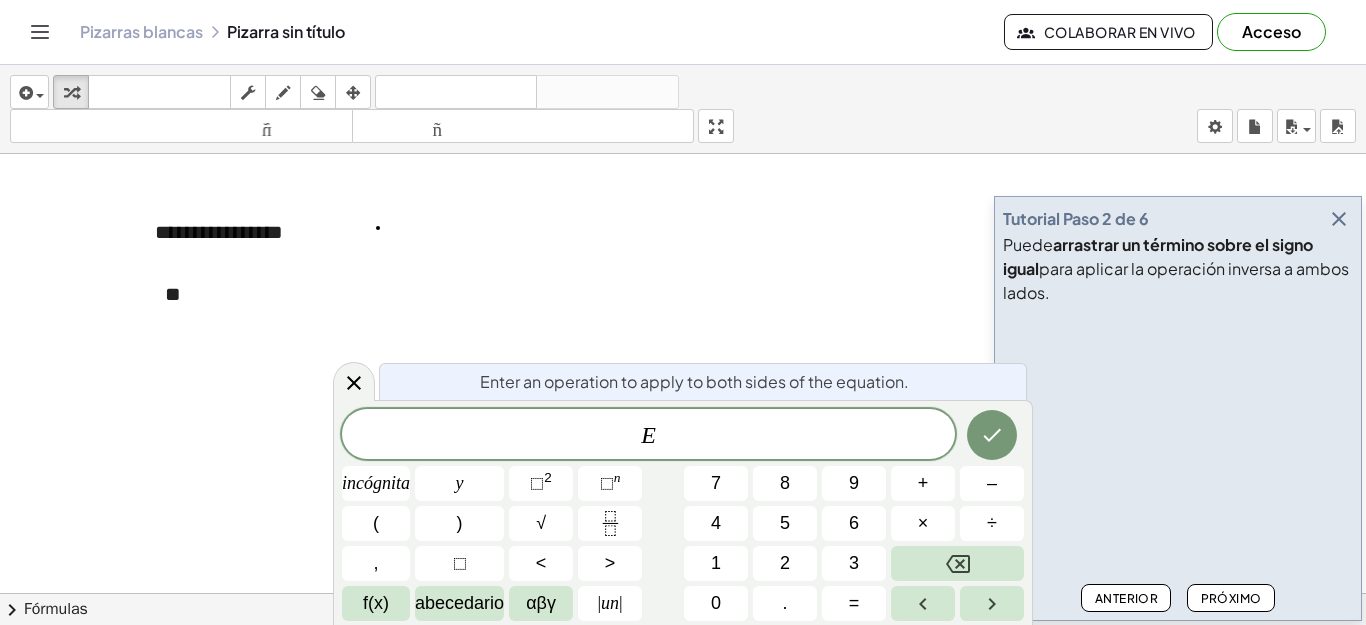 scroll, scrollTop: 87, scrollLeft: 0, axis: vertical 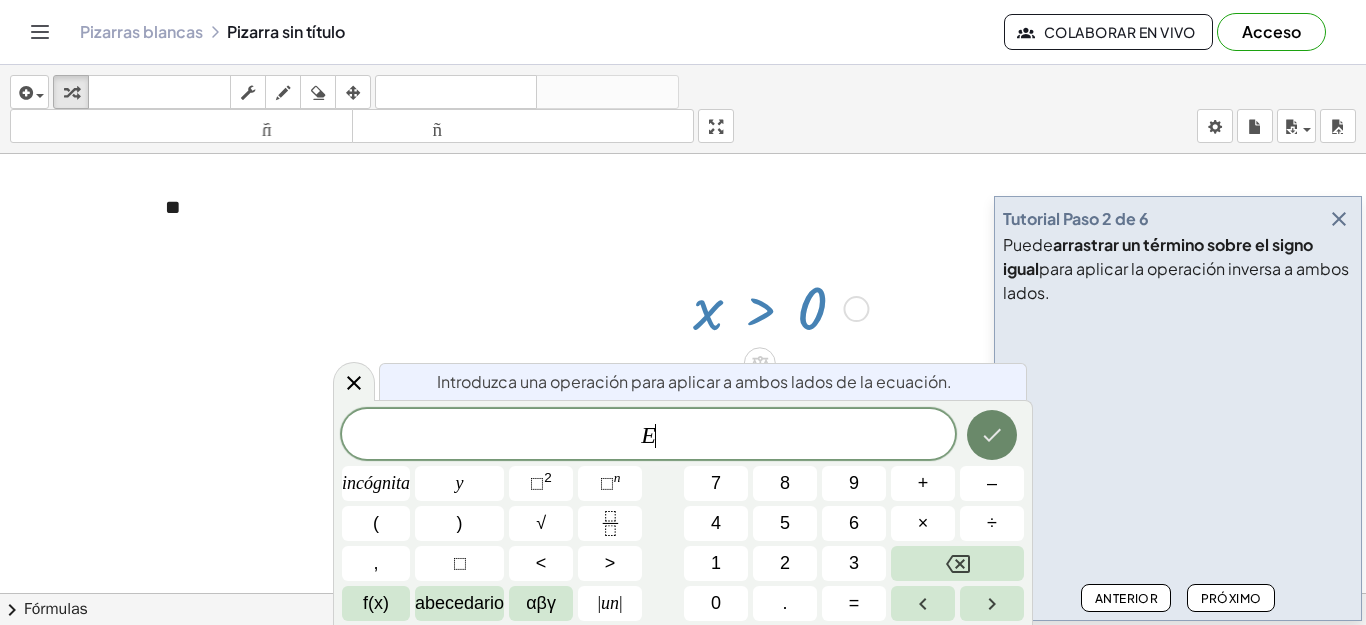 click at bounding box center (992, 435) 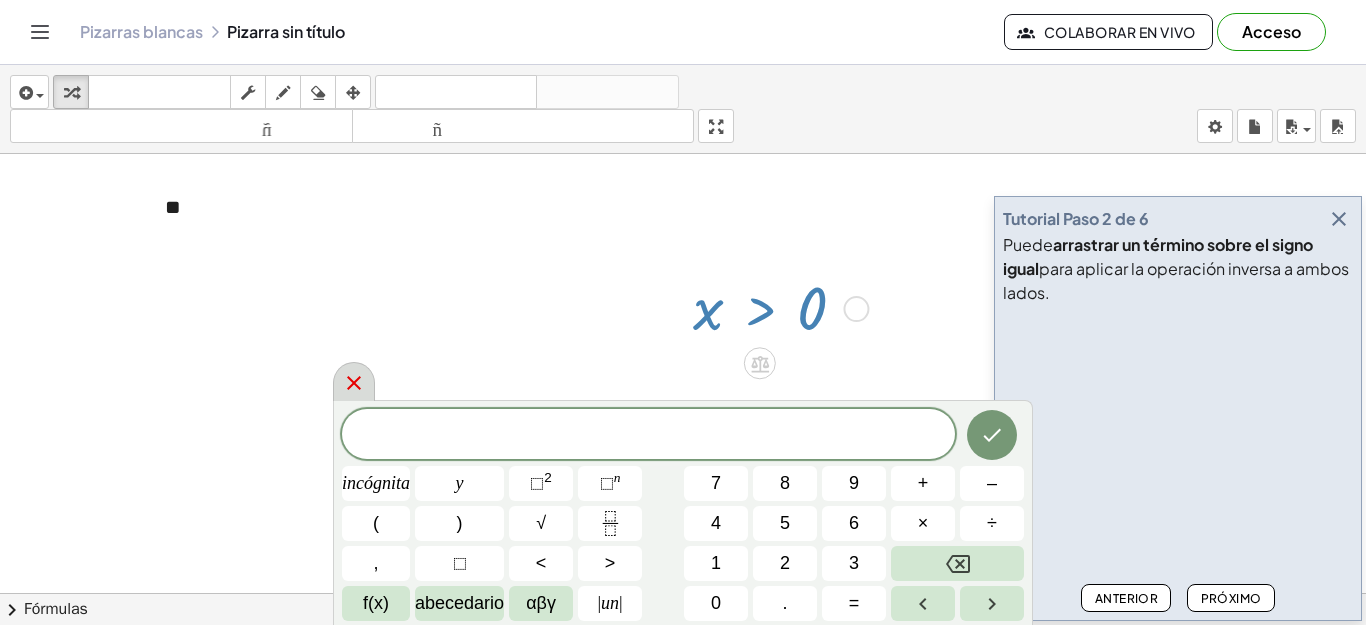 click 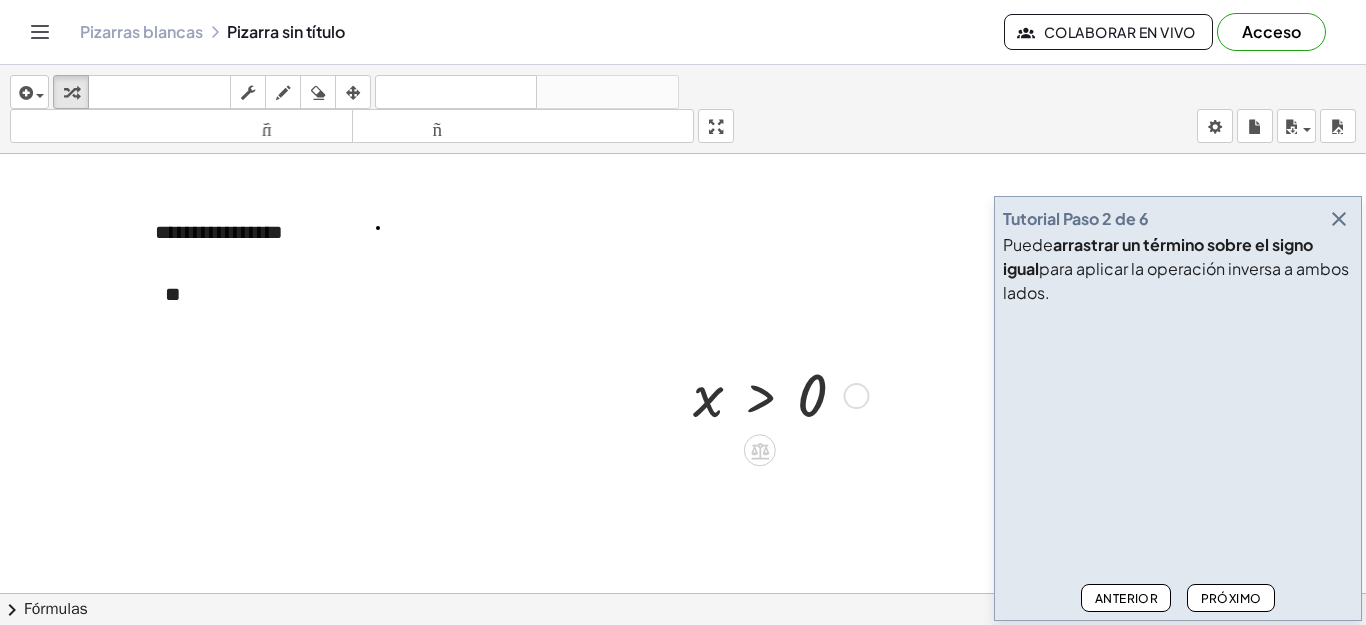 scroll, scrollTop: 0, scrollLeft: 0, axis: both 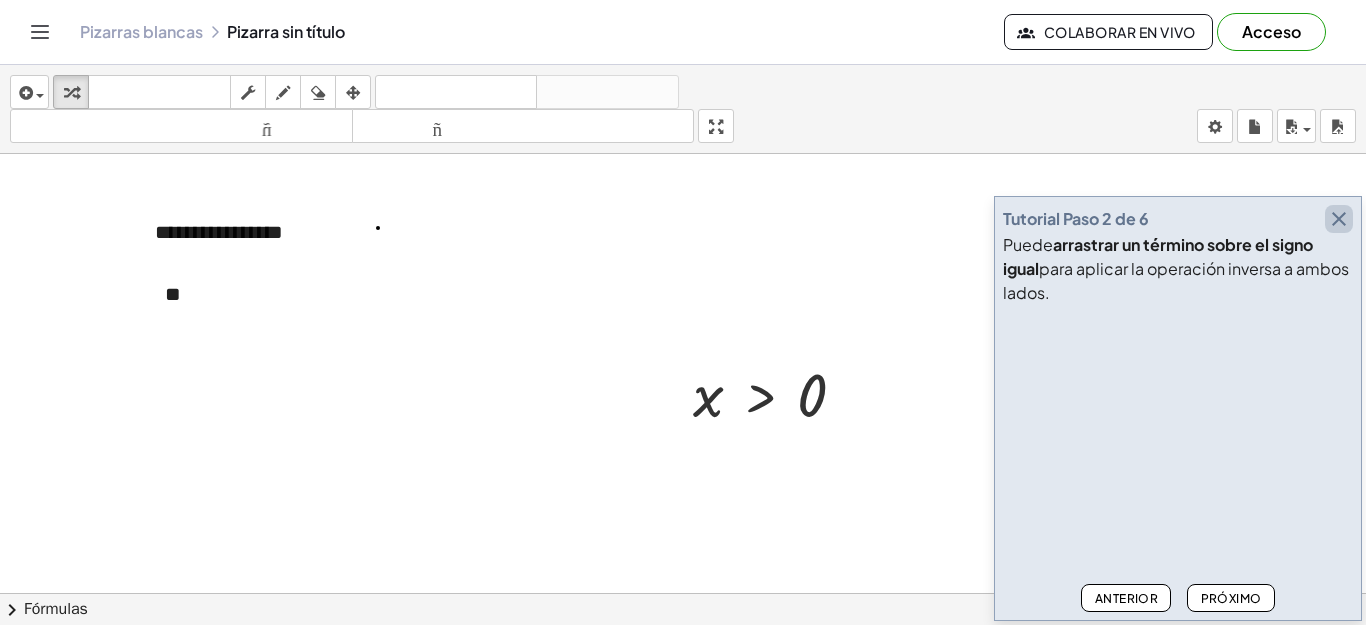 click at bounding box center (1339, 219) 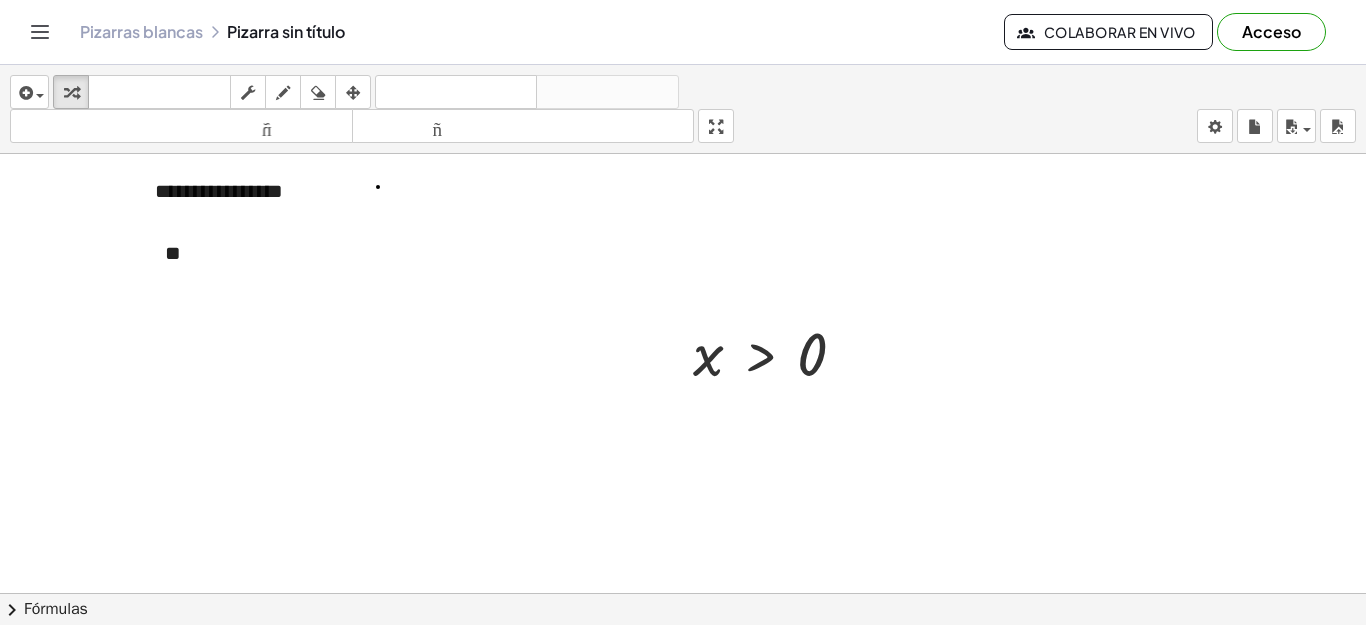 scroll, scrollTop: 38, scrollLeft: 0, axis: vertical 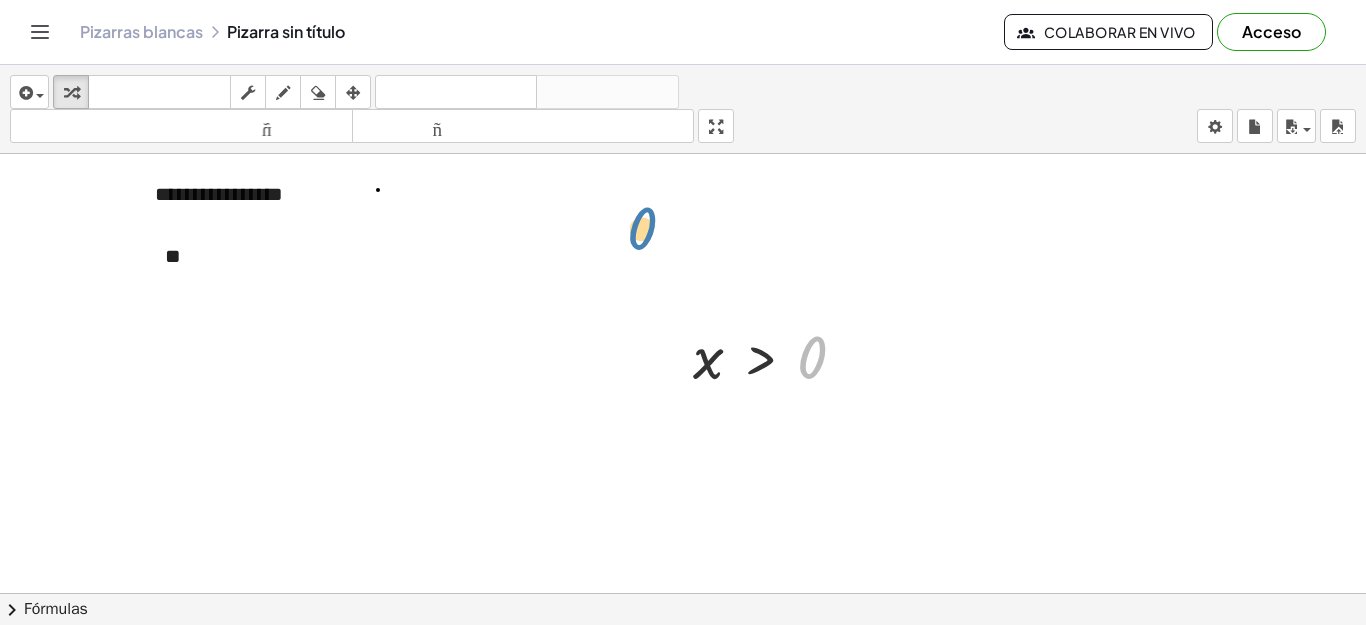 drag, startPoint x: 813, startPoint y: 354, endPoint x: 645, endPoint y: 227, distance: 210.60152 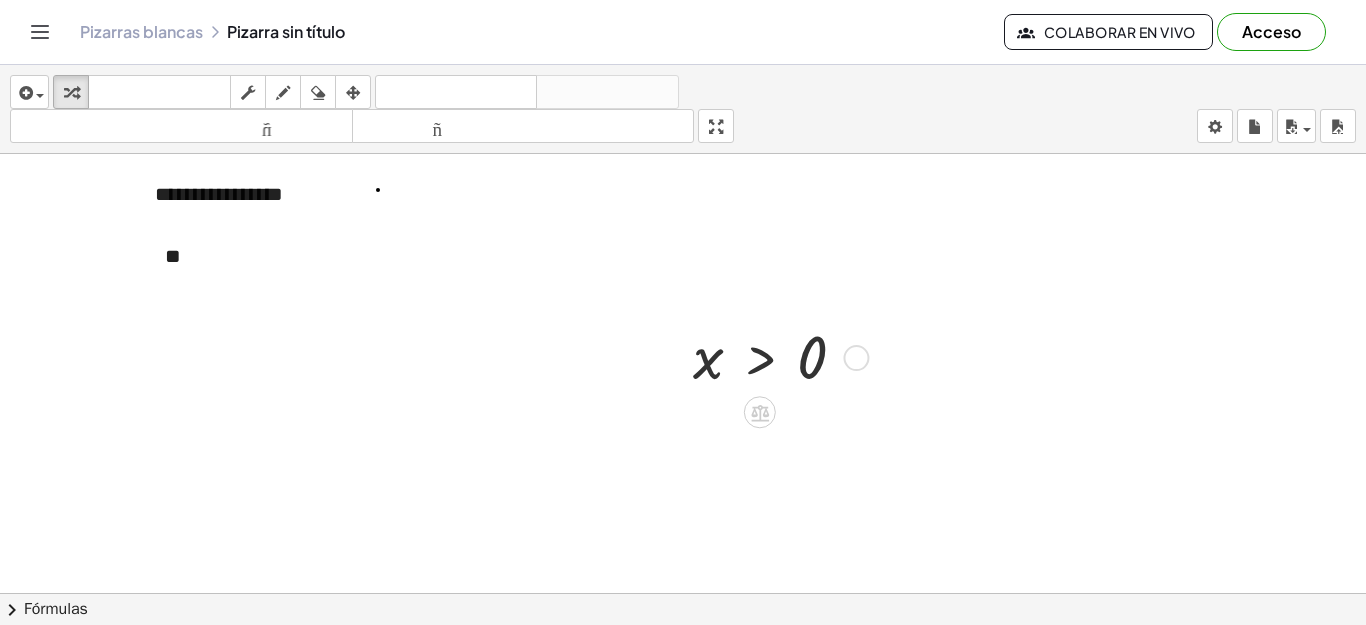 click at bounding box center (777, 356) 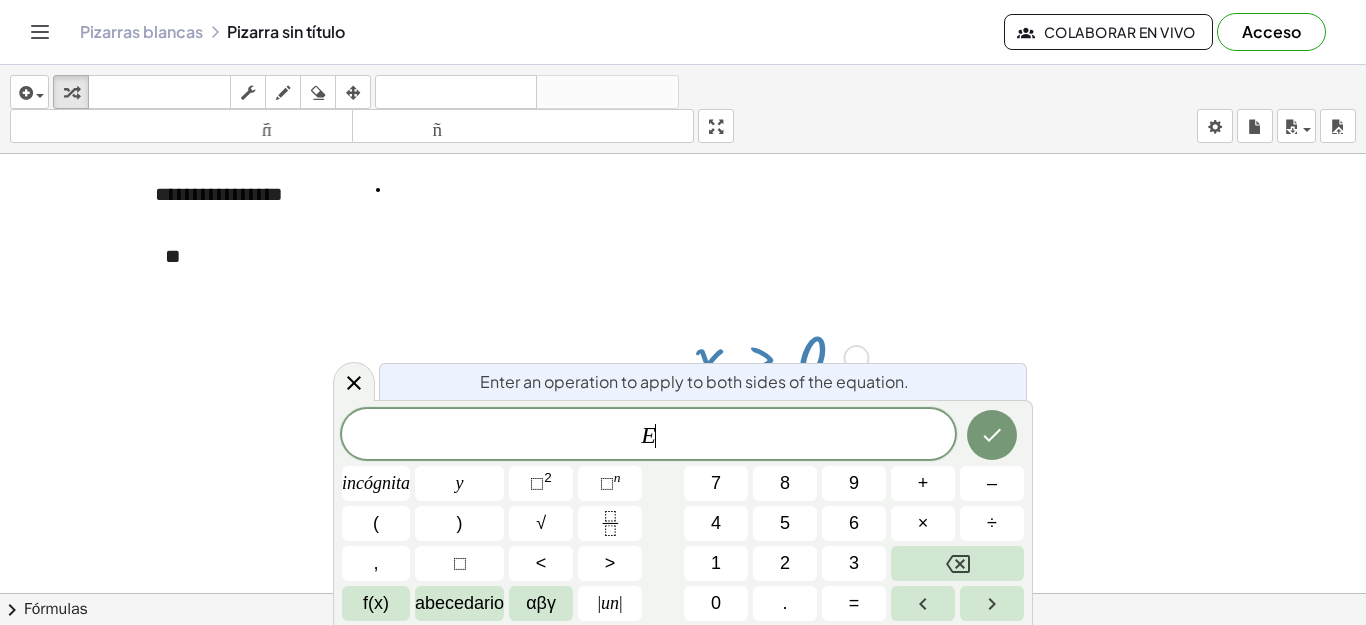 click on "Enter an operation to apply to both sides of the equation." at bounding box center (703, 381) 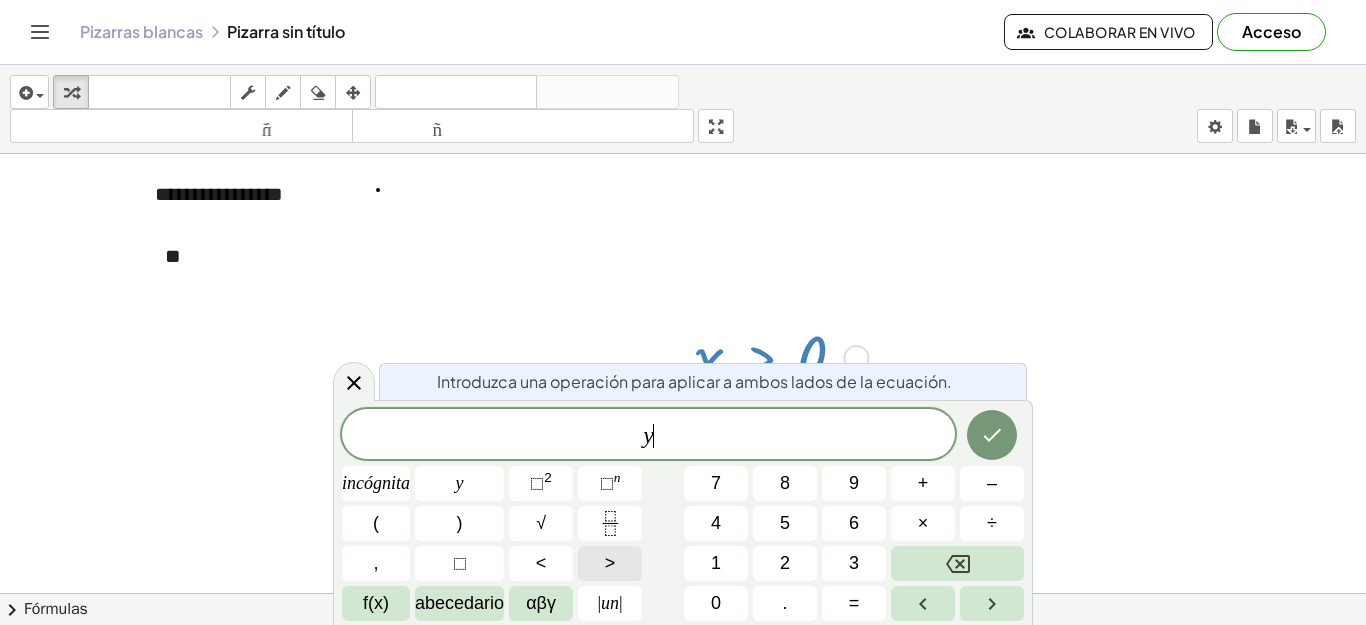 click on ">" at bounding box center (610, 563) 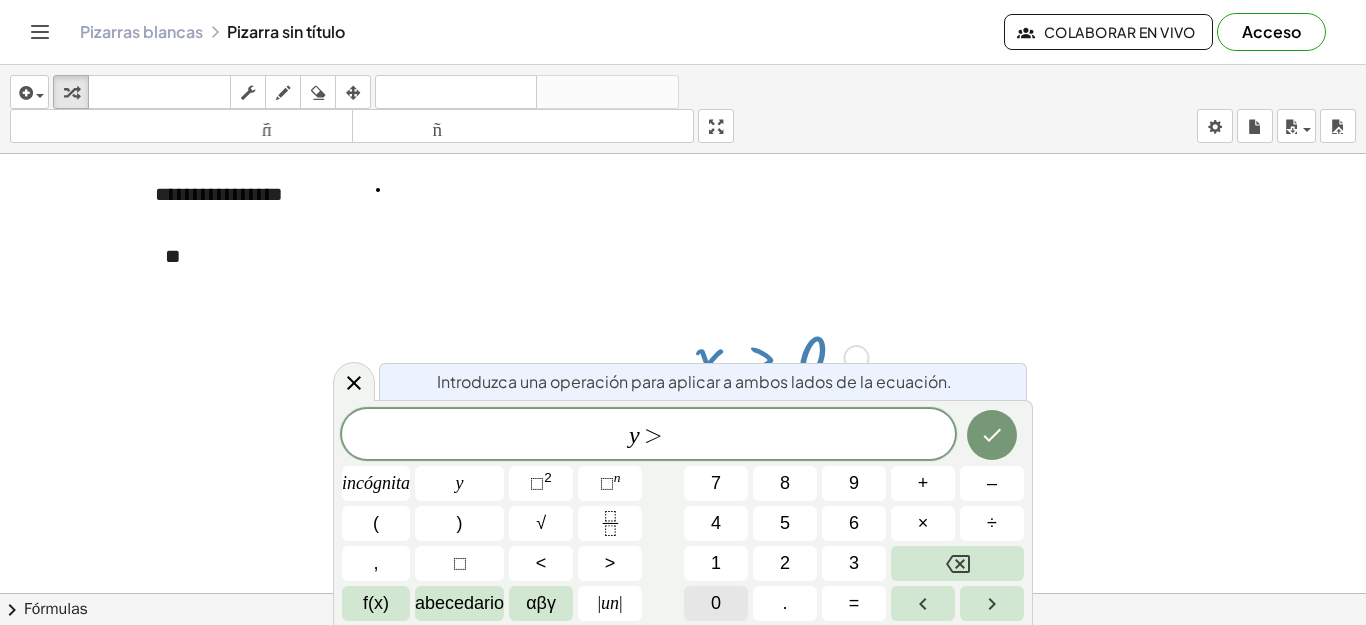 click on "0" at bounding box center [716, 603] 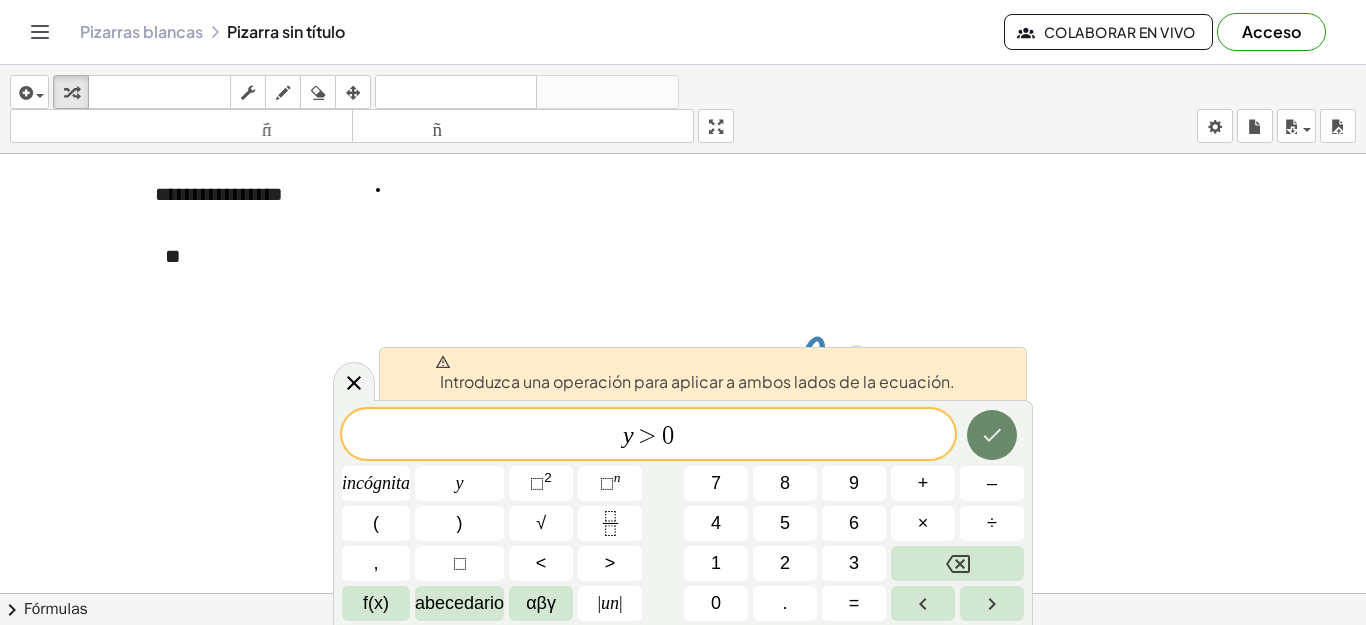 click at bounding box center [992, 435] 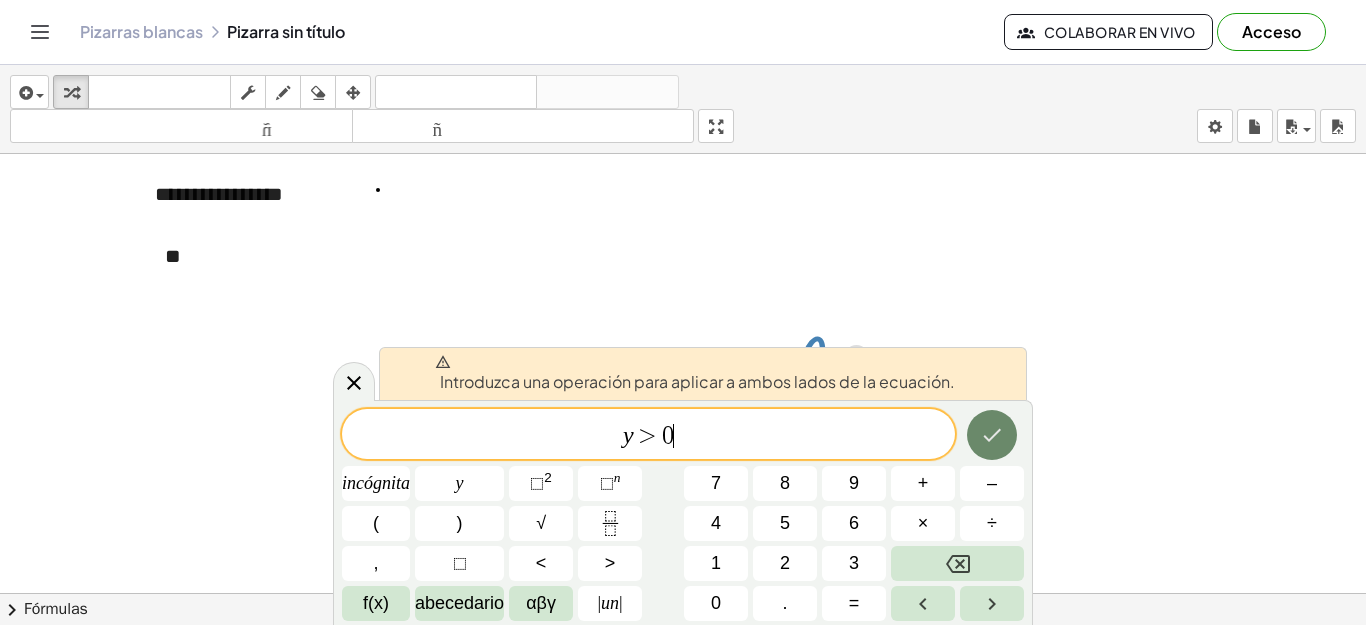 click 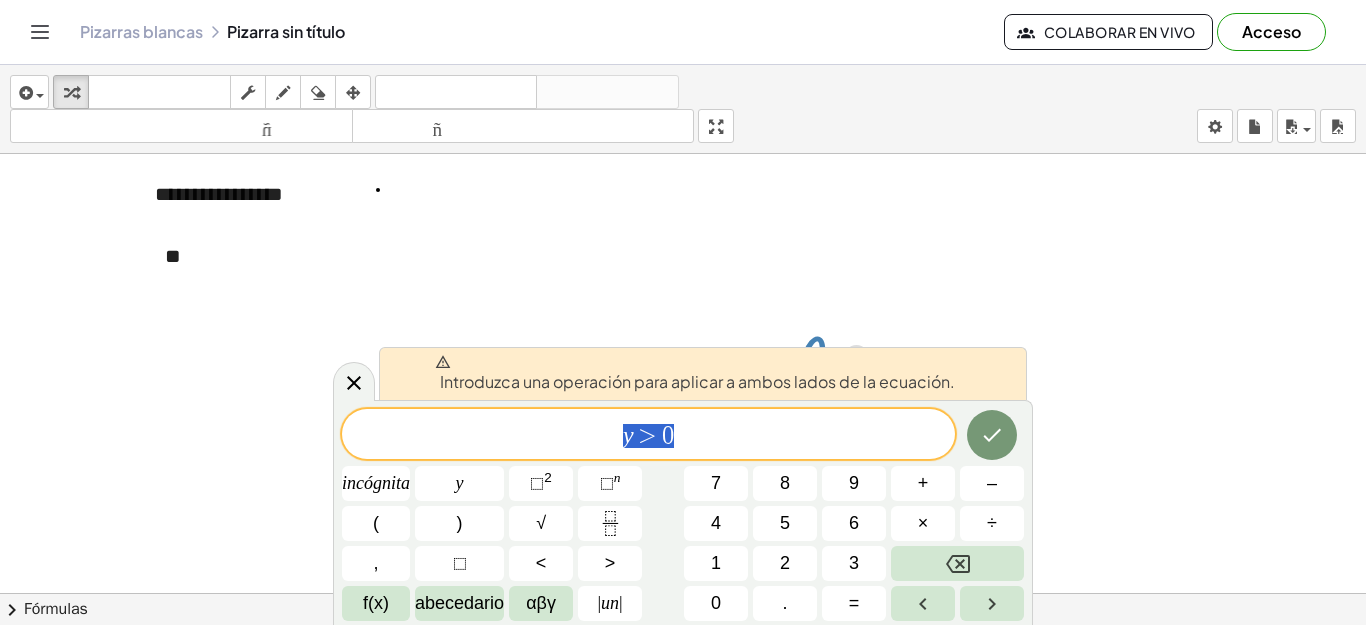 drag, startPoint x: 701, startPoint y: 441, endPoint x: 575, endPoint y: 438, distance: 126.035706 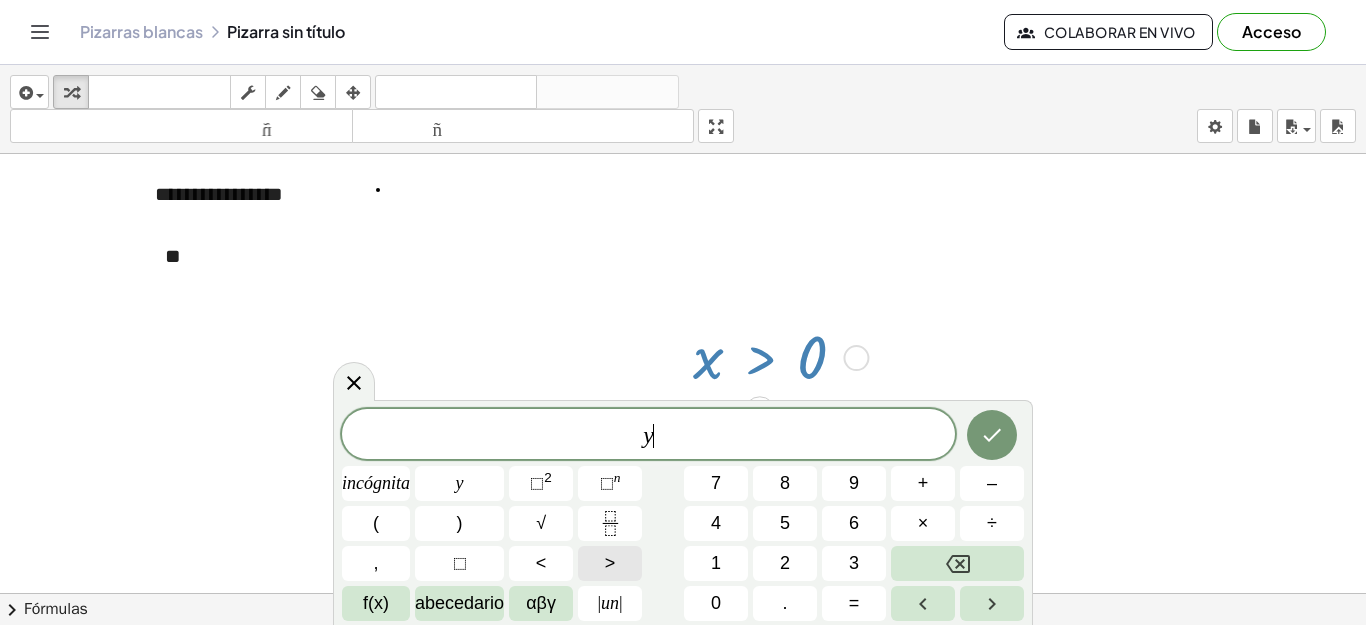 click on ">" at bounding box center [610, 563] 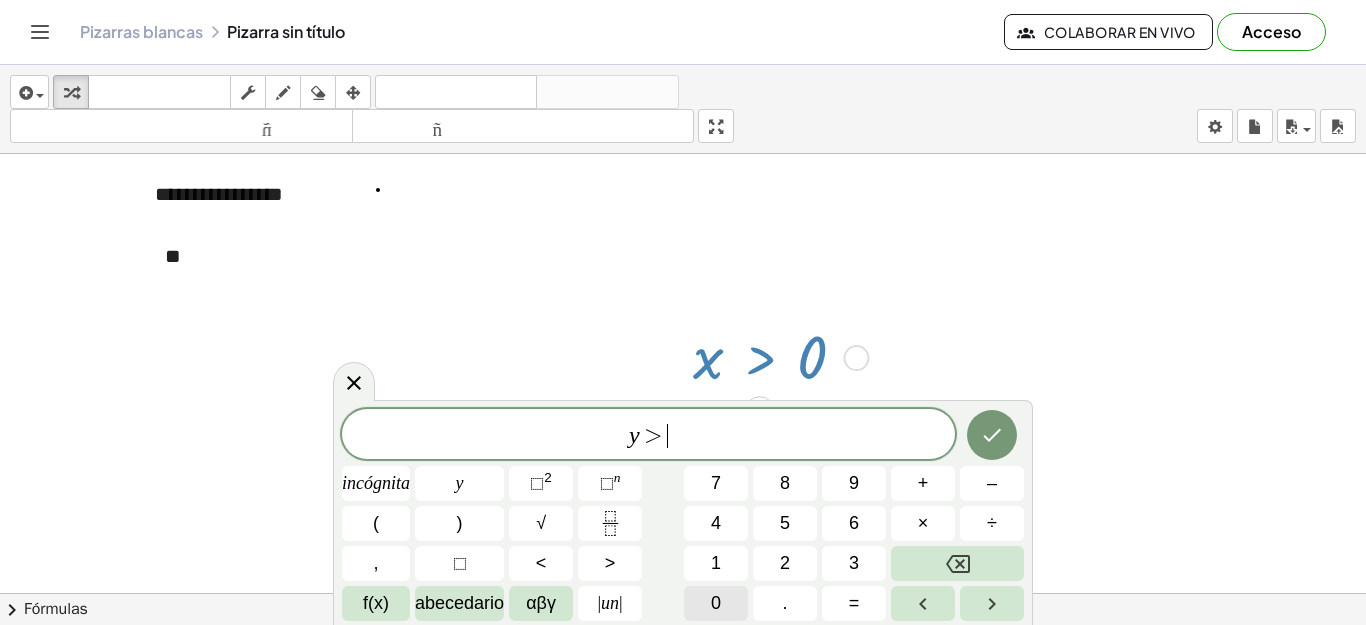 click on "0" at bounding box center (716, 603) 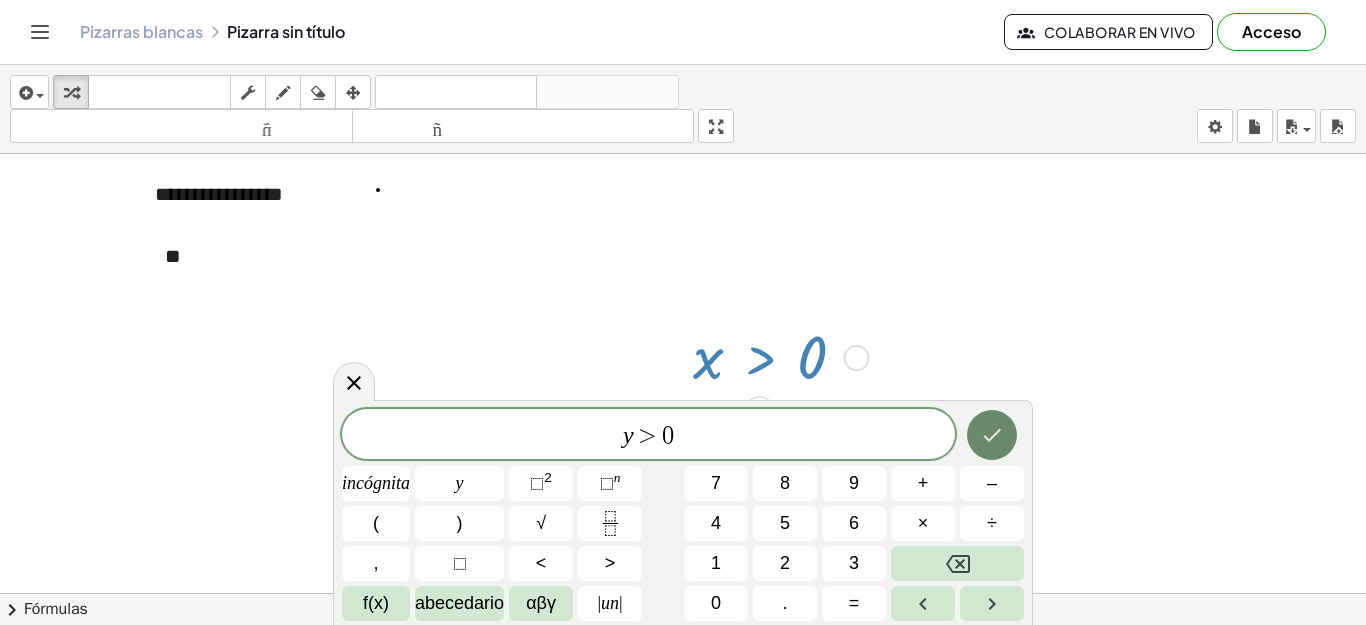 click 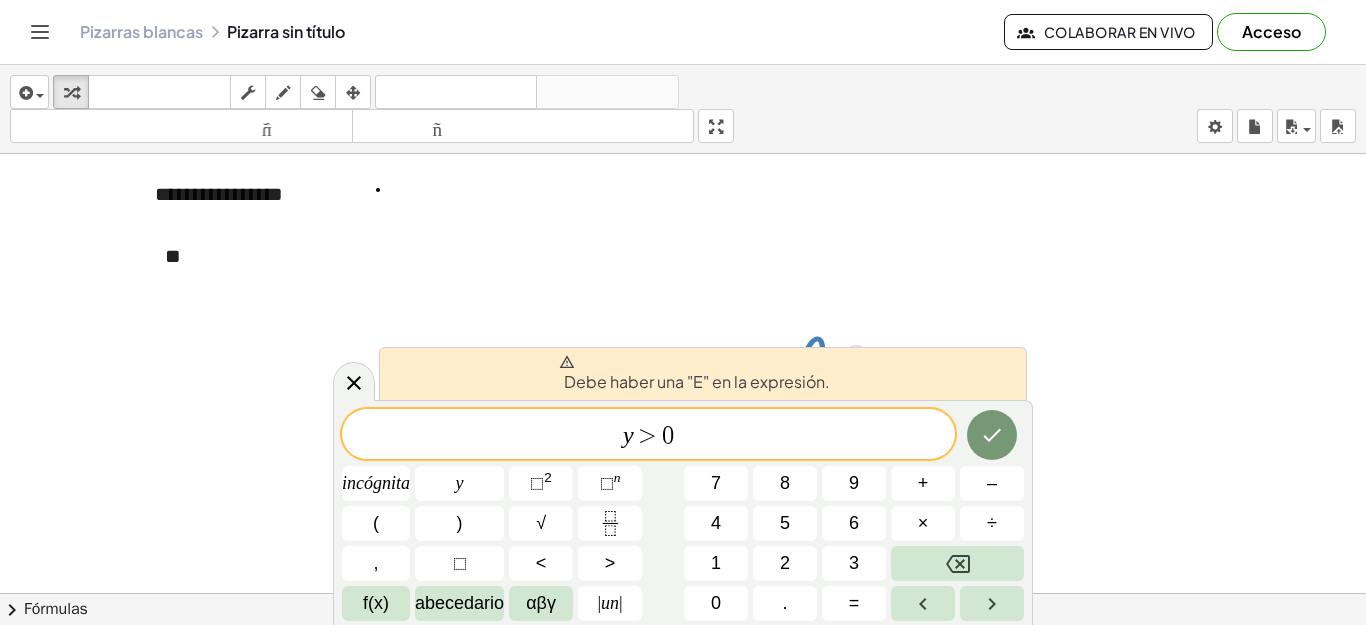 click at bounding box center (683, 634) 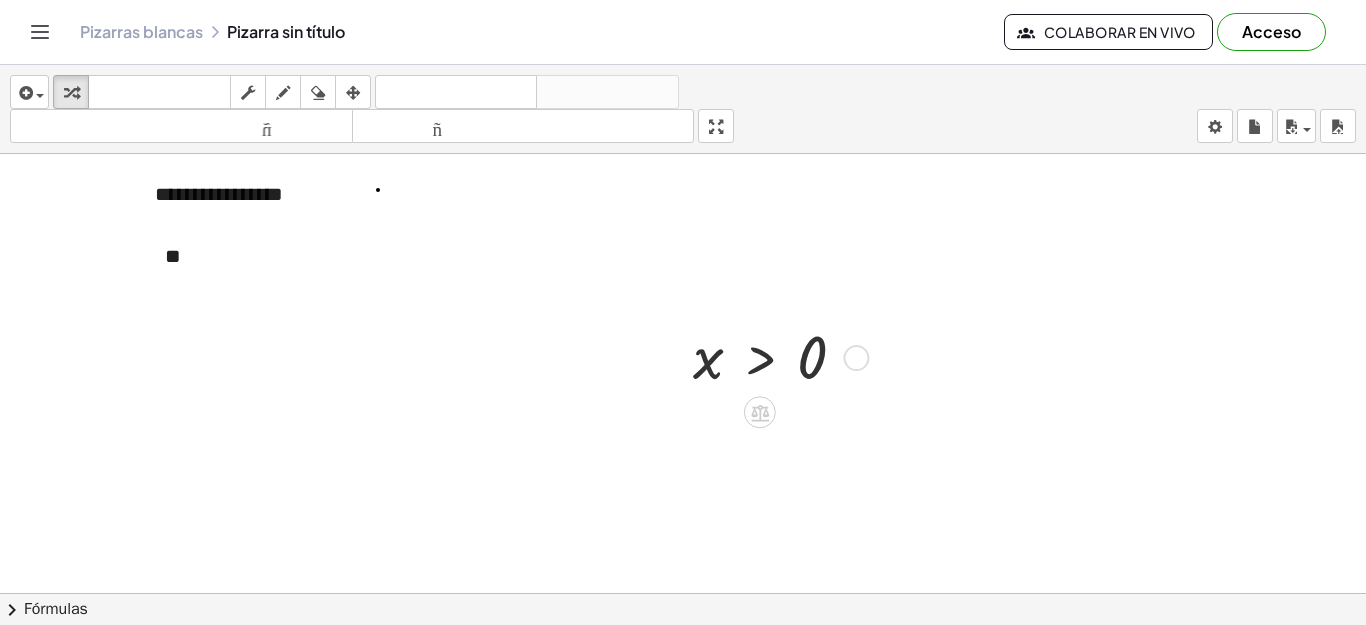 click 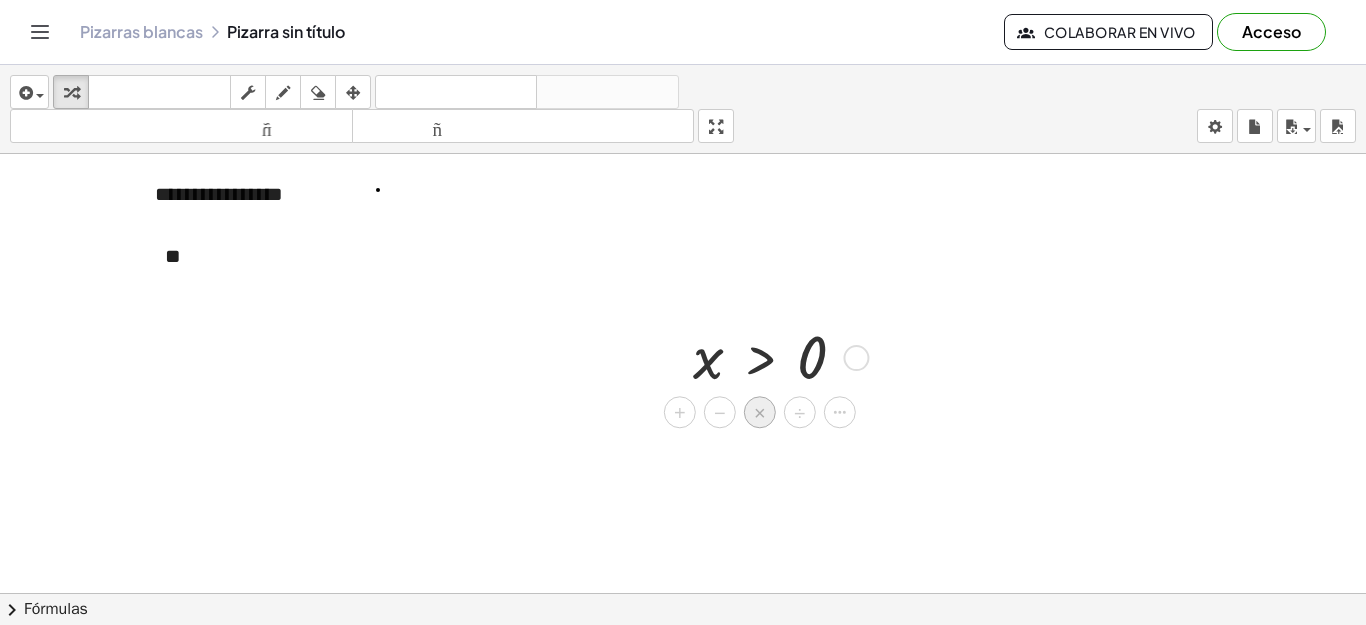 click on "×" at bounding box center [760, 413] 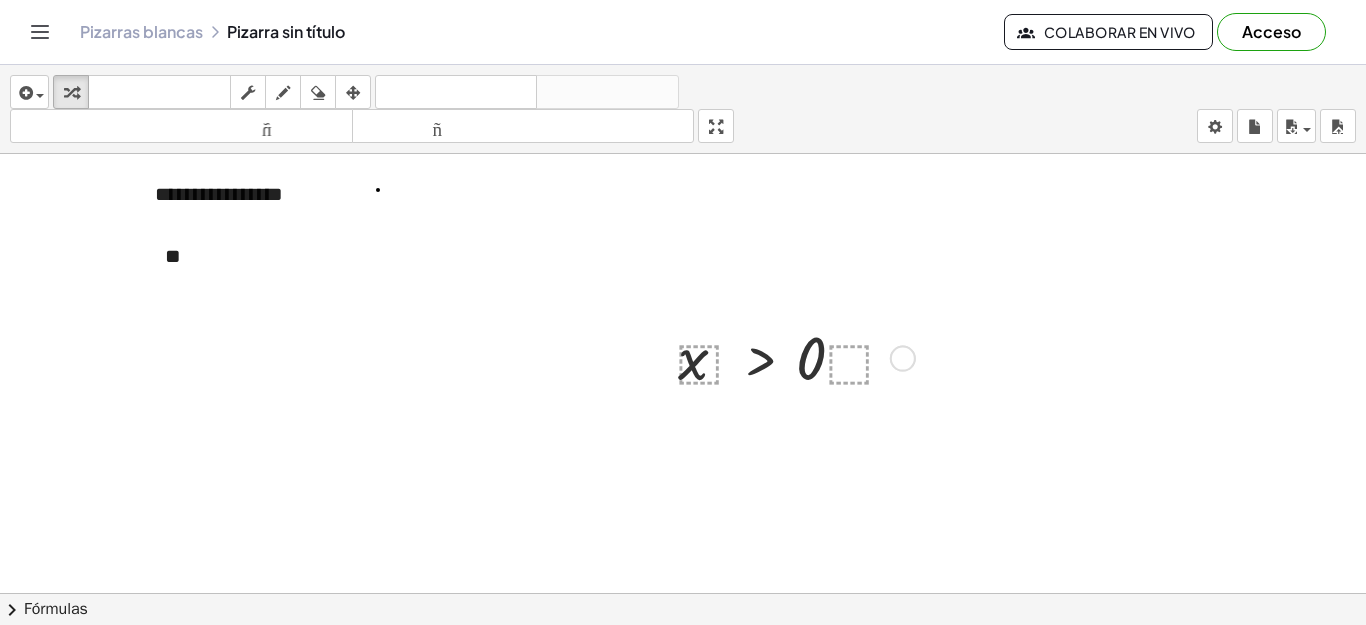 click at bounding box center (683, 634) 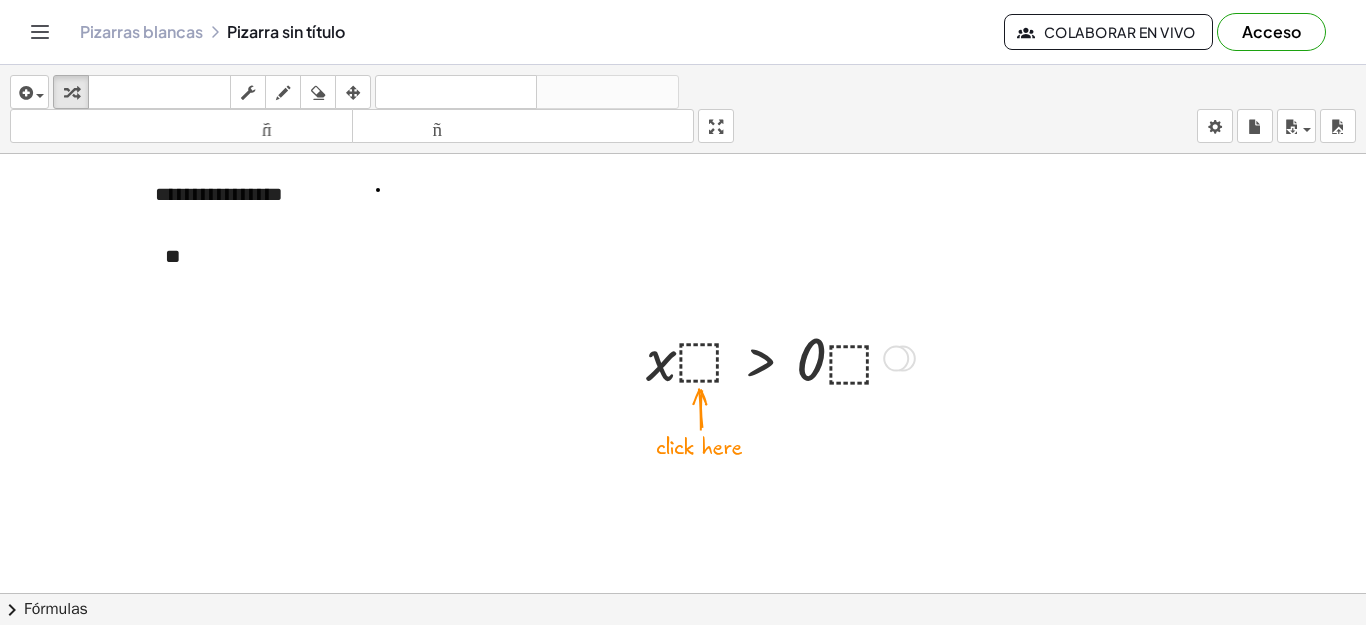 click at bounding box center [777, 357] 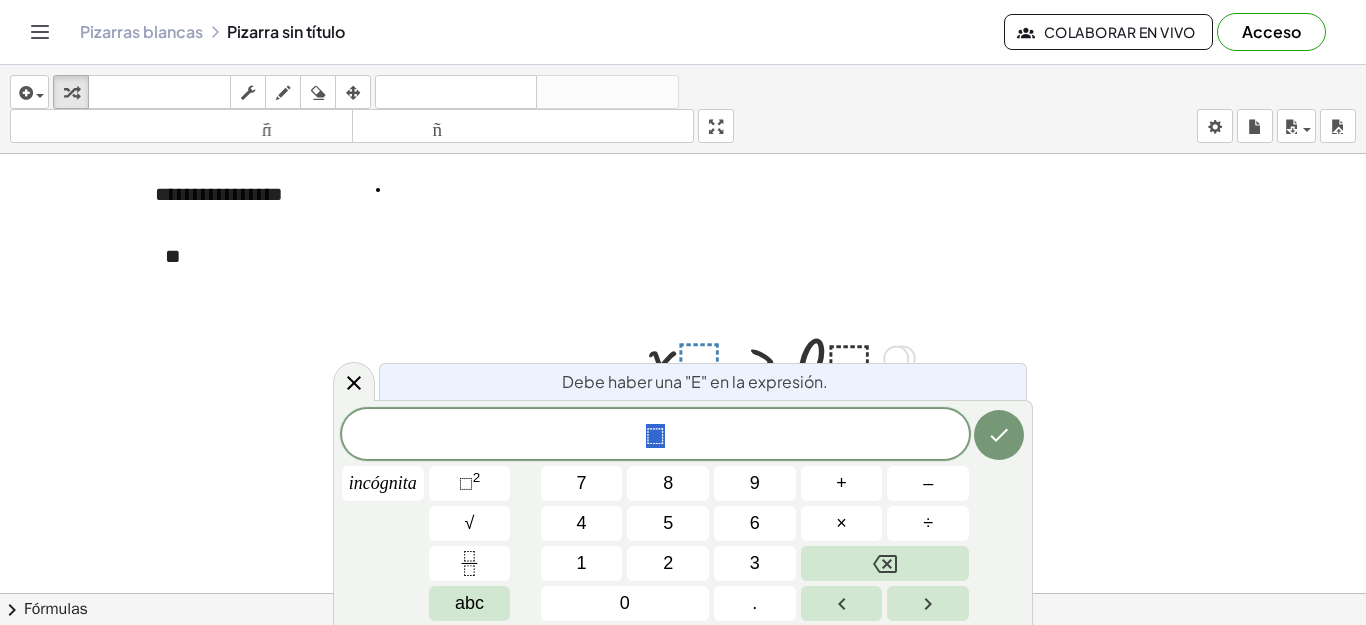 click at bounding box center [354, 381] 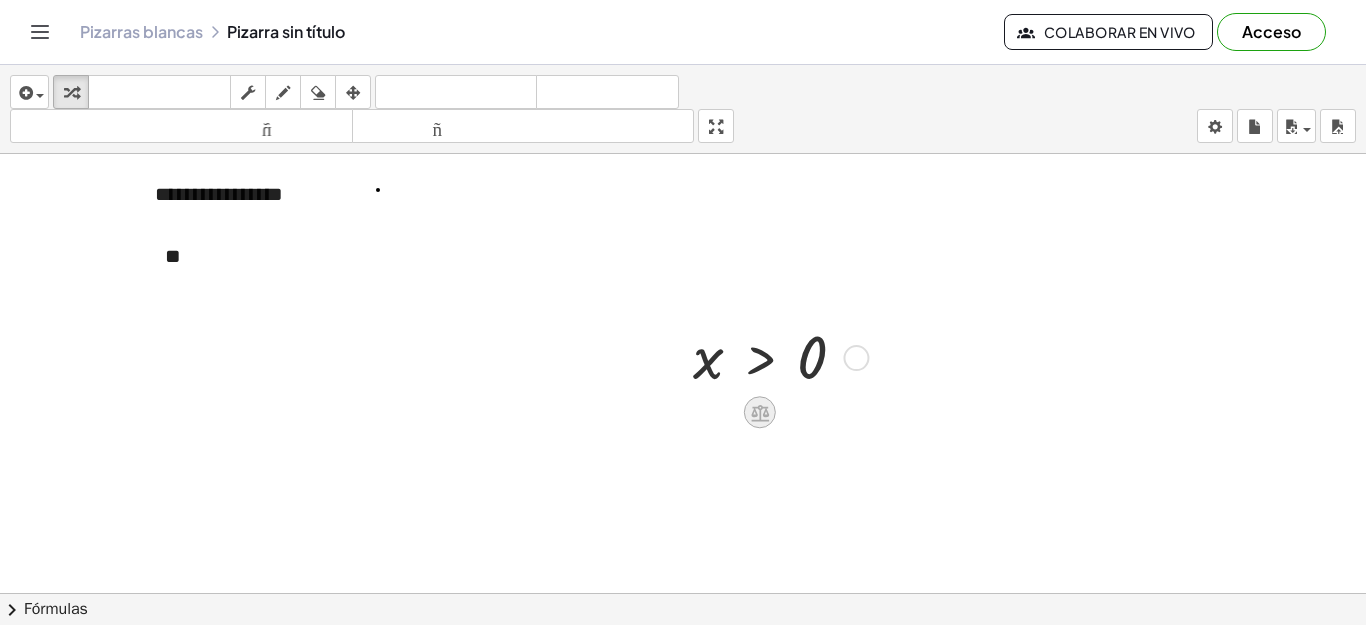click at bounding box center (760, 413) 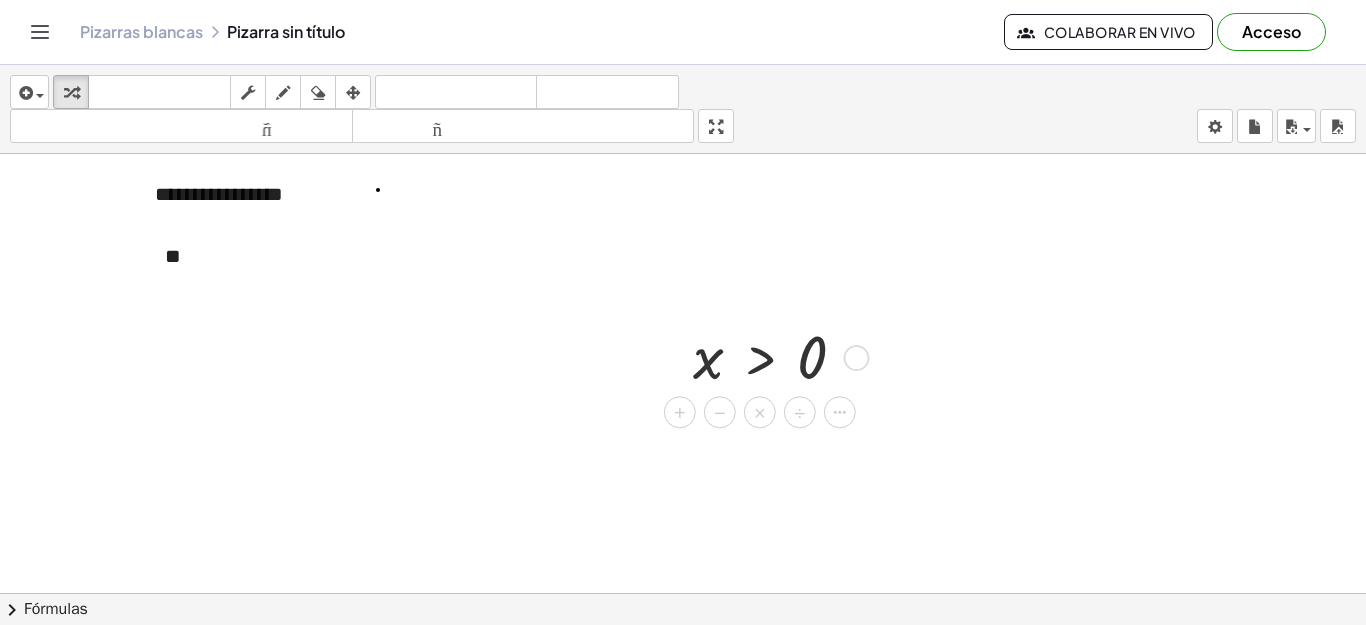click 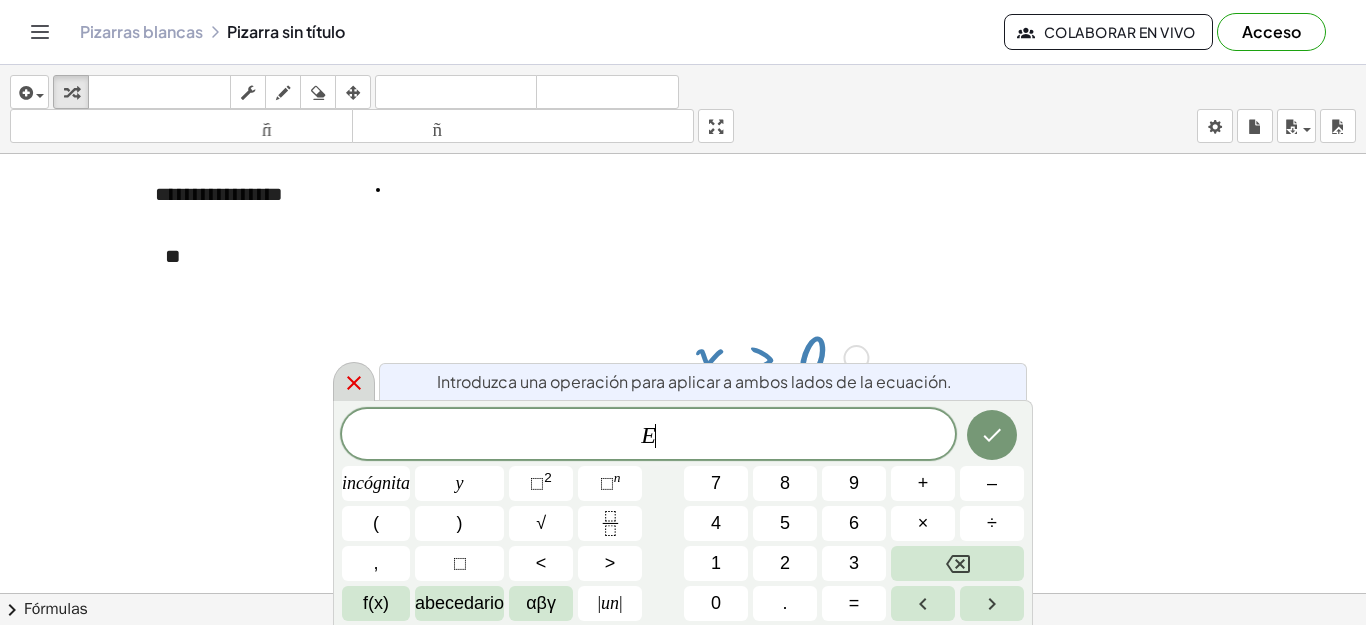 click 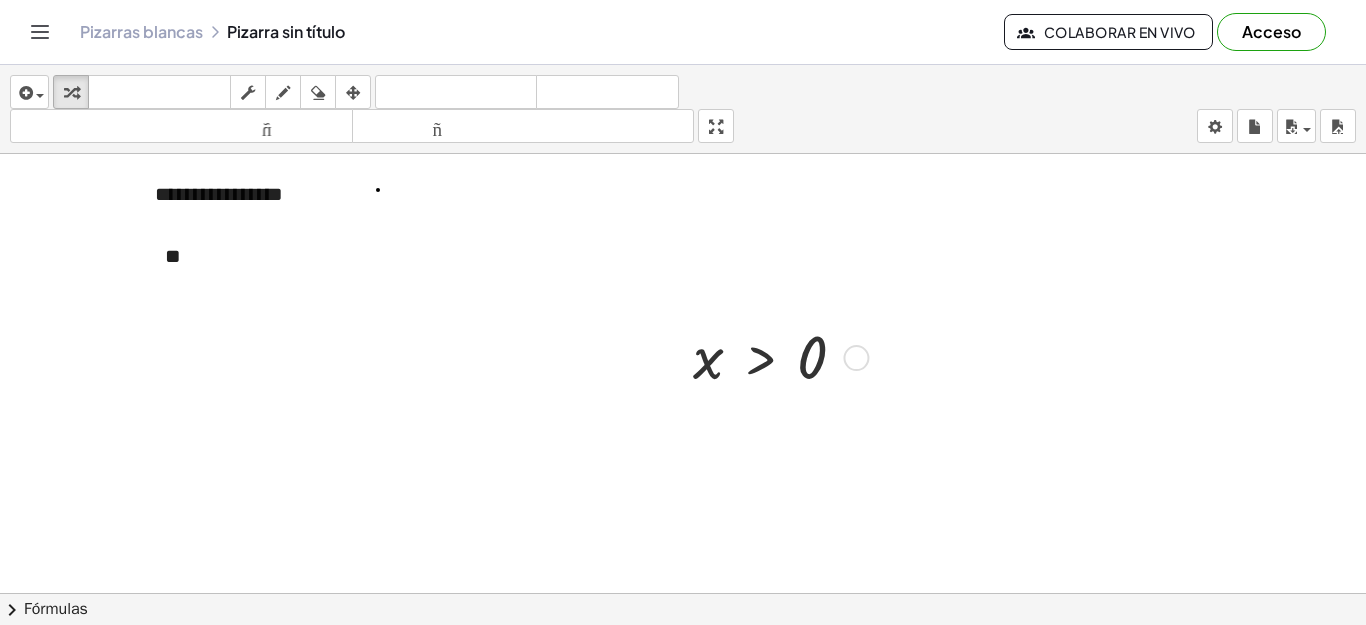 click at bounding box center [683, 634] 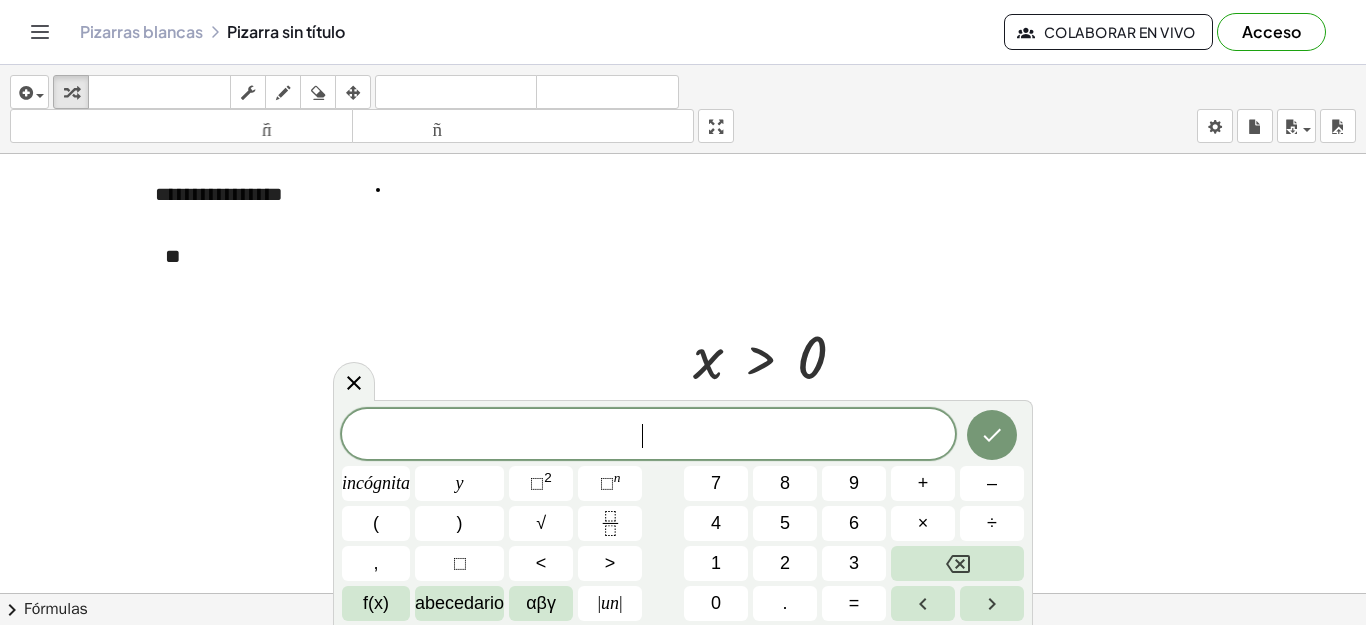 click on "incógnita" at bounding box center (376, 483) 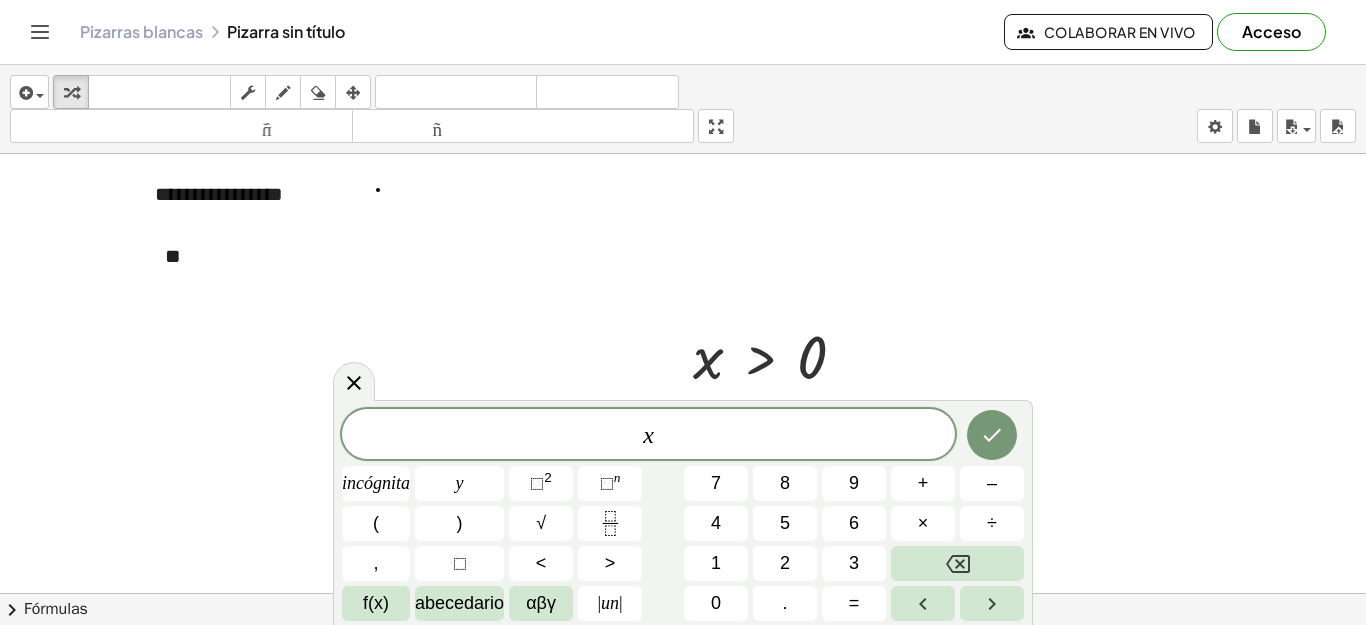 click 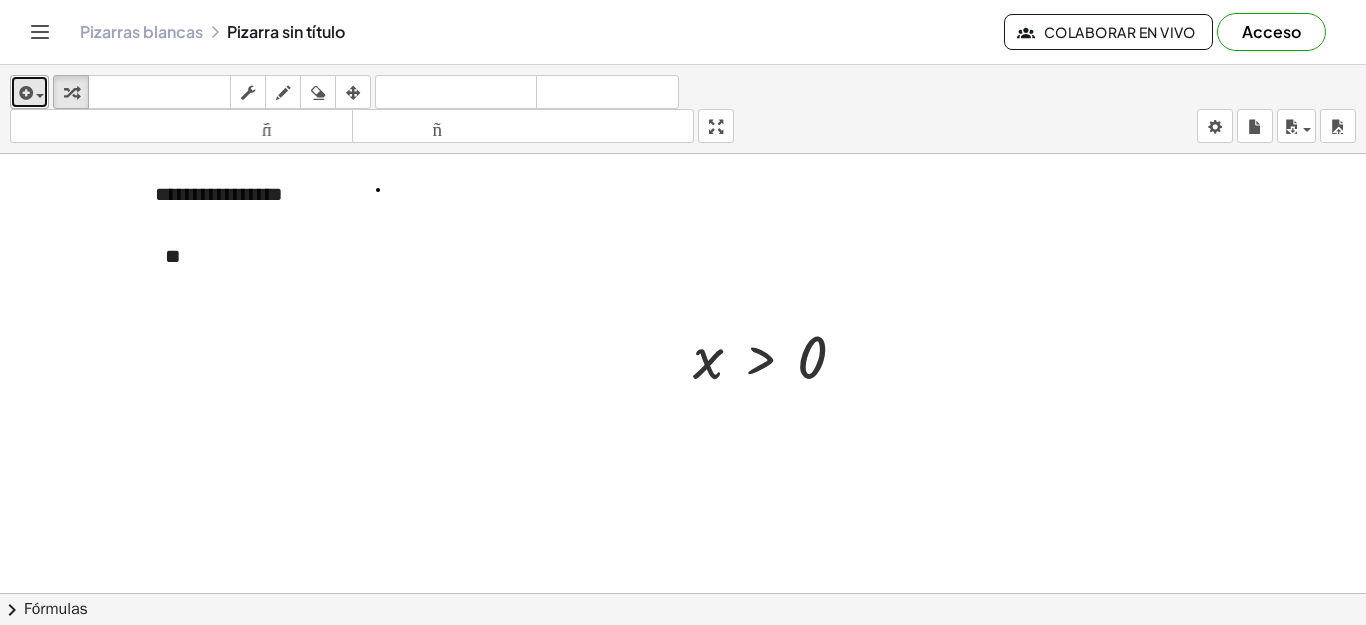 click at bounding box center [24, 93] 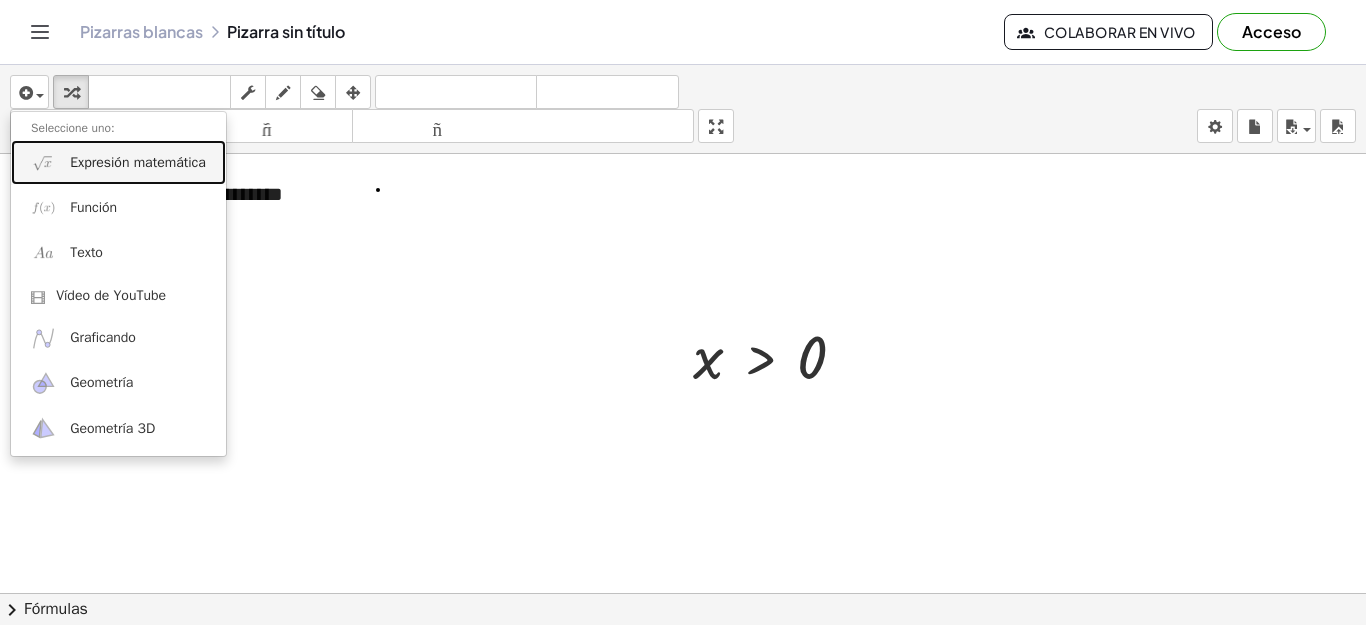 click on "Expresión matemática" at bounding box center (138, 162) 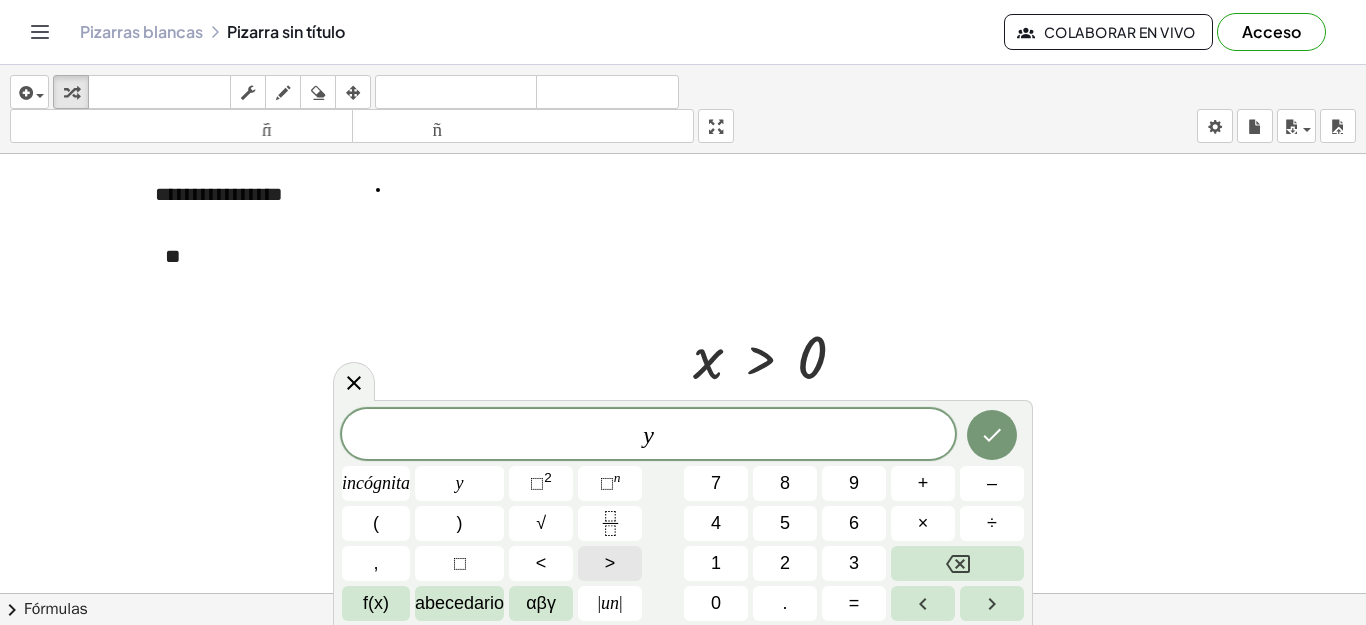 click on ">" at bounding box center [610, 563] 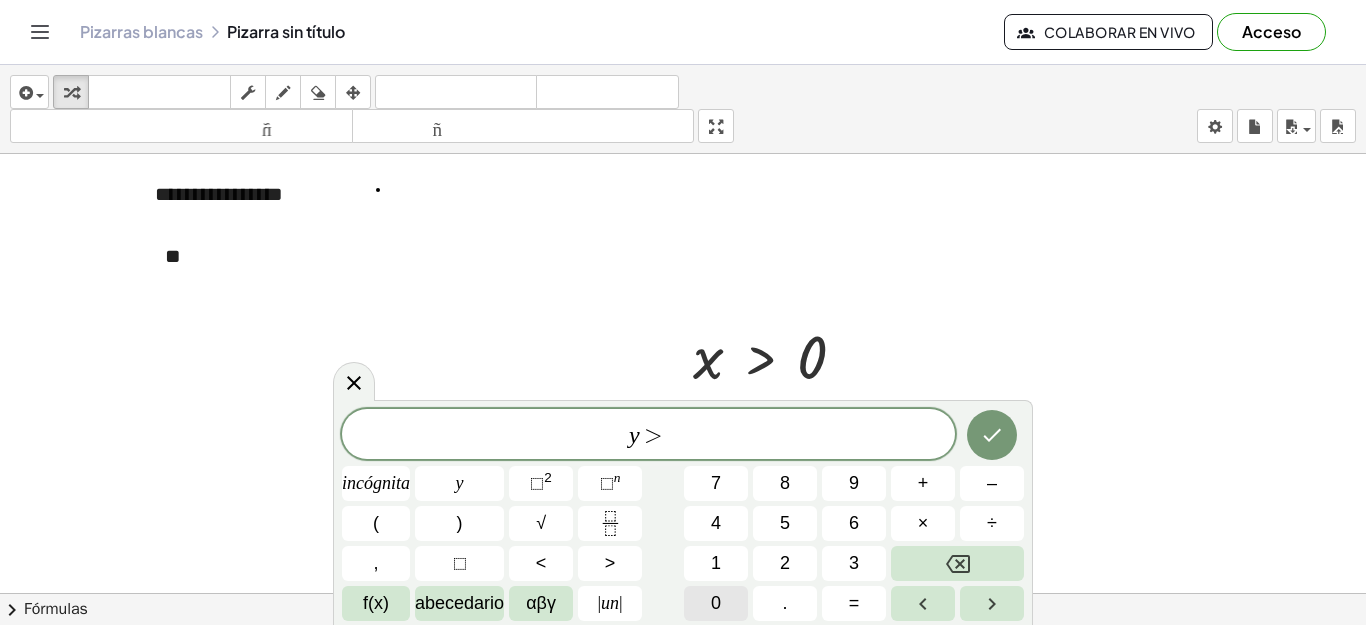 click on "0" at bounding box center (716, 603) 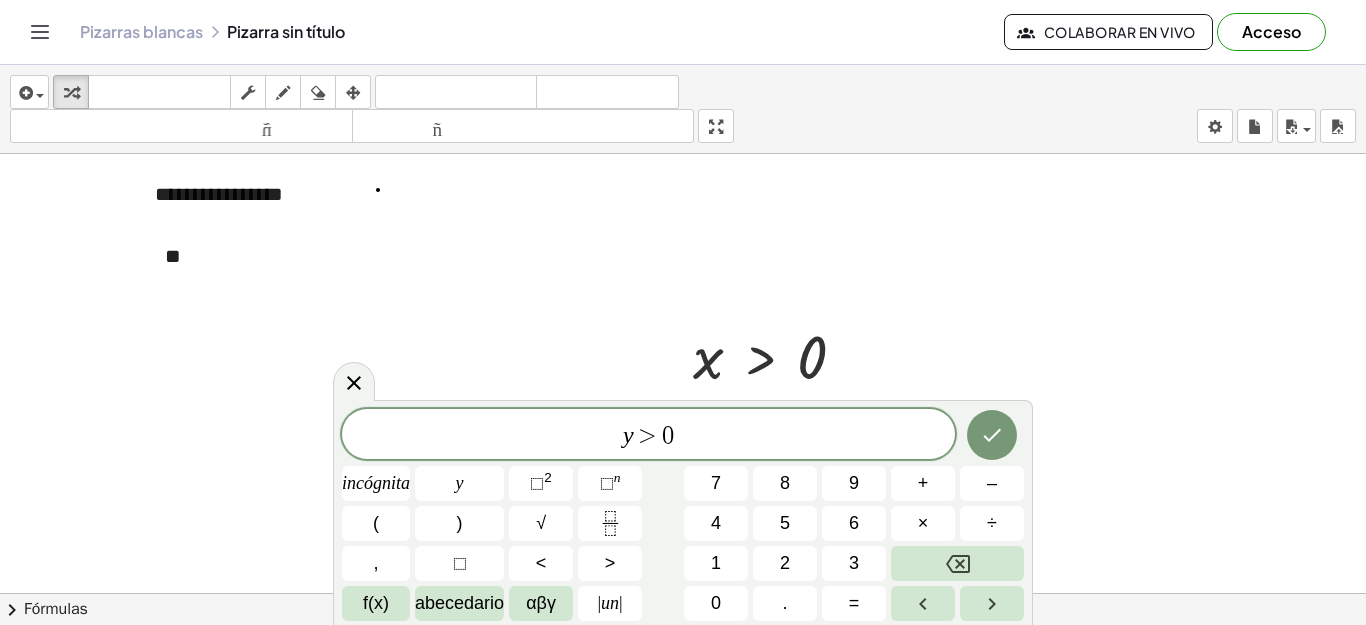 click at bounding box center (992, 435) 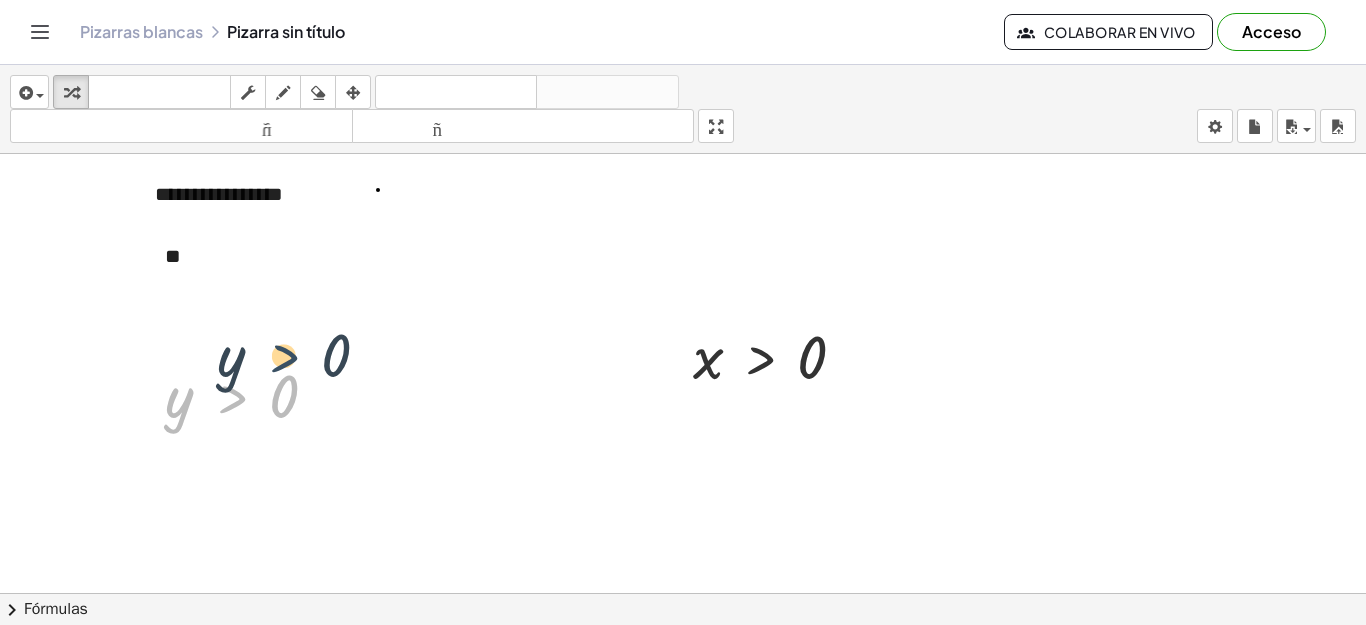 drag, startPoint x: 218, startPoint y: 395, endPoint x: 271, endPoint y: 353, distance: 67.62396 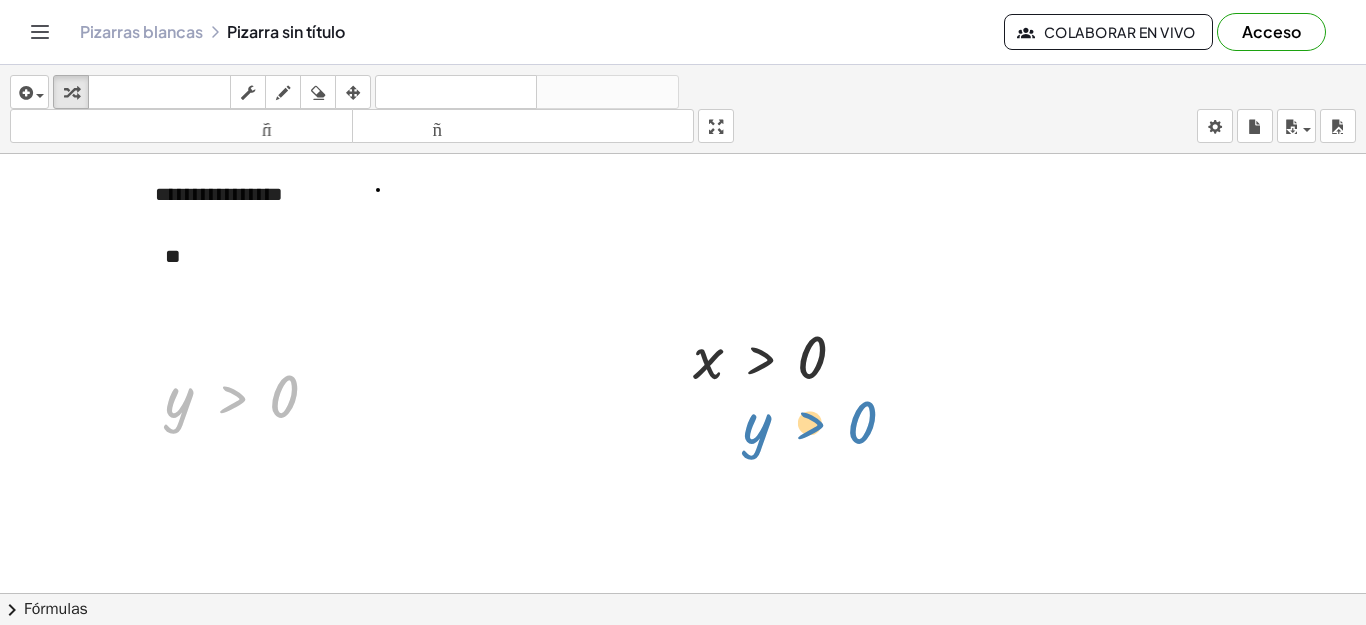 drag, startPoint x: 216, startPoint y: 410, endPoint x: 796, endPoint y: 419, distance: 580.0698 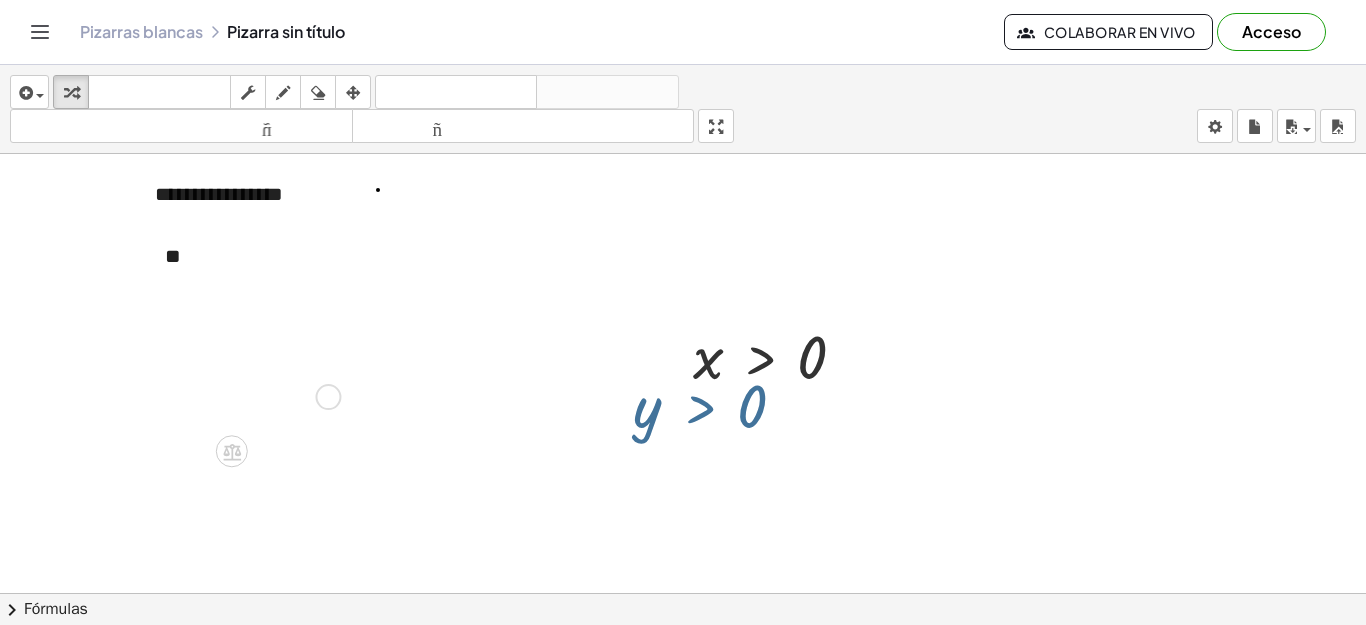 drag, startPoint x: 796, startPoint y: 419, endPoint x: 732, endPoint y: 431, distance: 65.11528 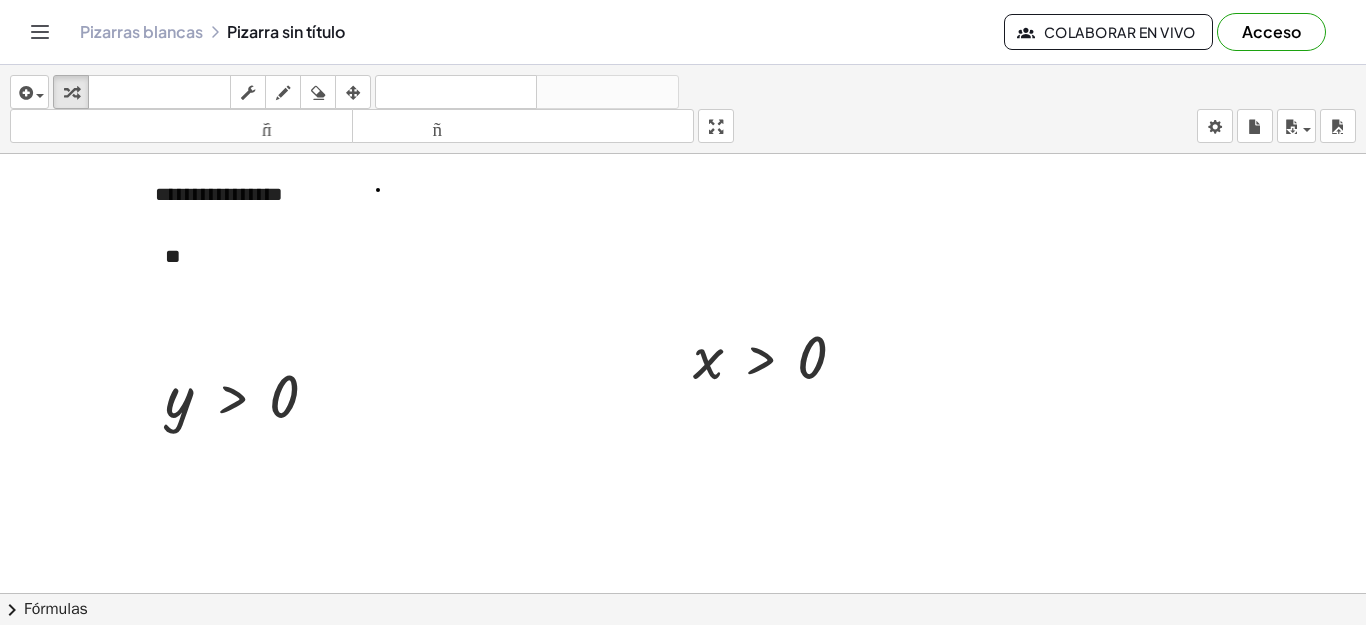 click at bounding box center (683, 634) 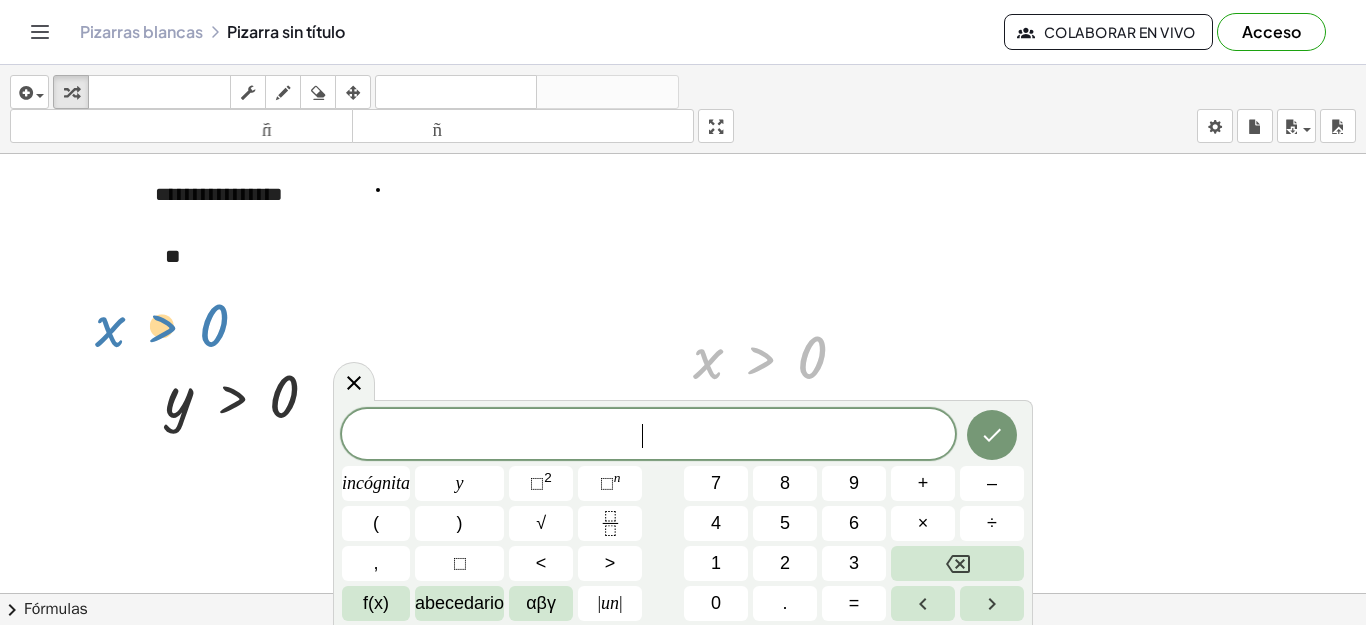 drag, startPoint x: 531, startPoint y: 349, endPoint x: 151, endPoint y: 318, distance: 381.2624 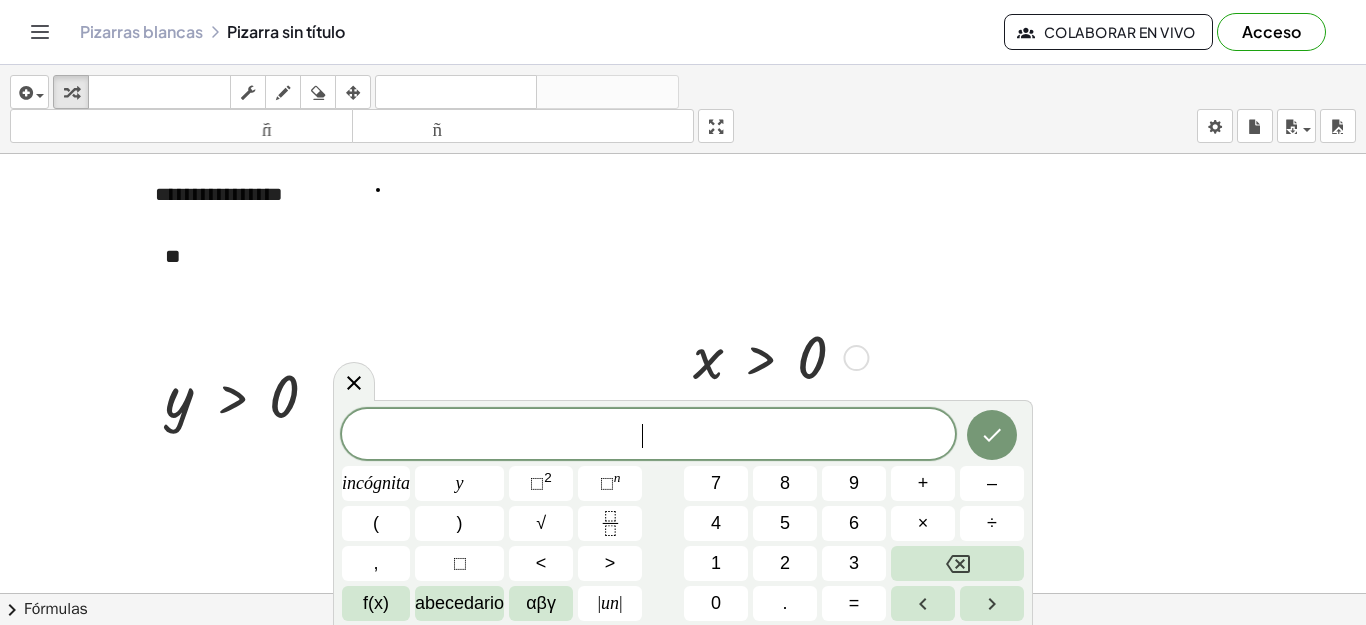 click at bounding box center (683, 634) 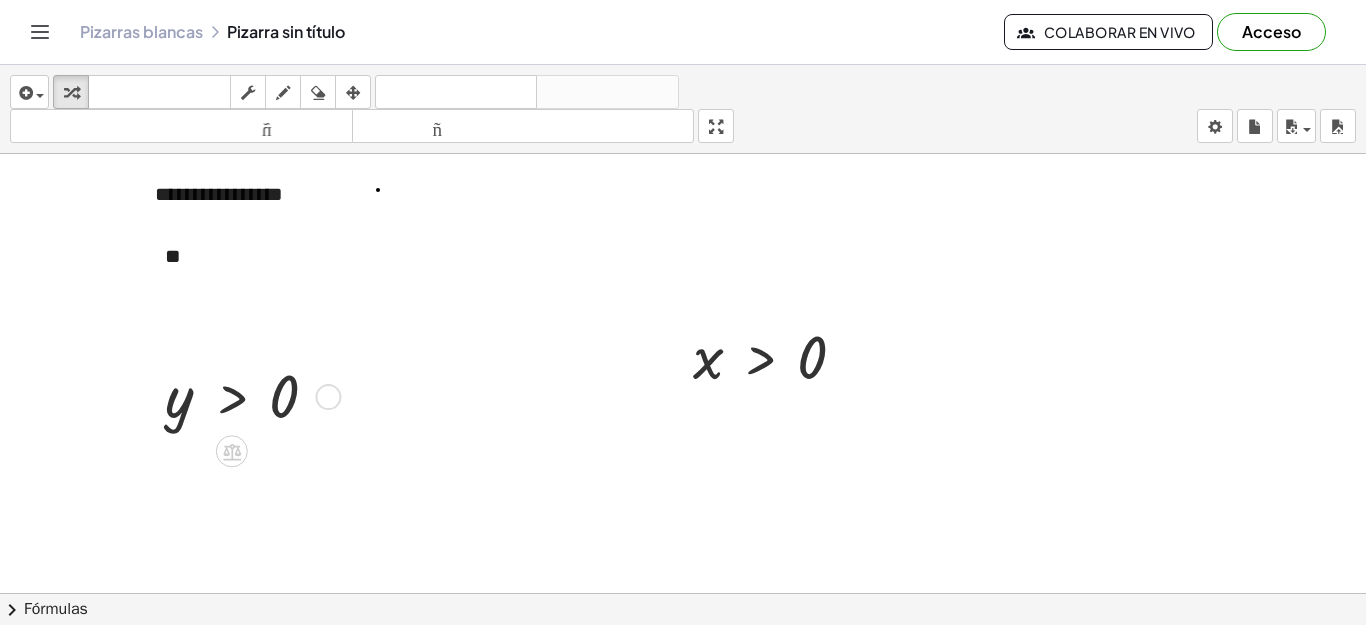 click at bounding box center (249, 395) 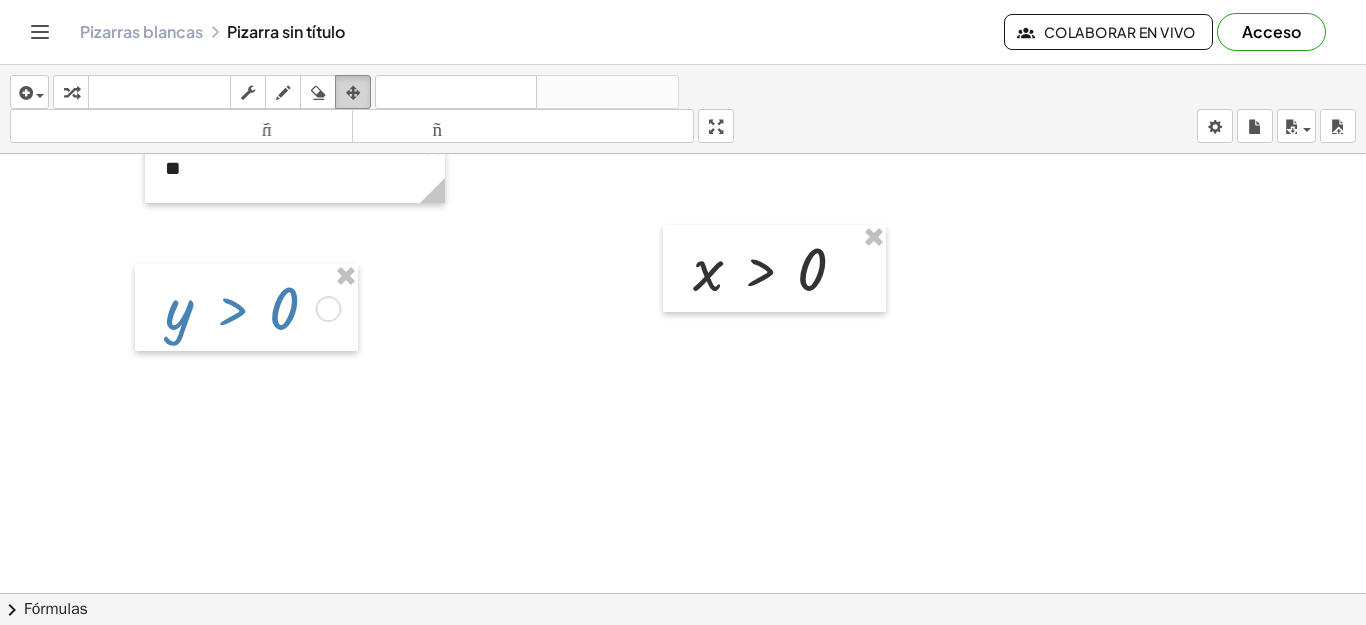 click at bounding box center [353, 93] 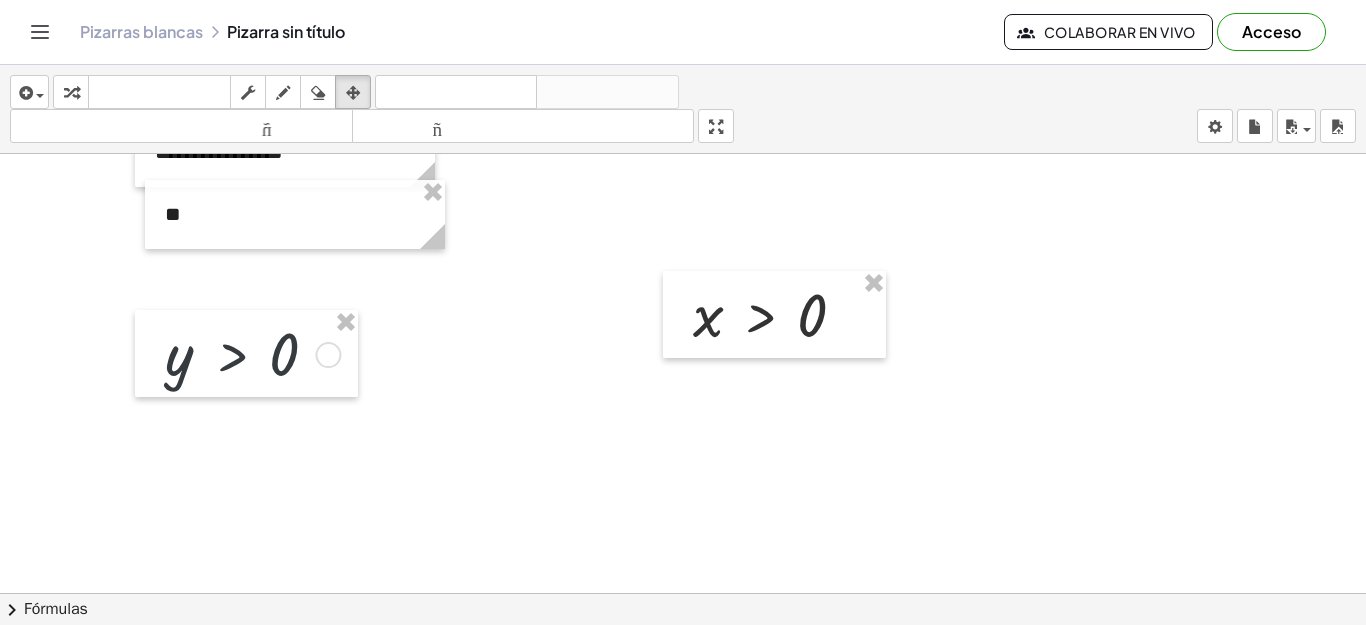 scroll, scrollTop: 38, scrollLeft: 0, axis: vertical 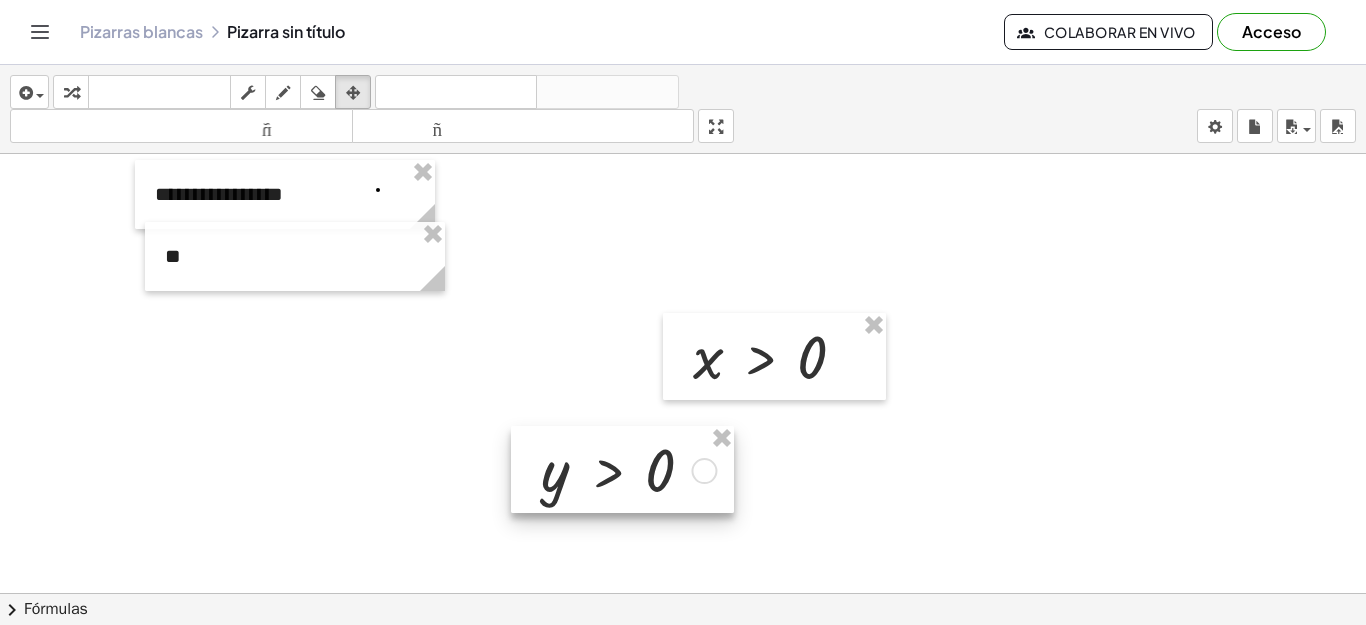 drag, startPoint x: 330, startPoint y: 377, endPoint x: 630, endPoint y: 456, distance: 310.22733 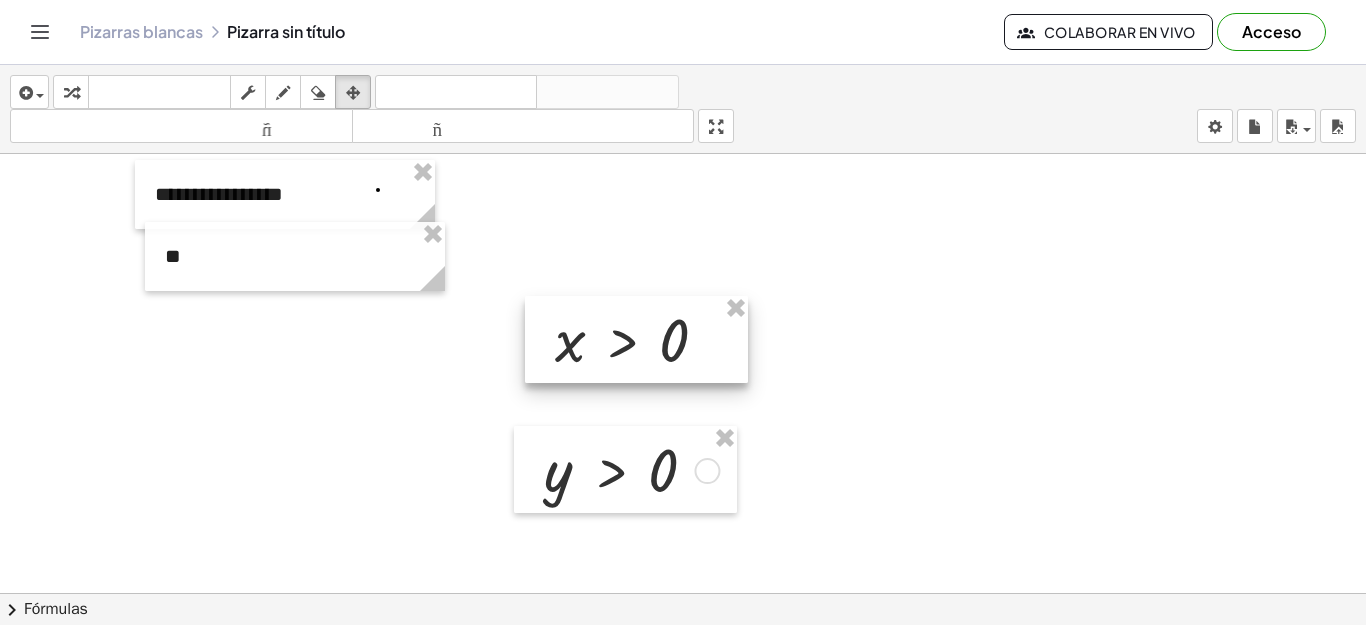 drag, startPoint x: 701, startPoint y: 347, endPoint x: 560, endPoint y: 329, distance: 142.14429 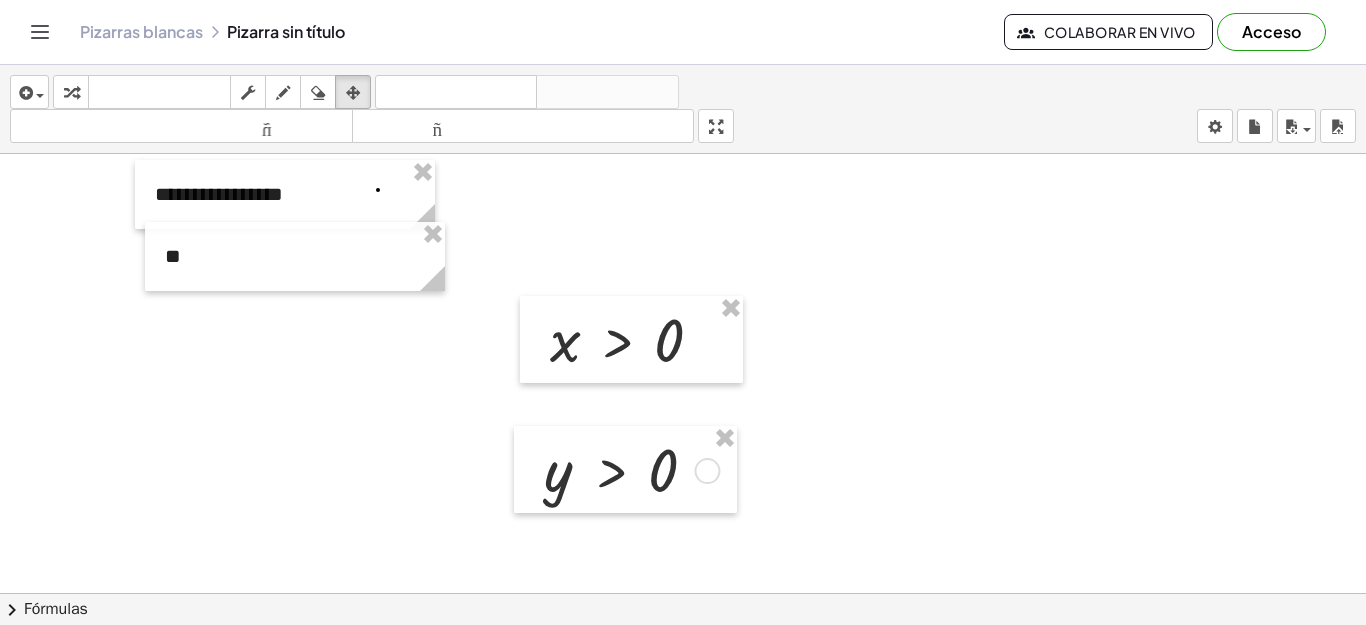 click at bounding box center [683, 634] 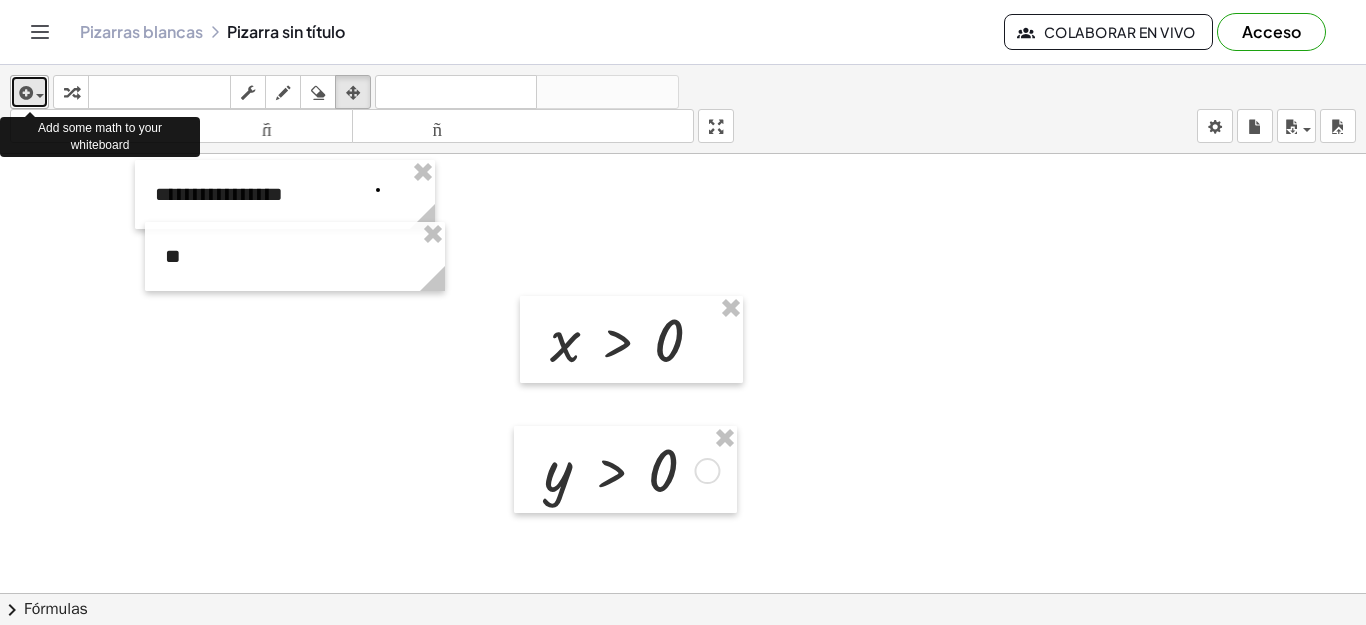 click at bounding box center (29, 92) 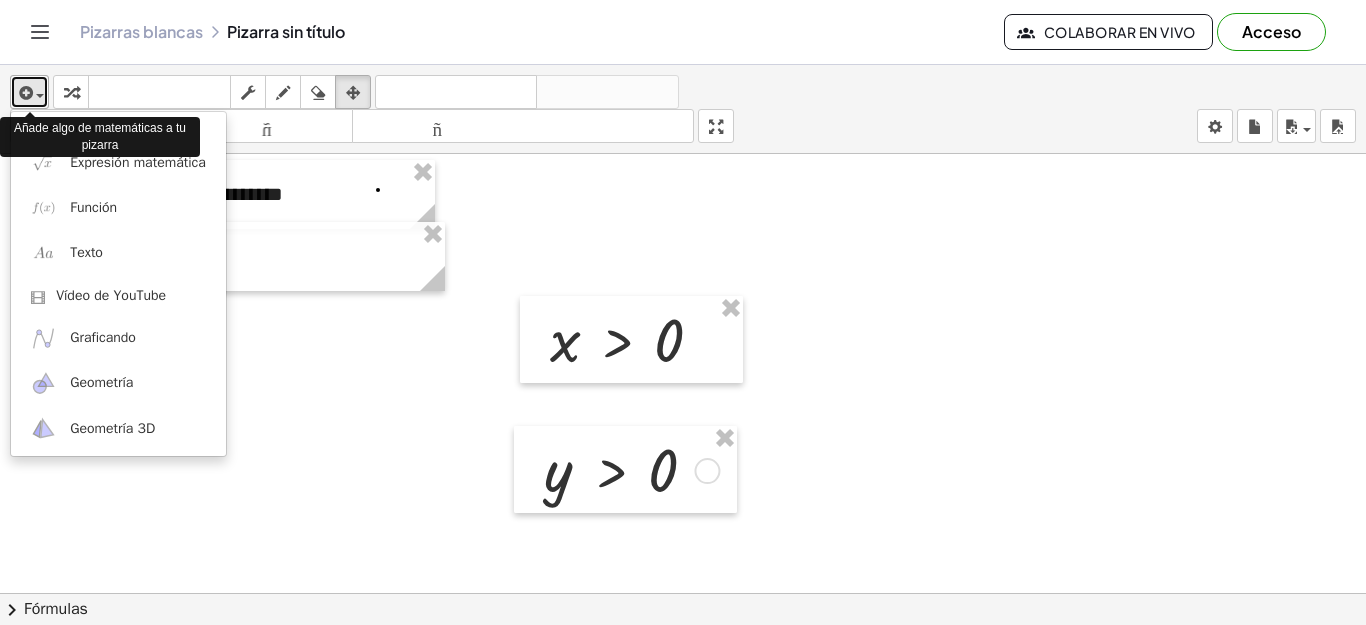 click at bounding box center [29, 92] 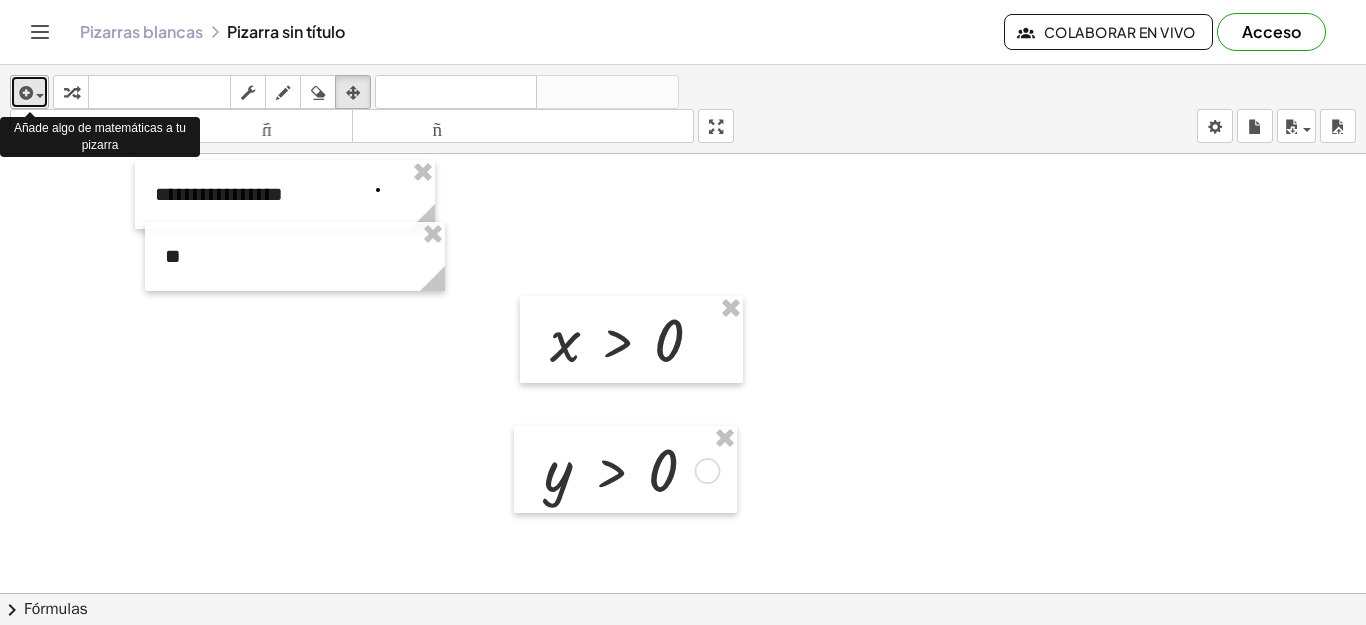click at bounding box center [35, 95] 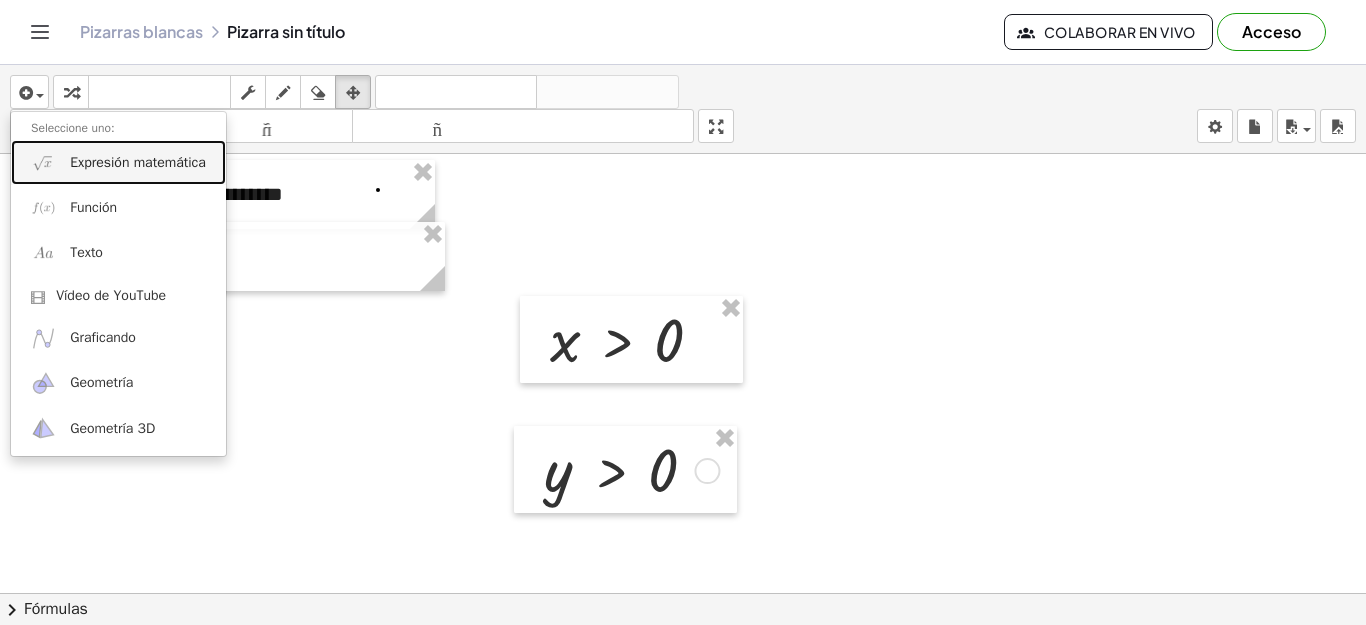 click on "Expresión matemática" at bounding box center [118, 162] 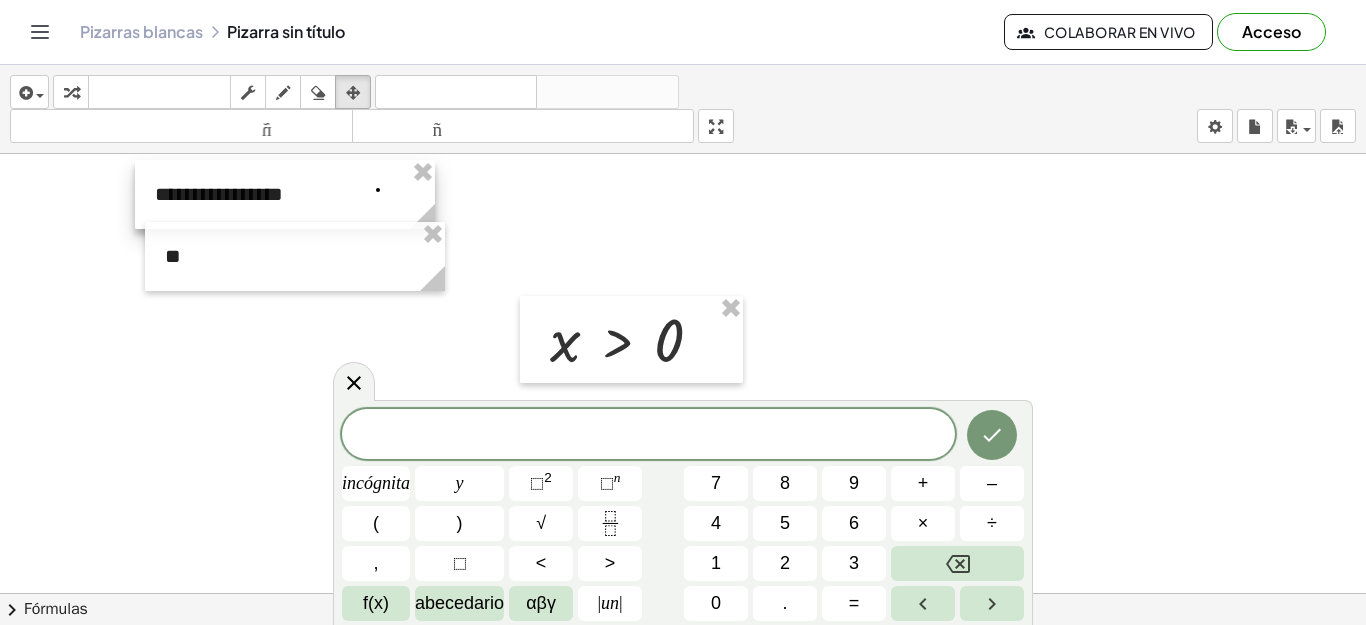 click at bounding box center (285, 194) 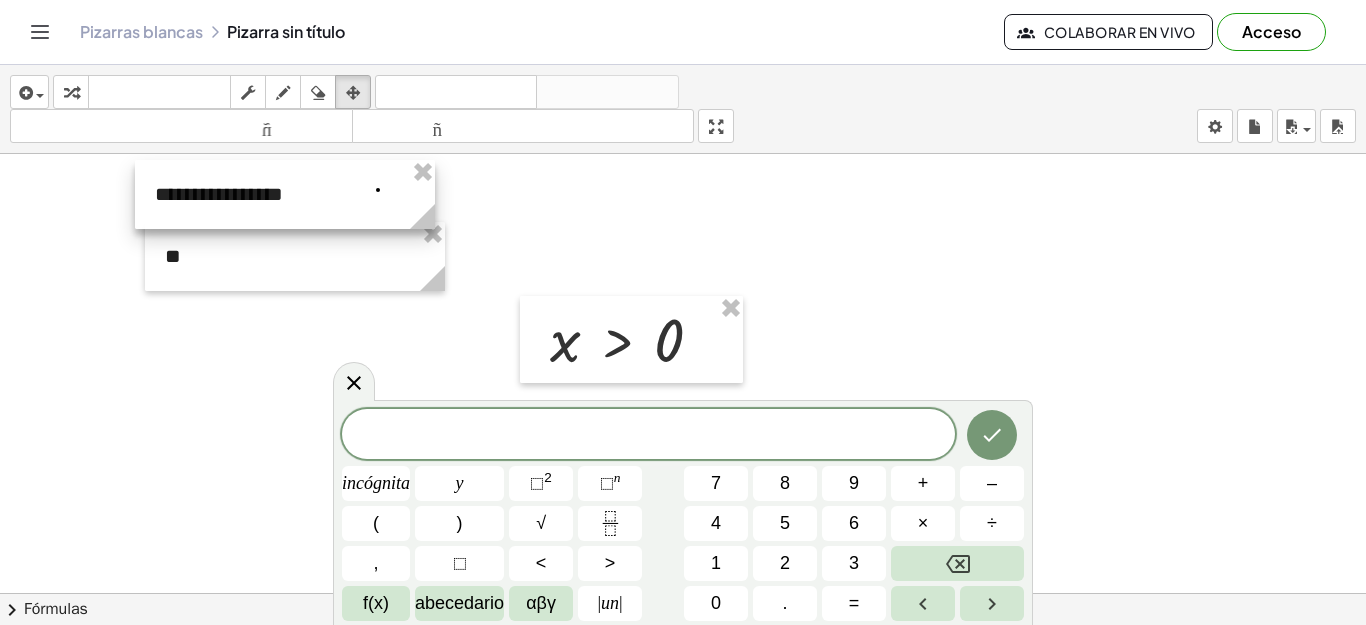 click at bounding box center (285, 194) 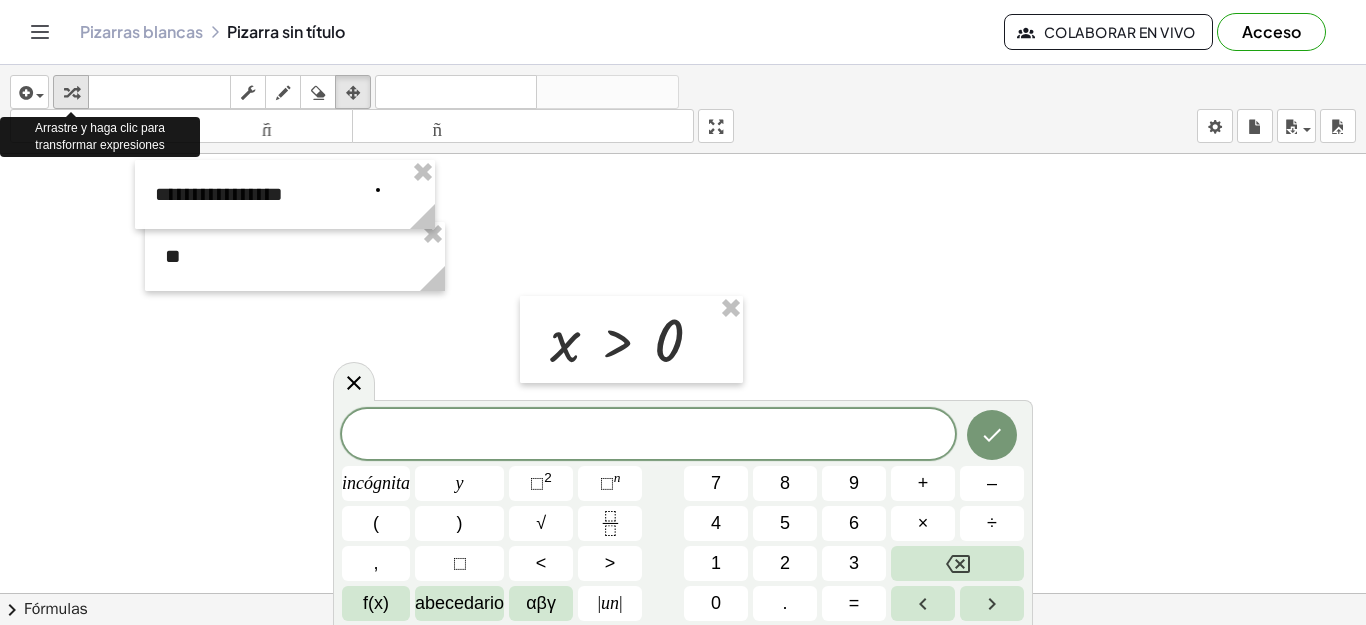 click at bounding box center [71, 92] 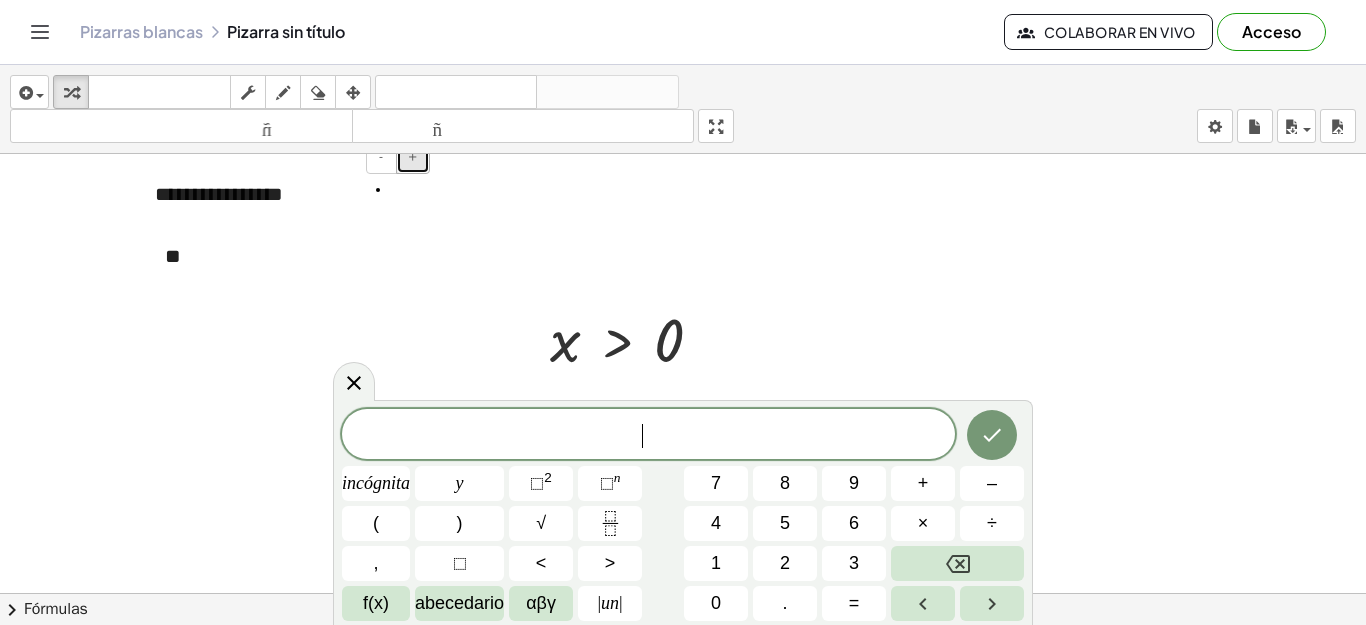click on "+" at bounding box center [413, 156] 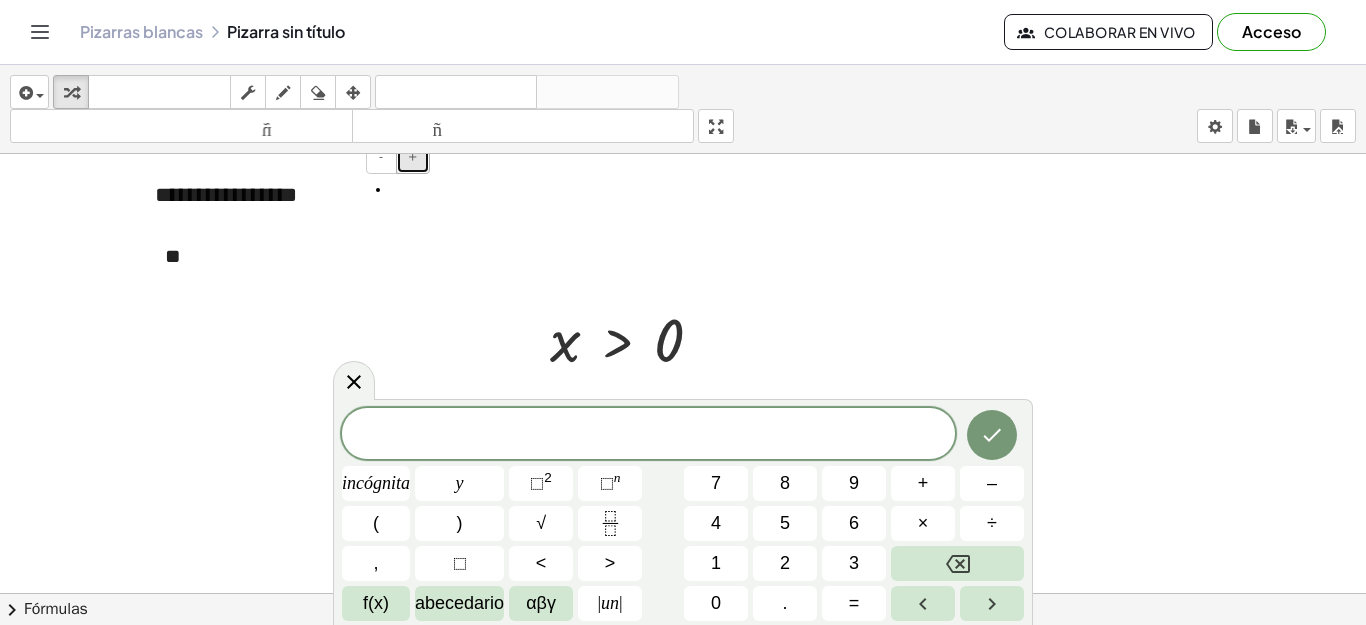 click on "+" at bounding box center (413, 156) 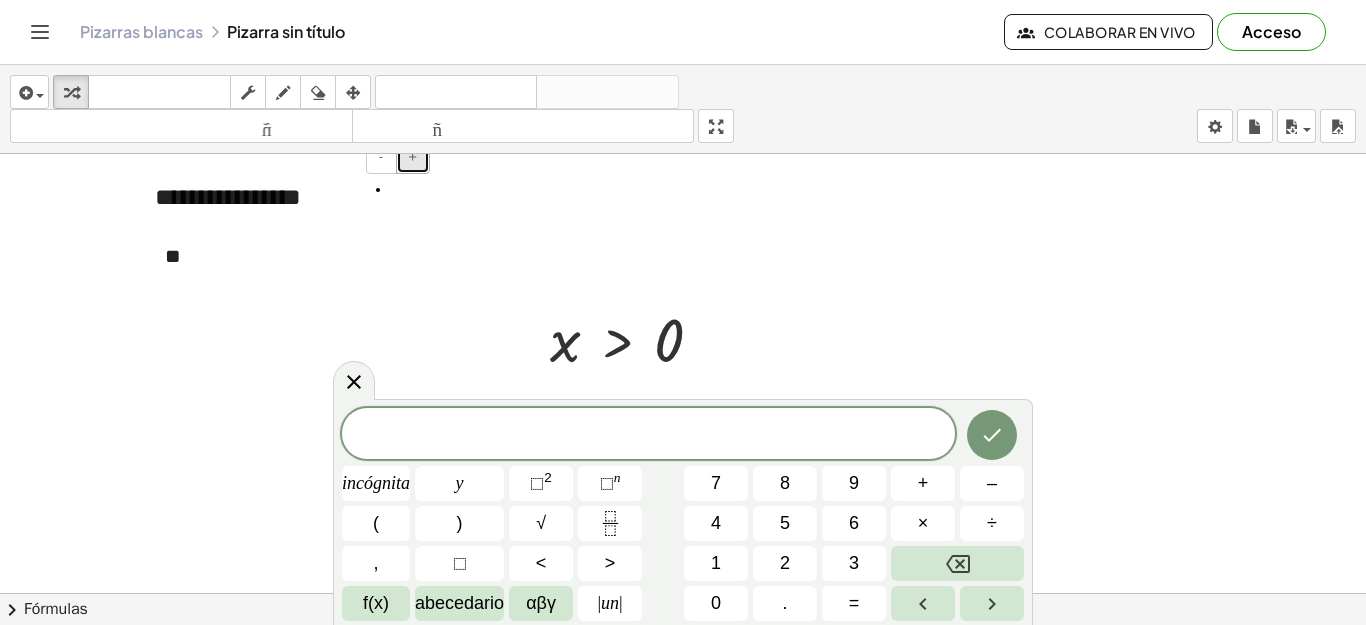 click on "+" at bounding box center [413, 156] 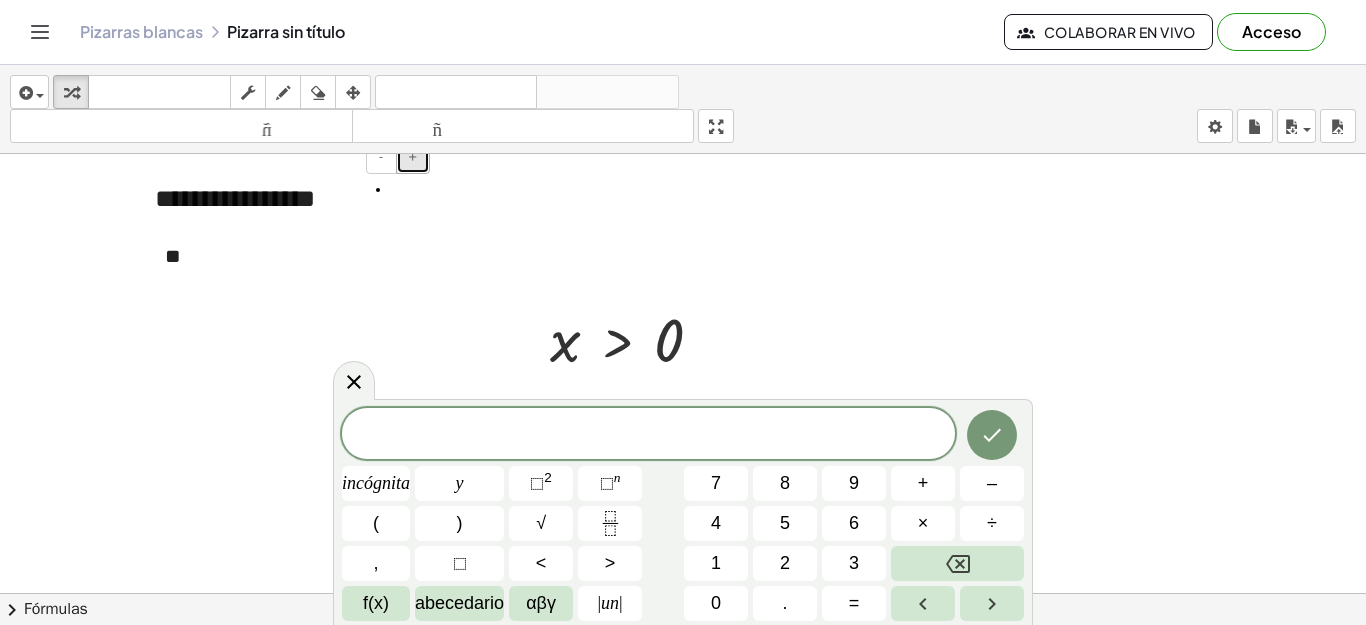 click on "+" at bounding box center [413, 156] 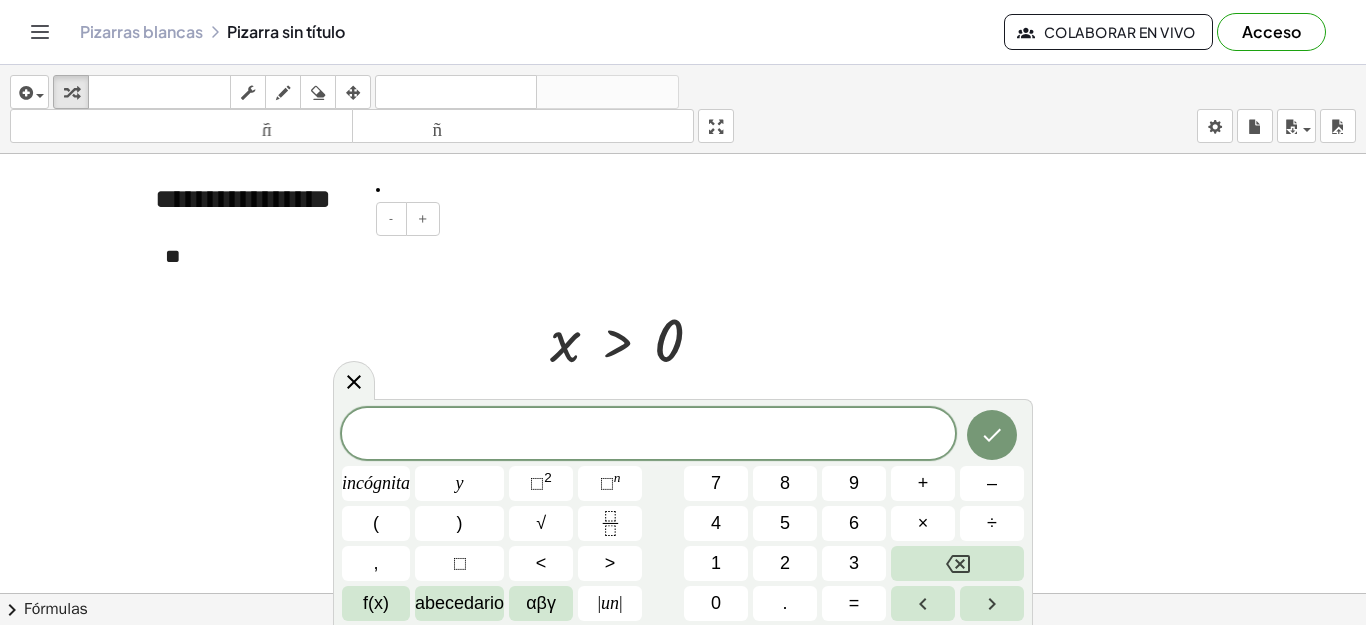 click on "**" at bounding box center [173, 256] 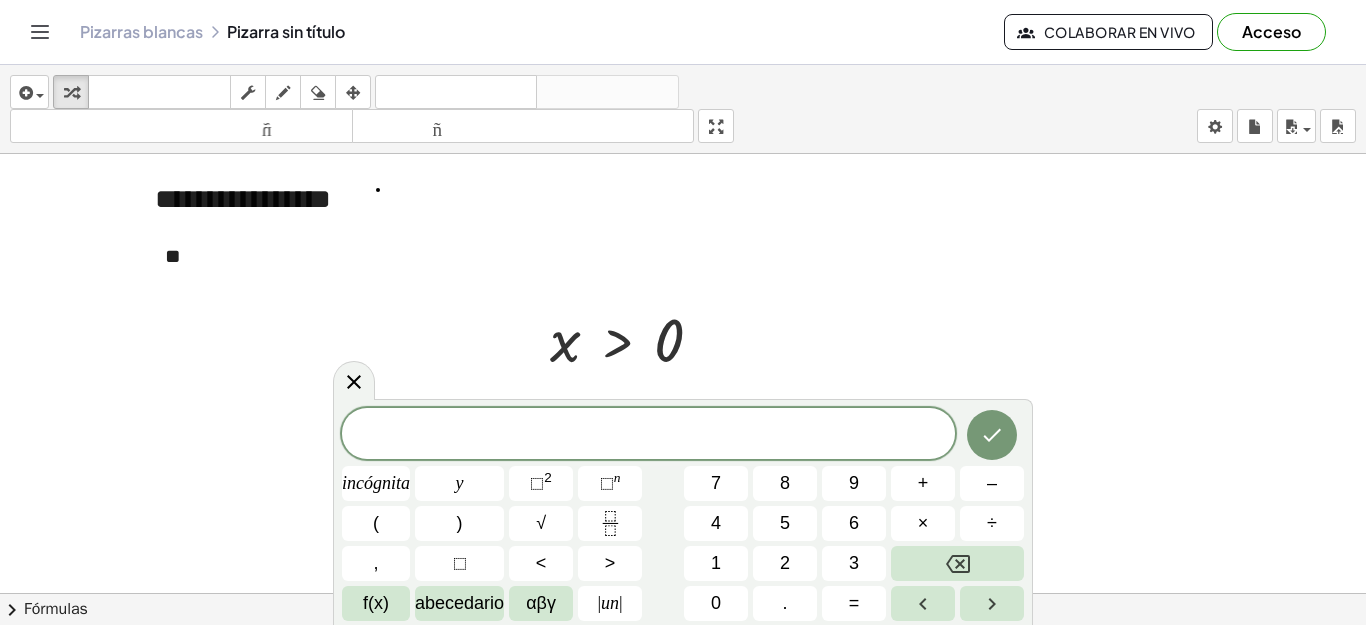click on "+" at bounding box center [0, 0] 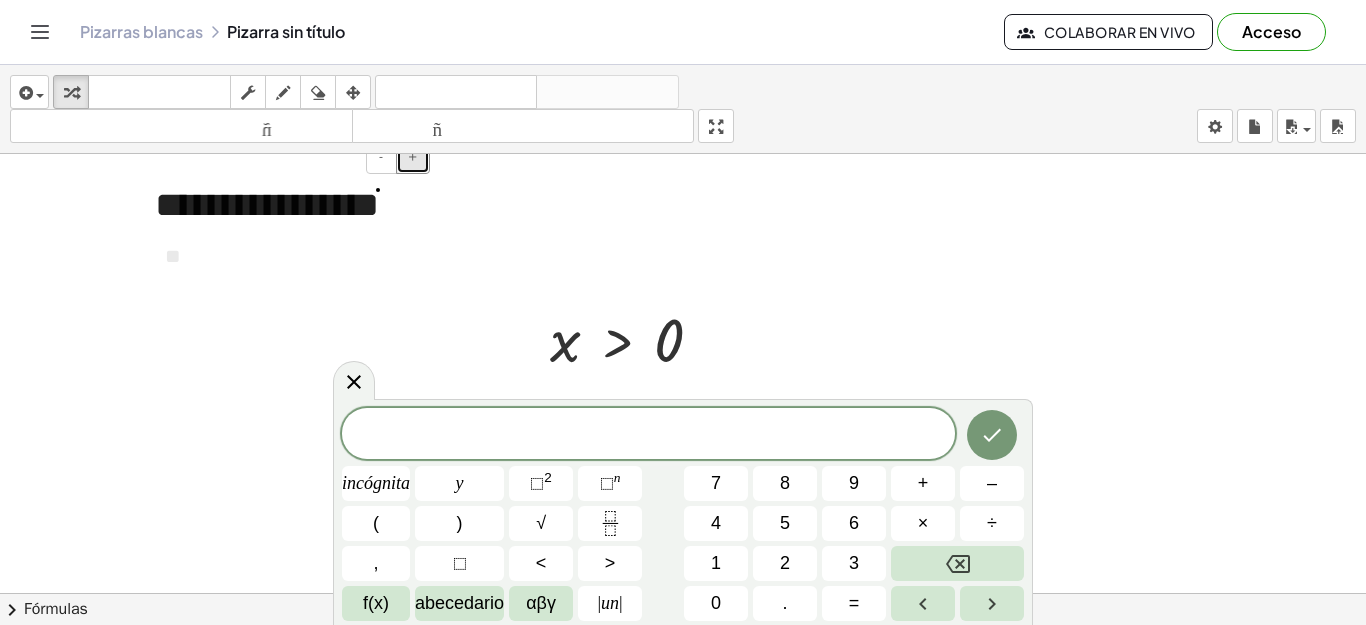 type 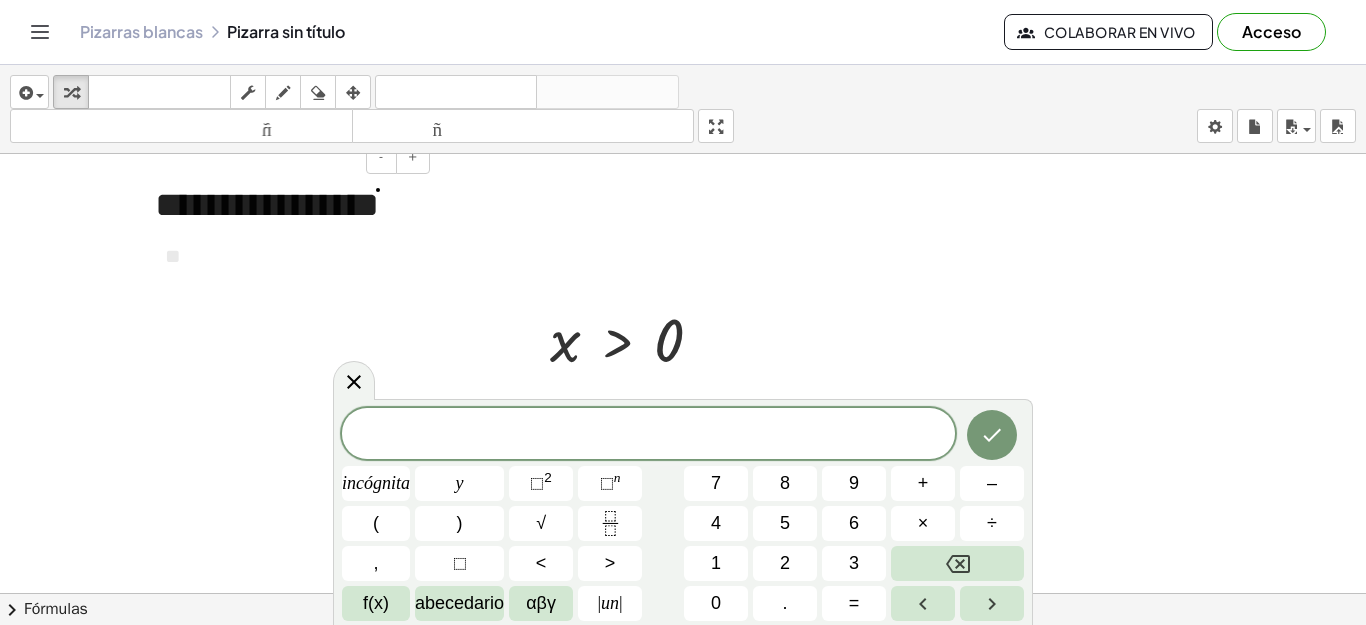 click on "**********" at bounding box center (285, 231) 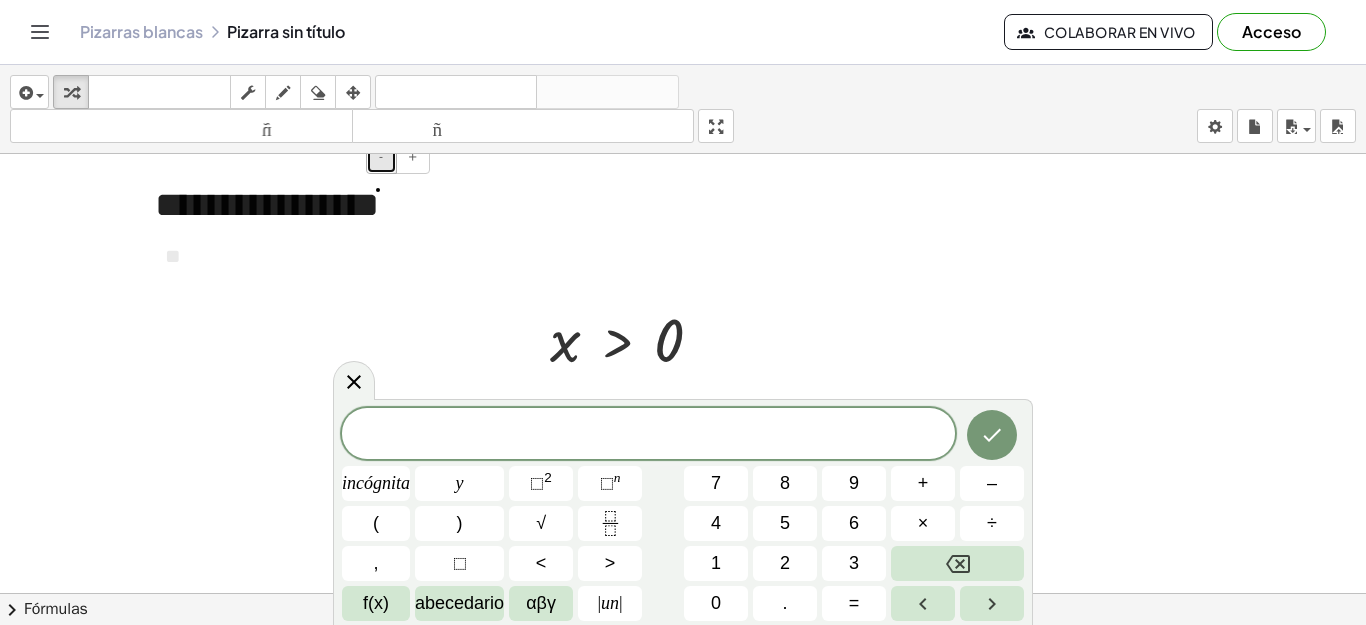 click on "-" at bounding box center (381, 157) 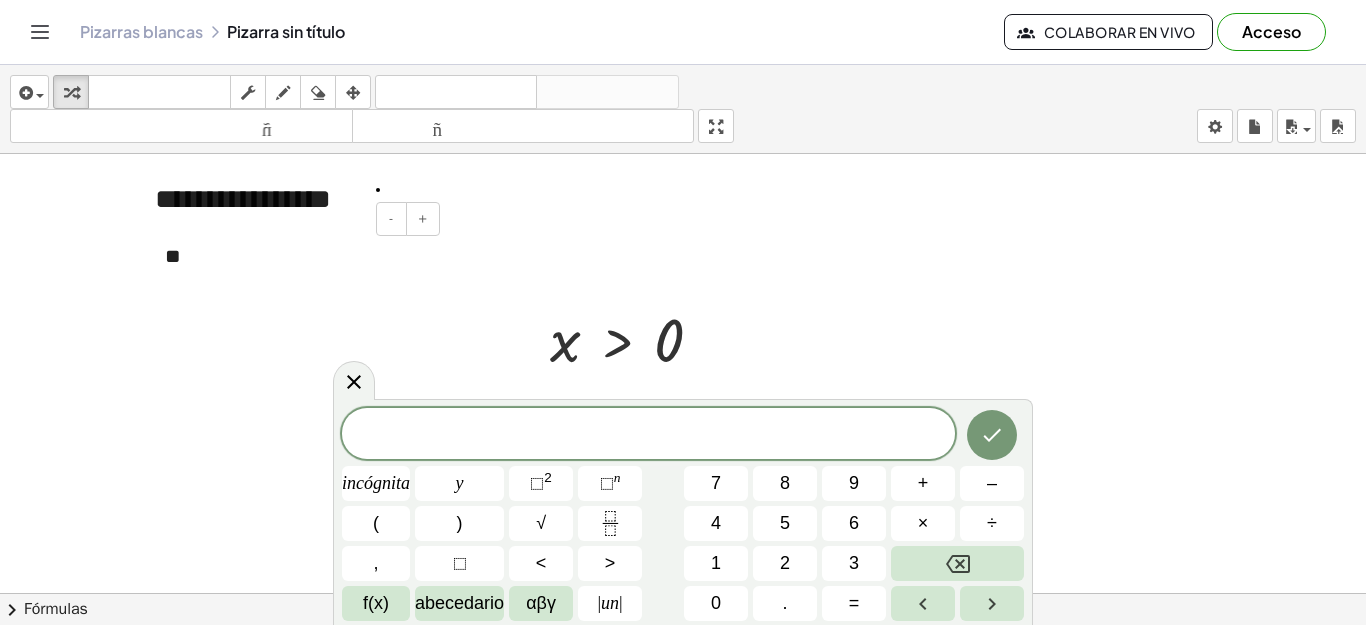 click on "**" at bounding box center (173, 256) 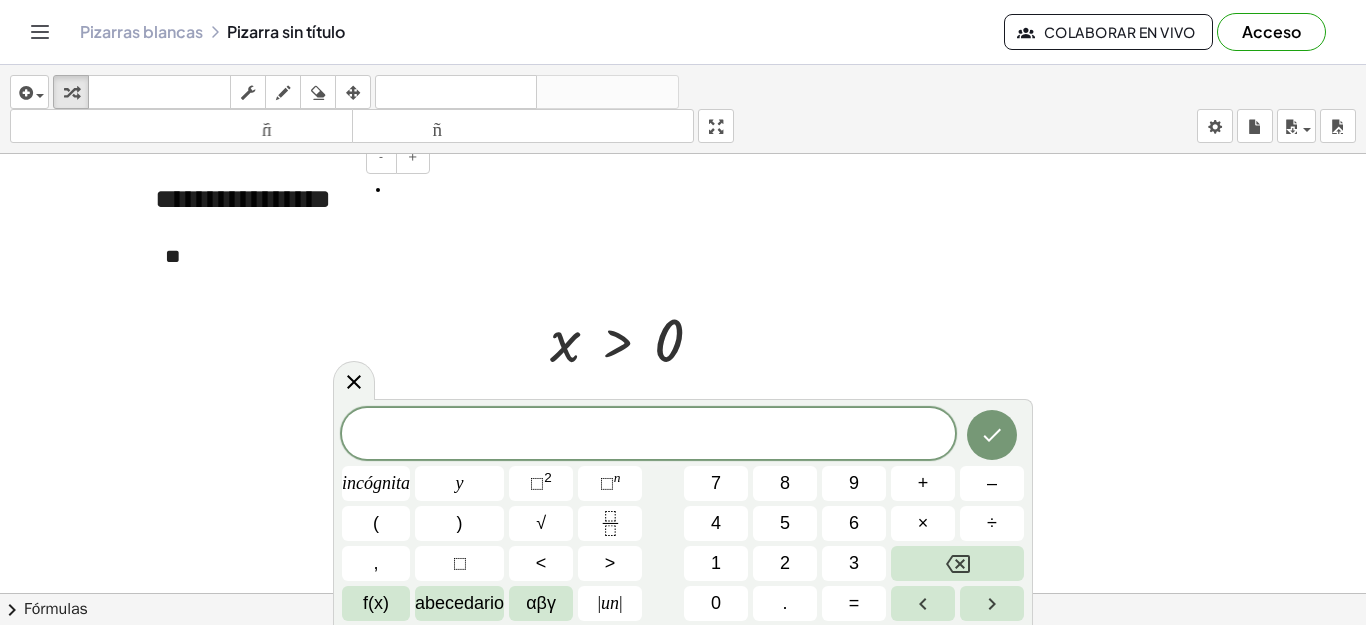 click on "**********" at bounding box center (285, 200) 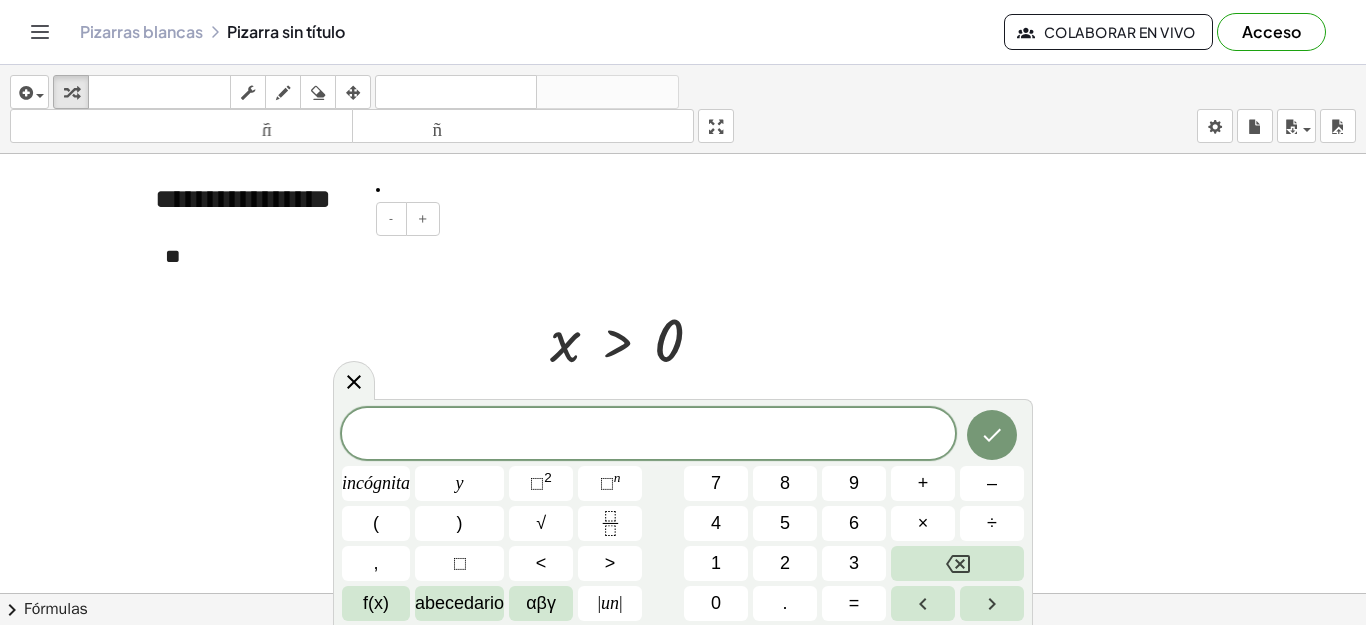 click on "**" at bounding box center [295, 256] 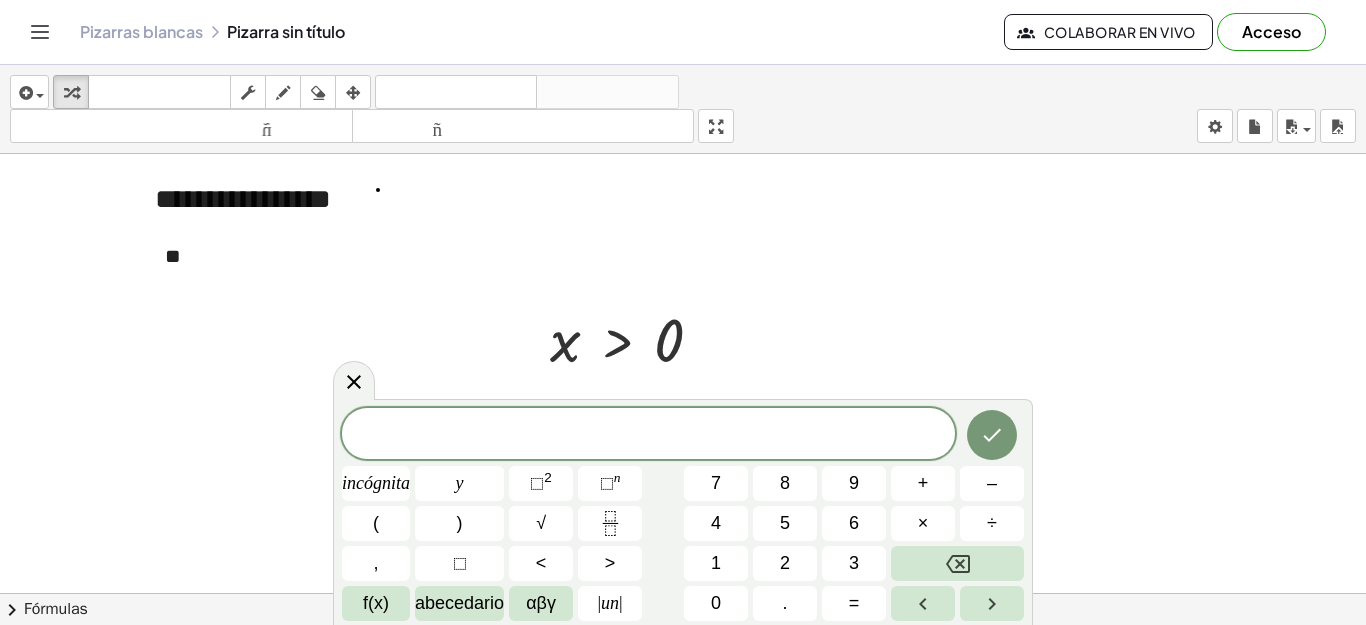 click at bounding box center (683, 634) 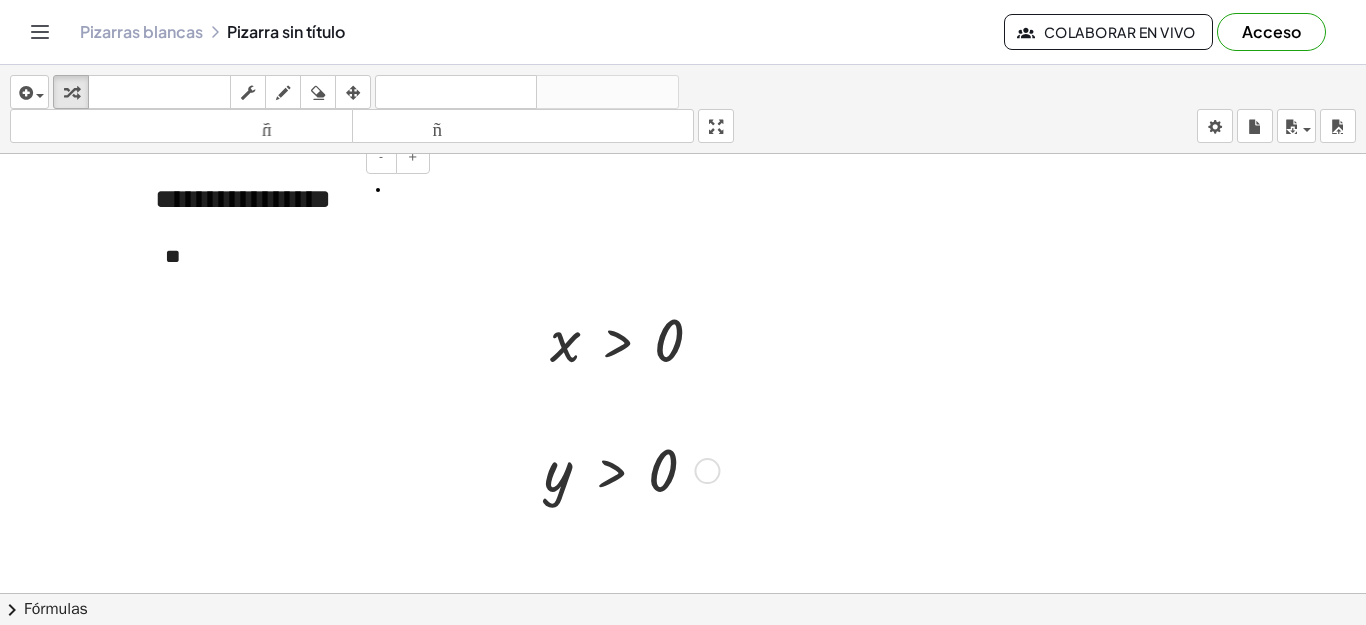 click on "**********" at bounding box center [285, 200] 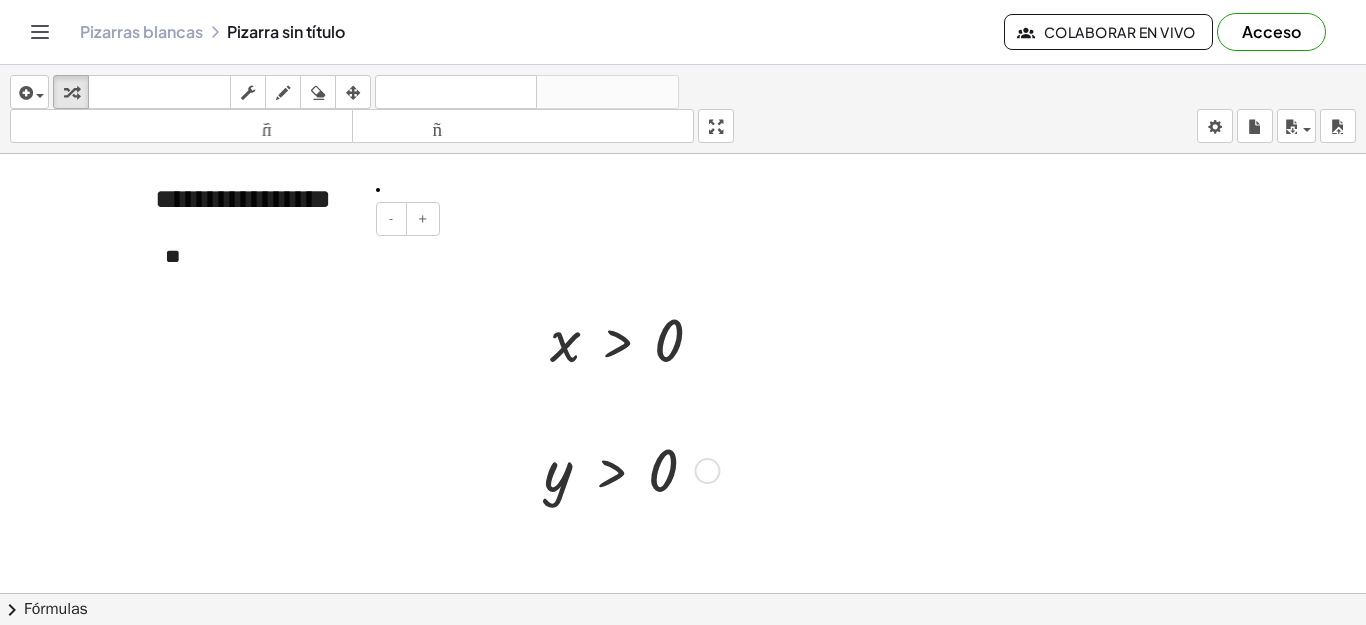 click on "**" at bounding box center (295, 256) 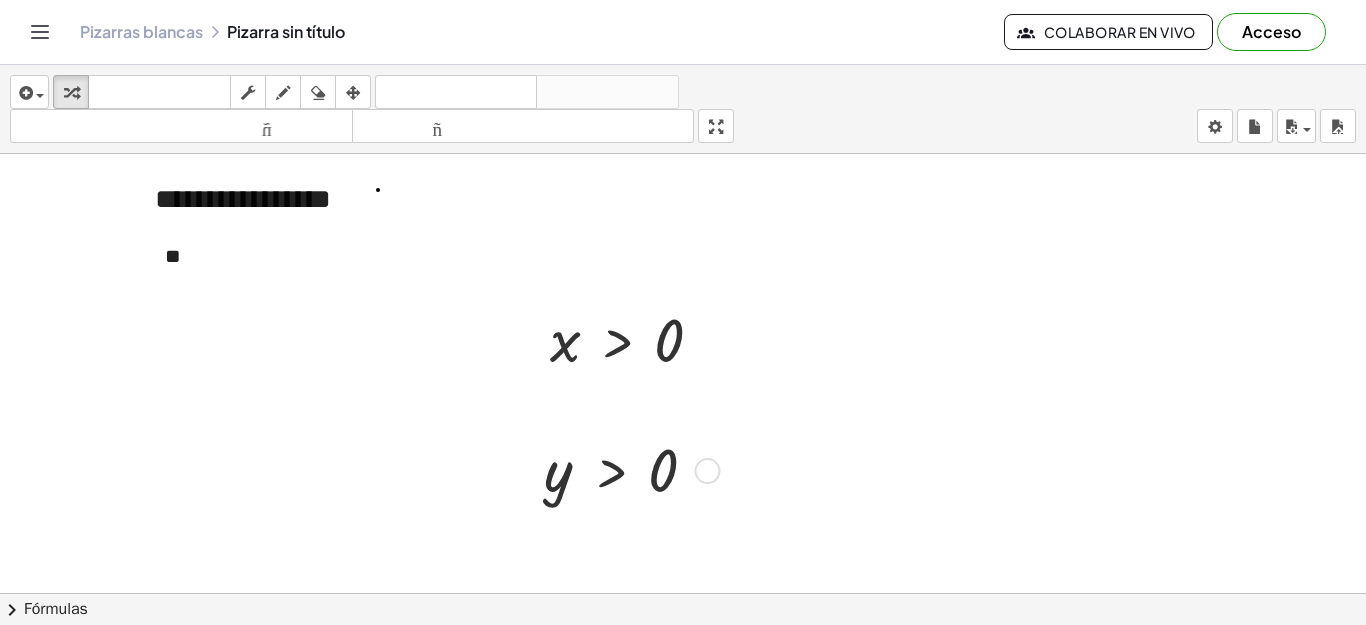 click at bounding box center (683, 634) 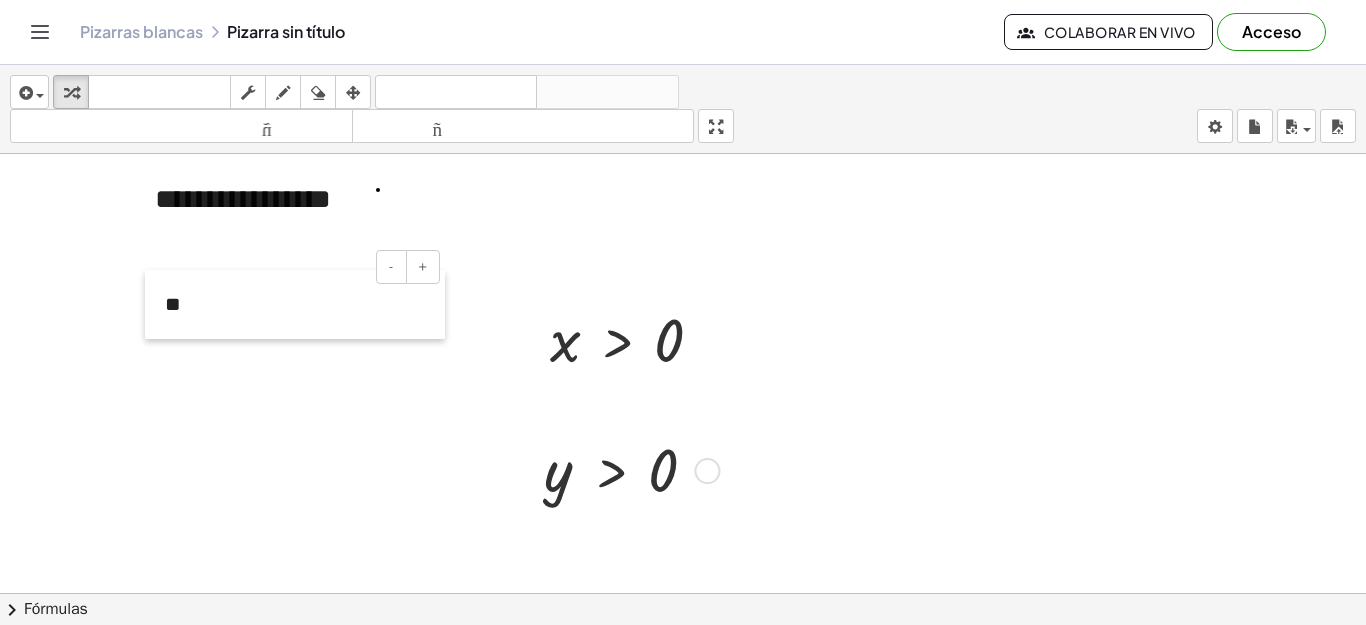 drag, startPoint x: 161, startPoint y: 260, endPoint x: 336, endPoint y: 259, distance: 175.00285 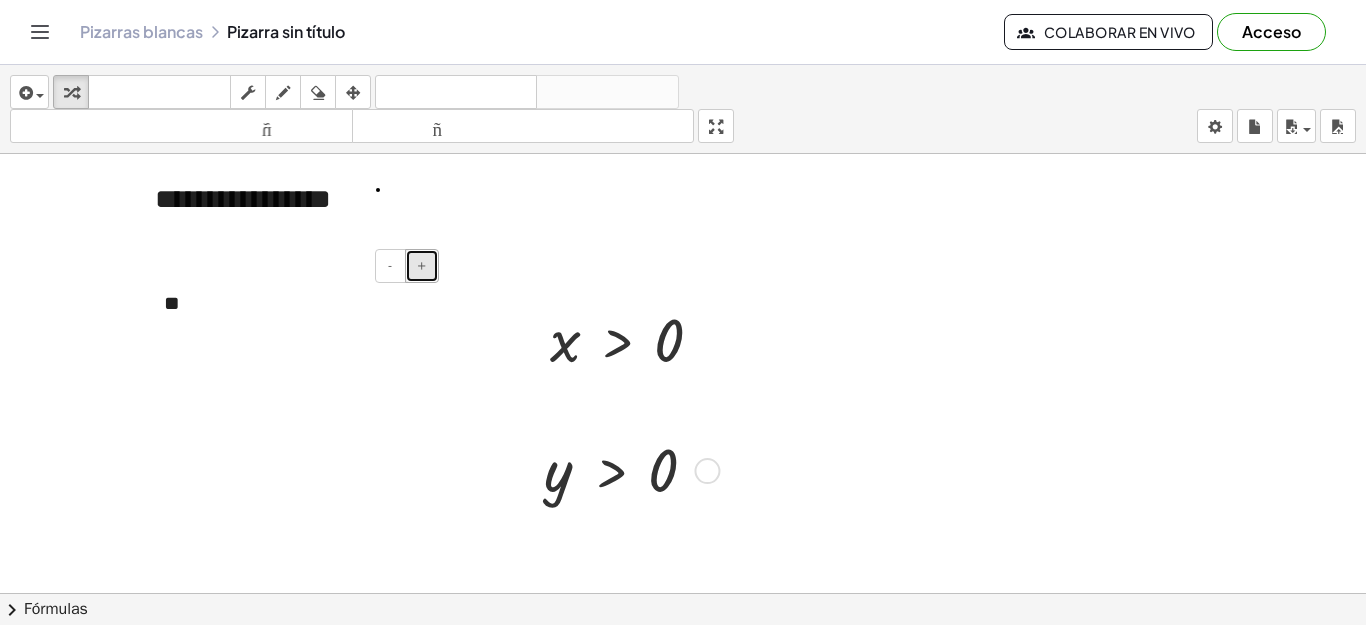 click on "+" at bounding box center (422, 265) 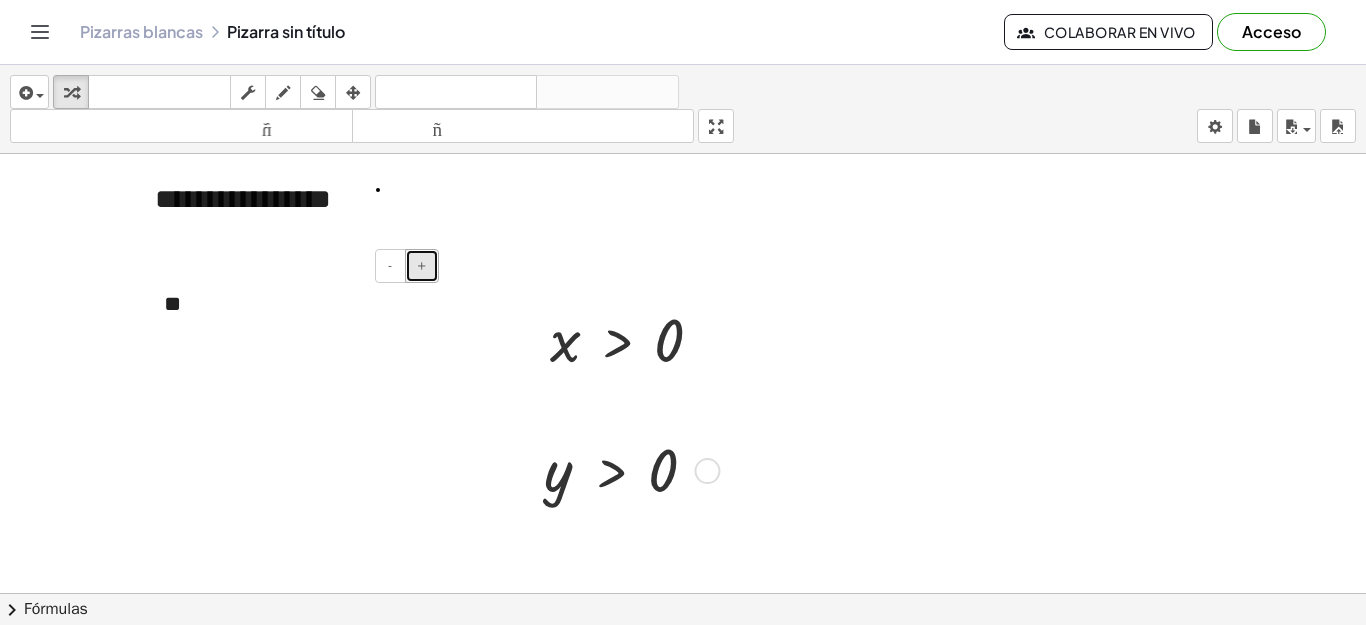 click on "+" at bounding box center [422, 265] 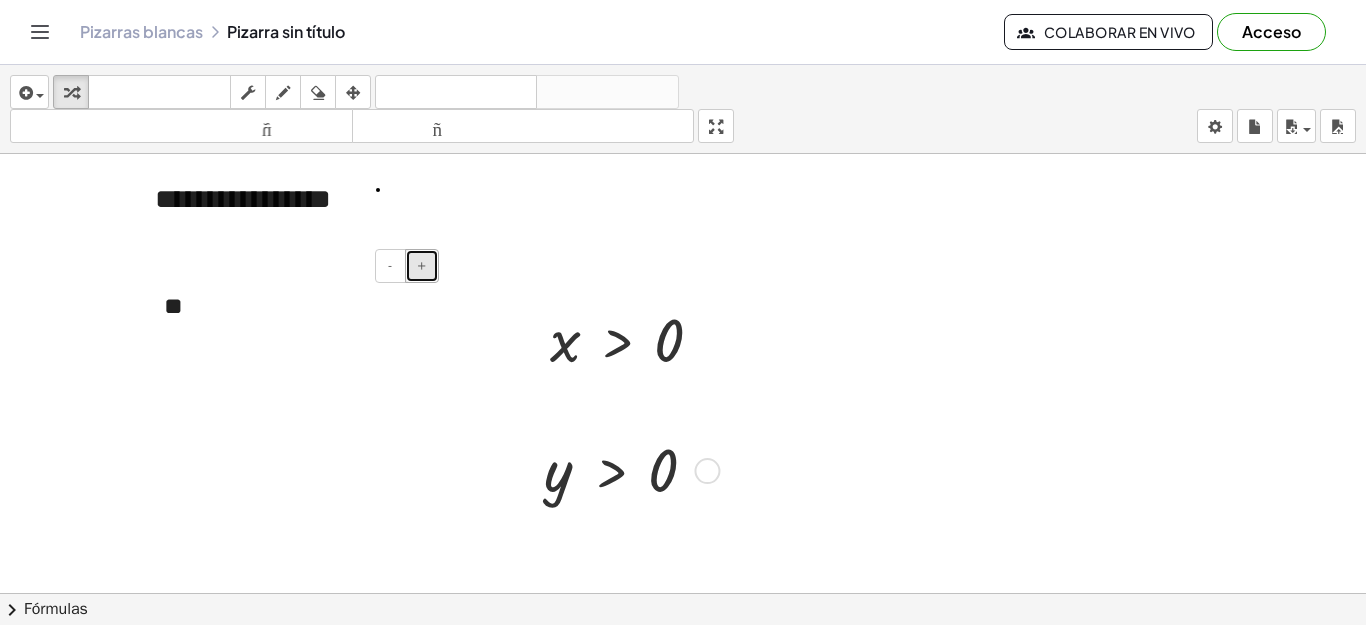 click on "+" at bounding box center [422, 265] 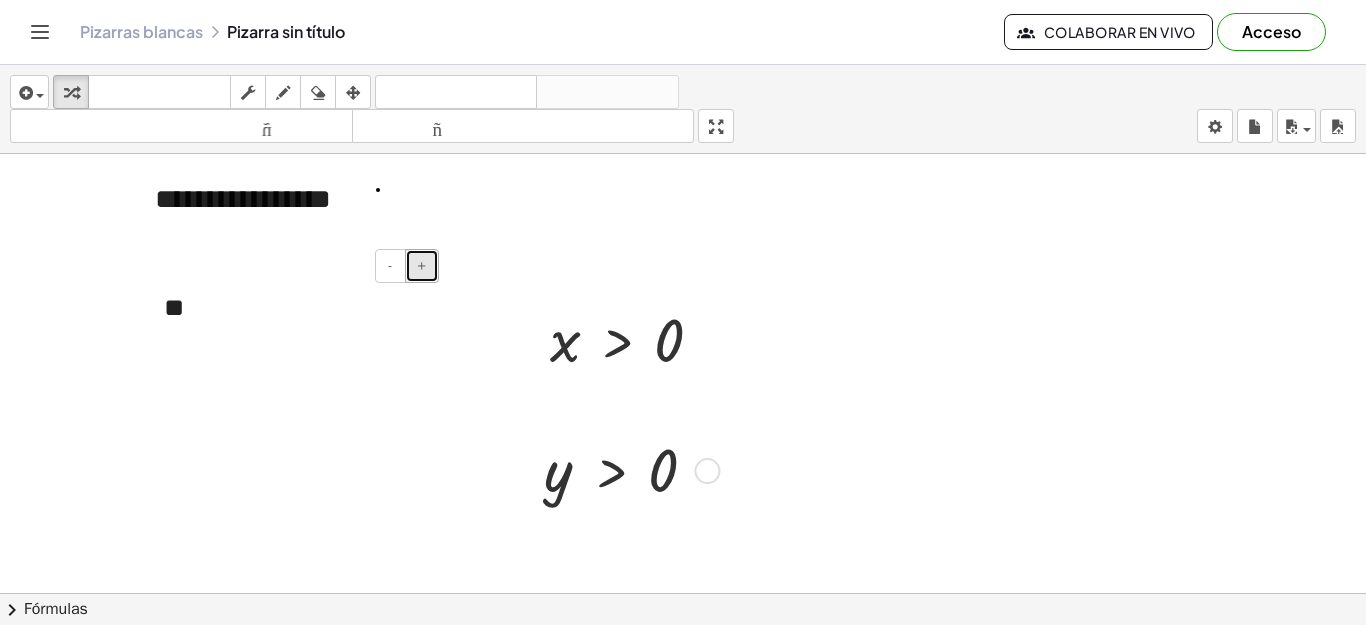 click on "+" at bounding box center (422, 265) 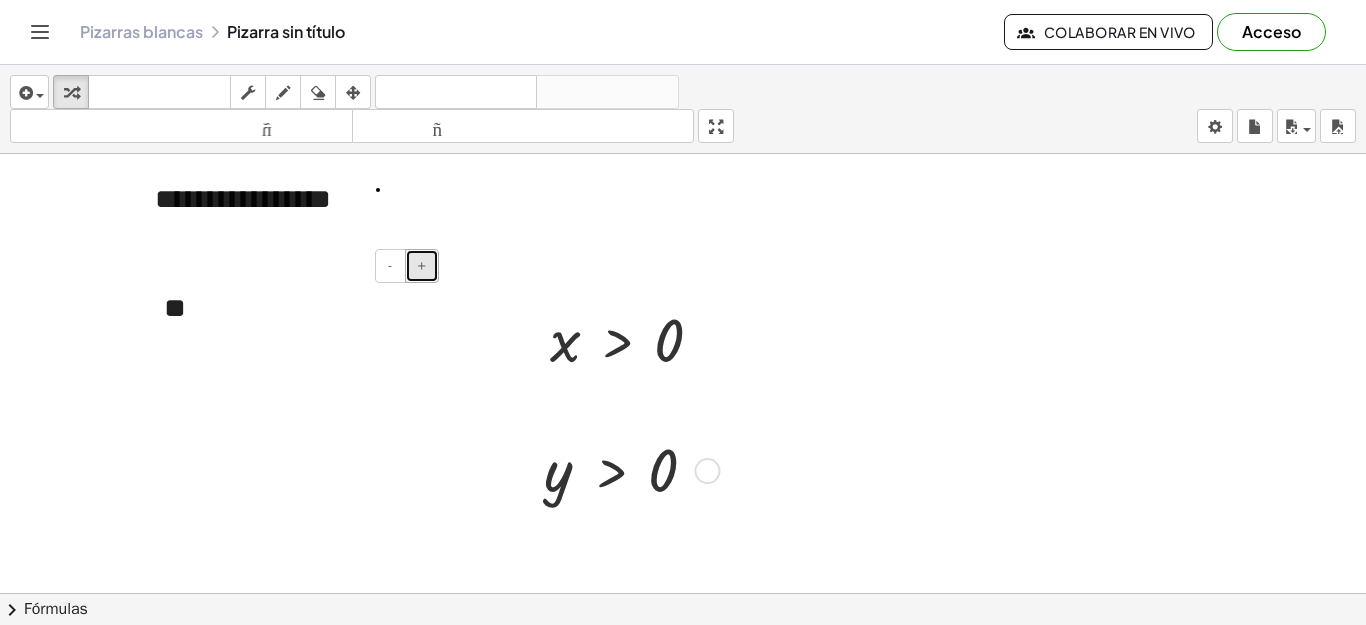 click on "+" at bounding box center [422, 265] 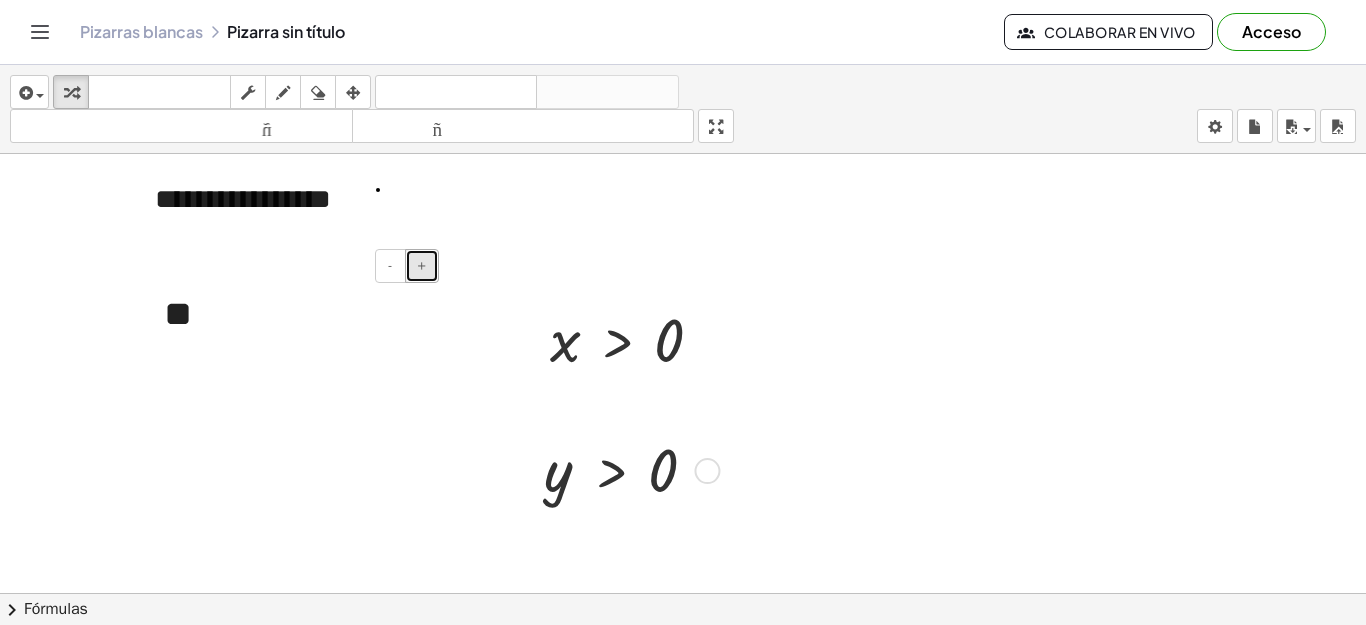 click on "+" at bounding box center [422, 265] 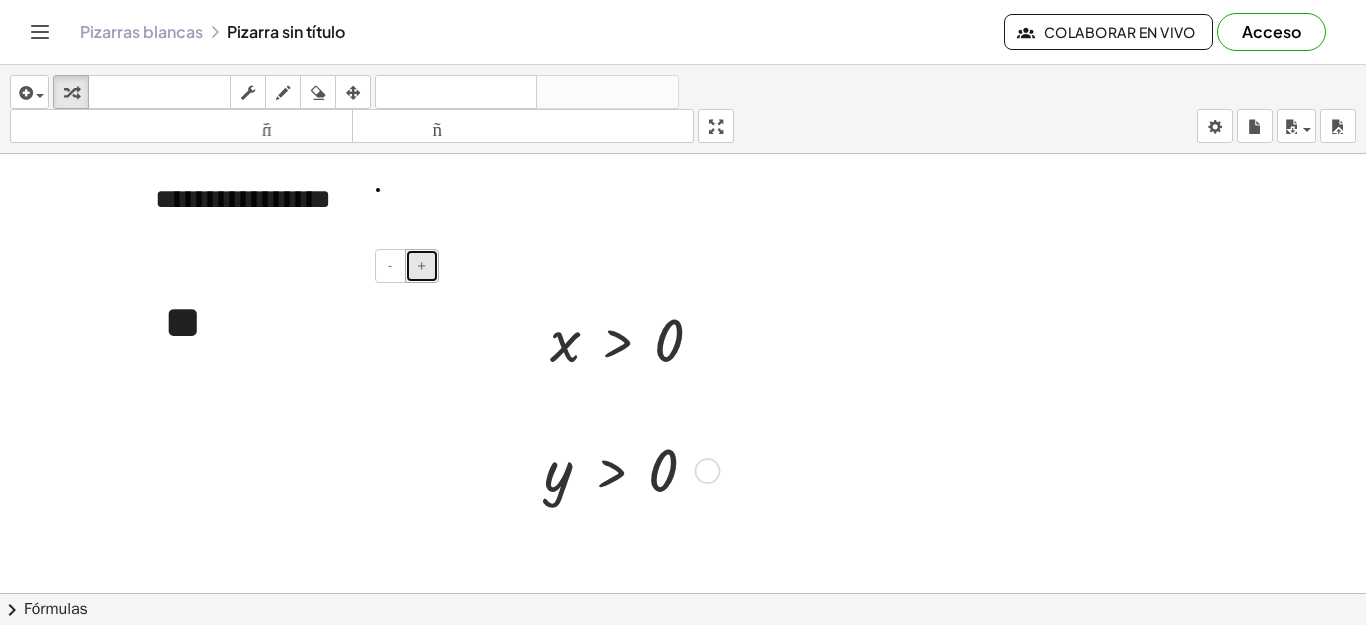 click on "+" at bounding box center (422, 265) 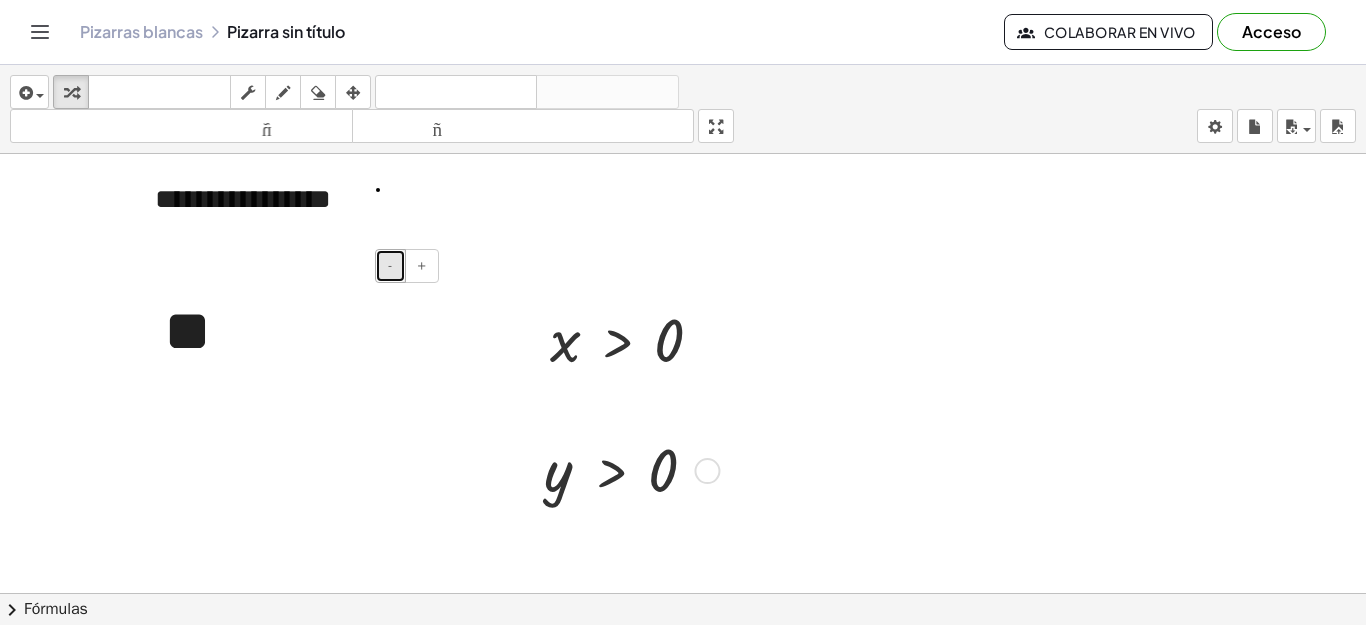 click on "-" at bounding box center [390, 265] 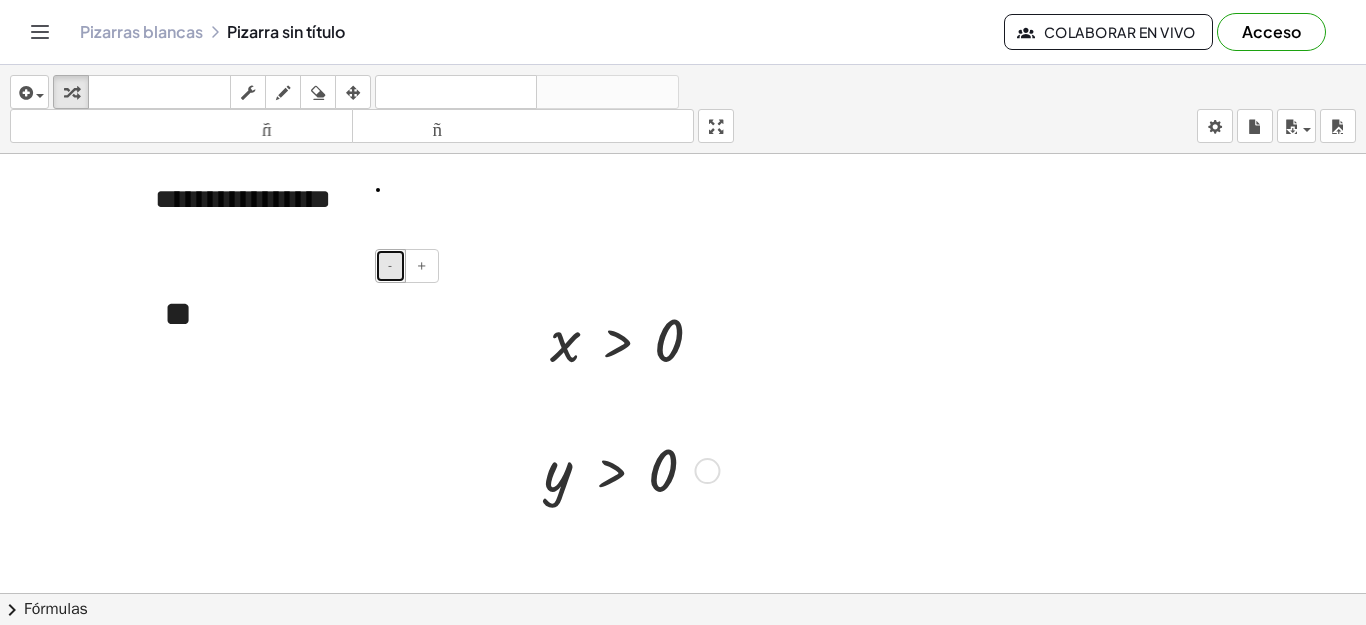 click on "-" at bounding box center (390, 265) 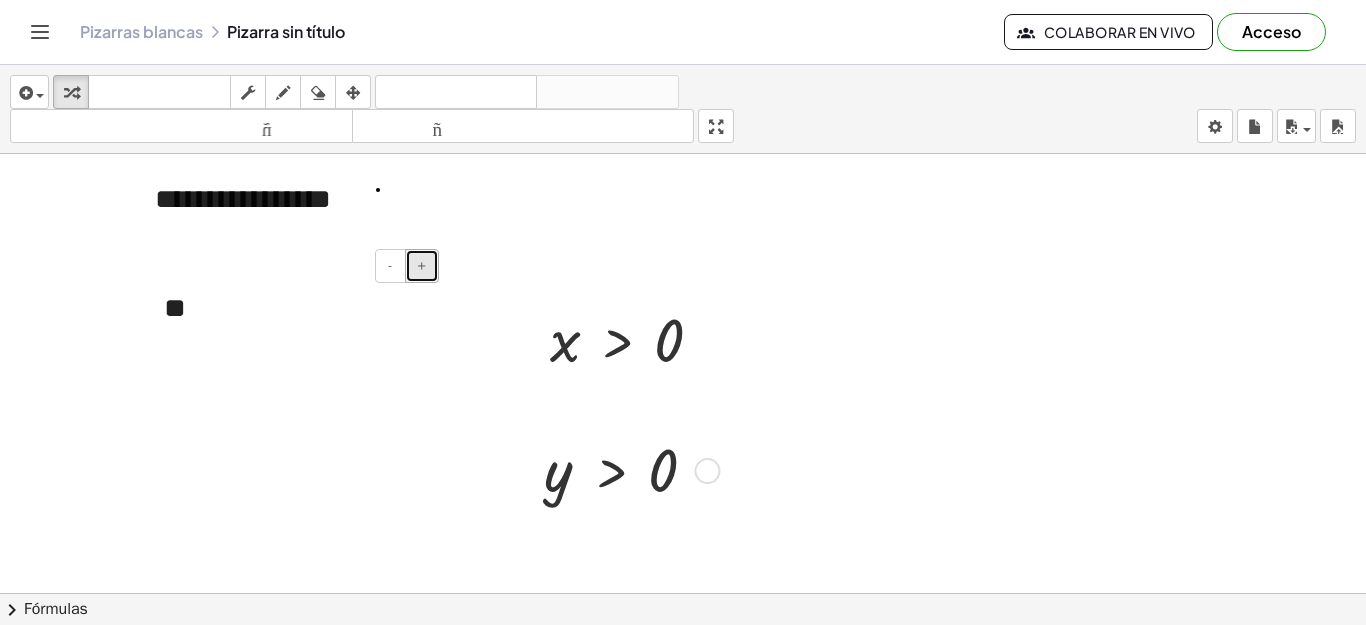 click on "+" at bounding box center (422, 265) 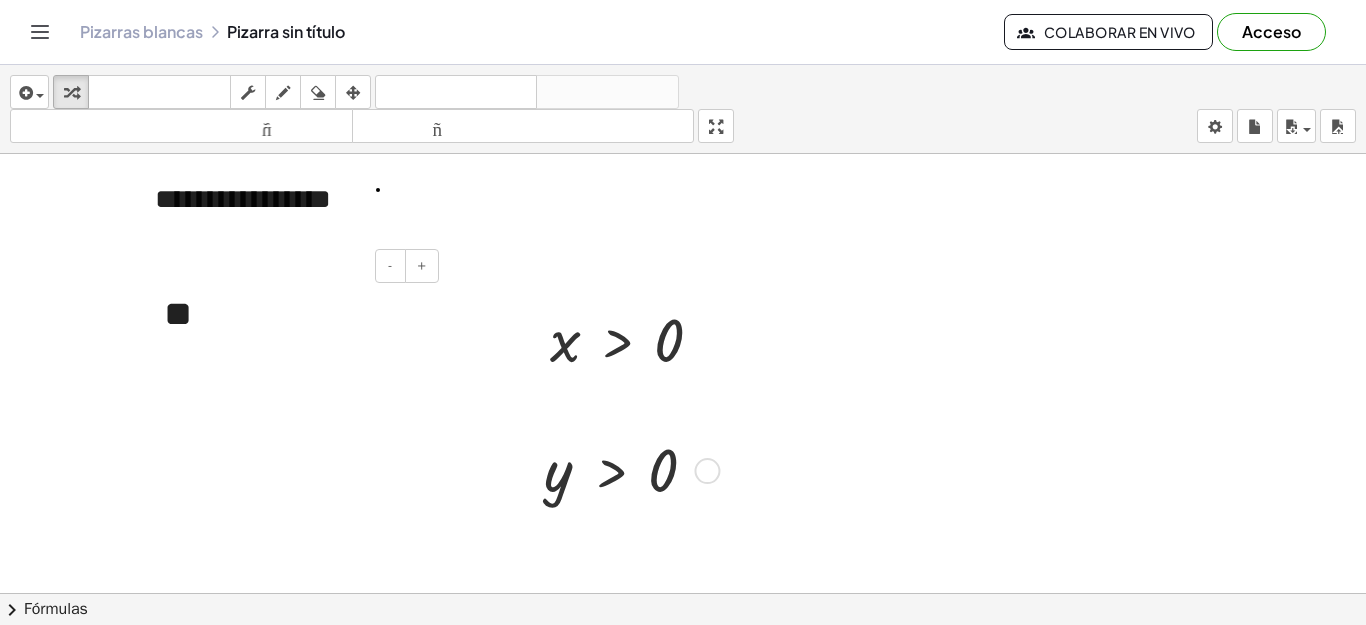 click on "**" at bounding box center (294, 314) 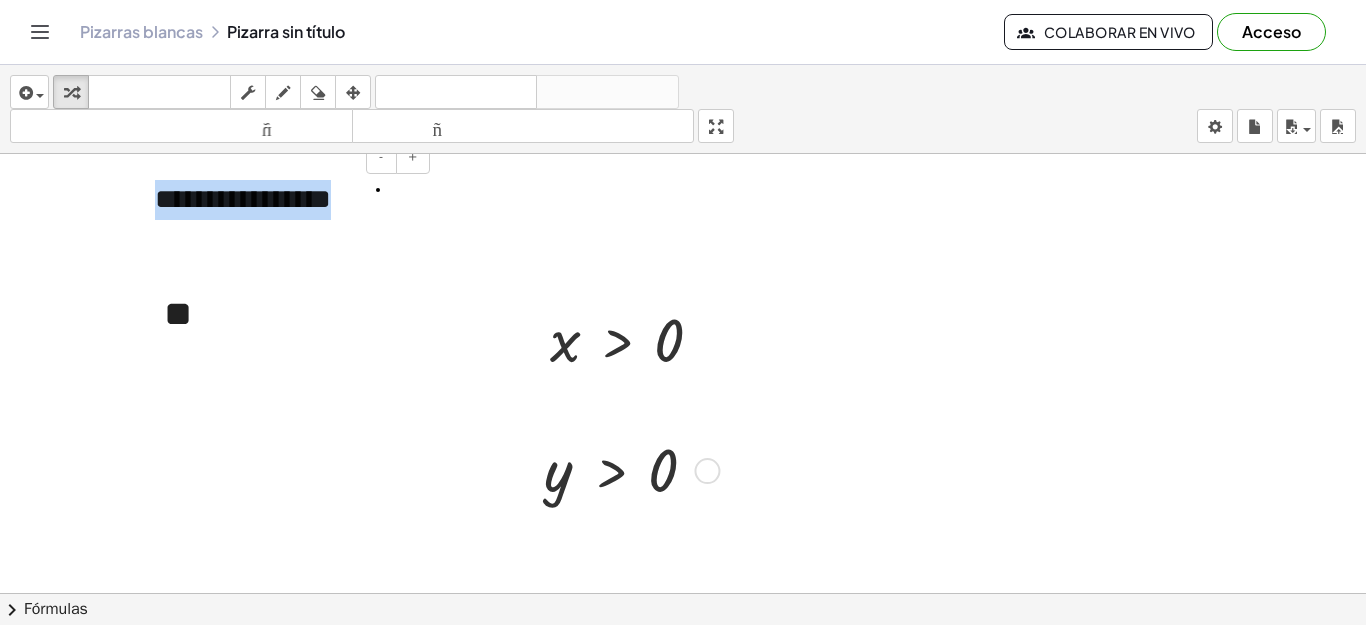drag, startPoint x: 347, startPoint y: 271, endPoint x: 346, endPoint y: 229, distance: 42.0119 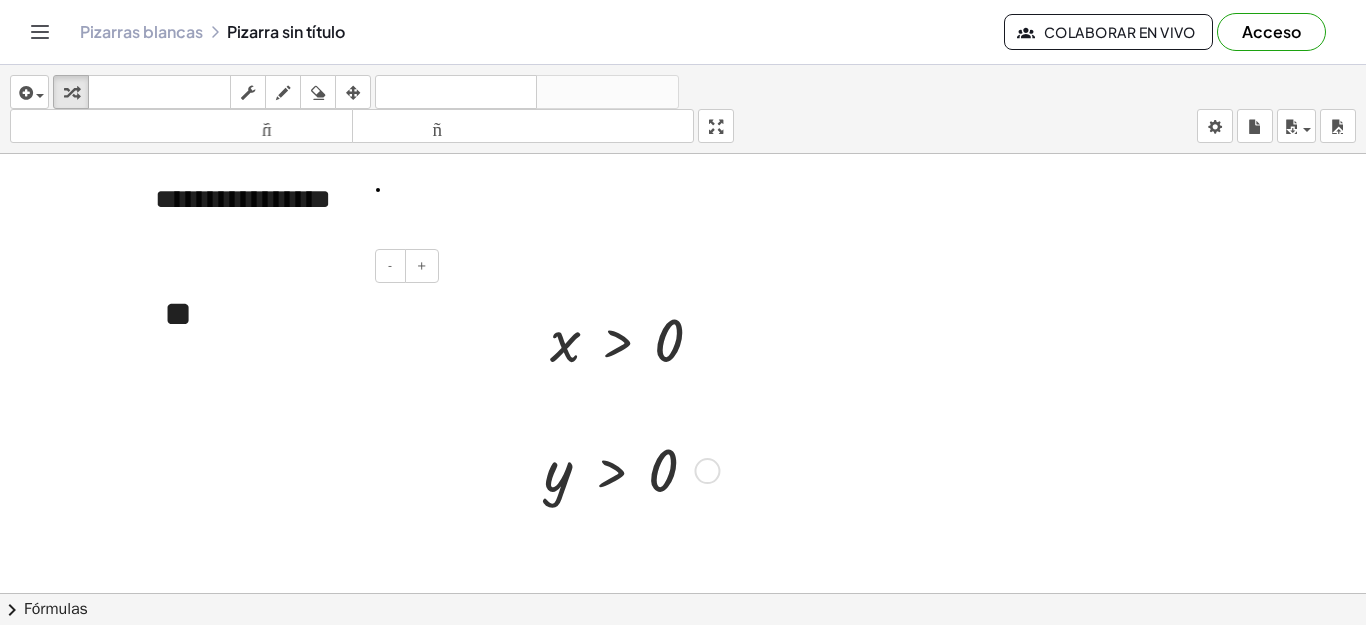 click on "**" at bounding box center [294, 314] 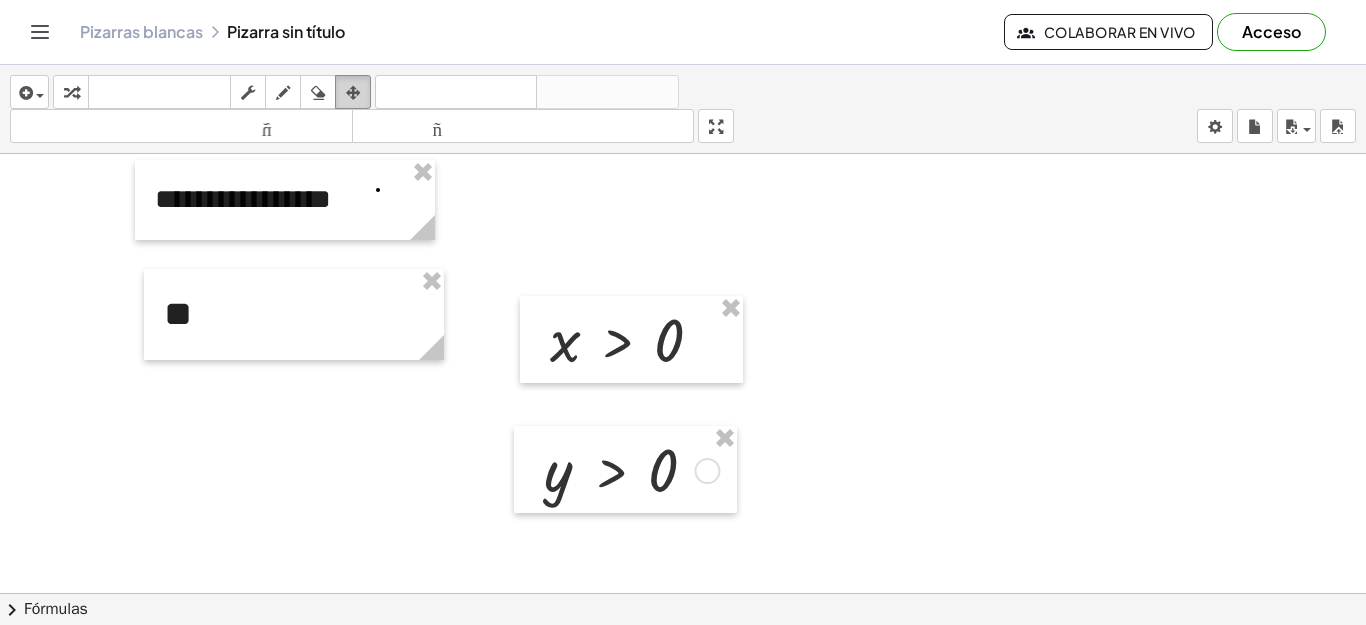 click at bounding box center (353, 92) 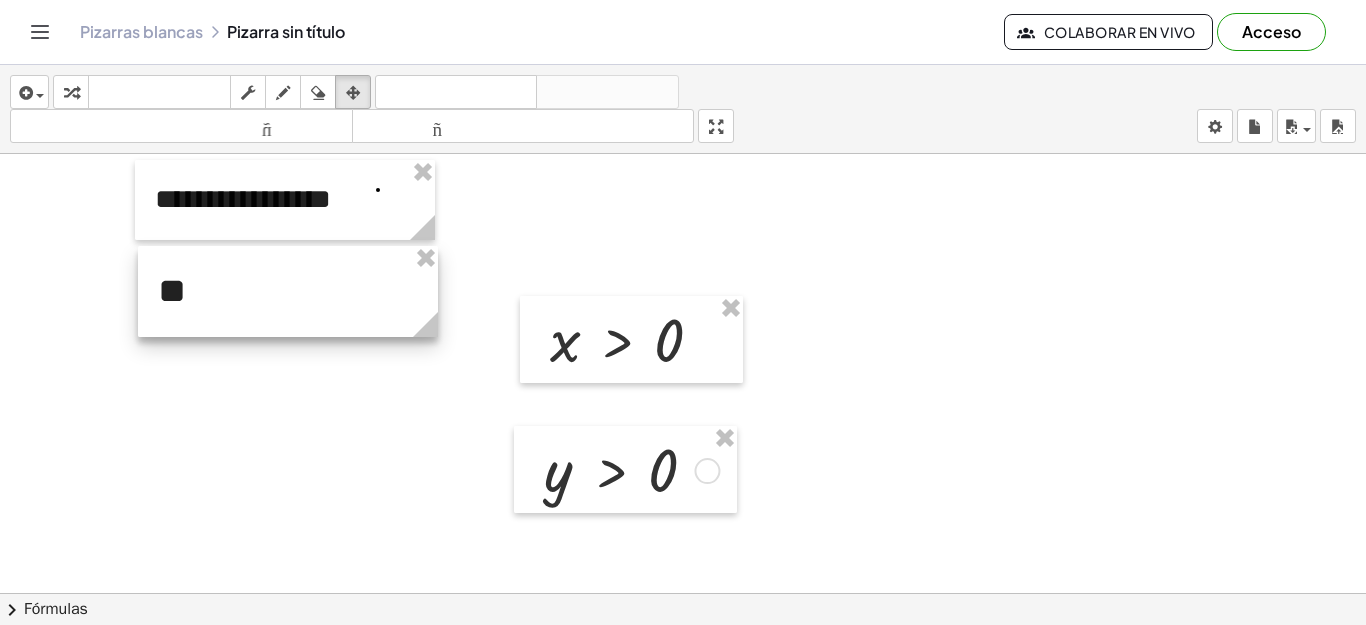drag, startPoint x: 299, startPoint y: 301, endPoint x: 293, endPoint y: 278, distance: 23.769728 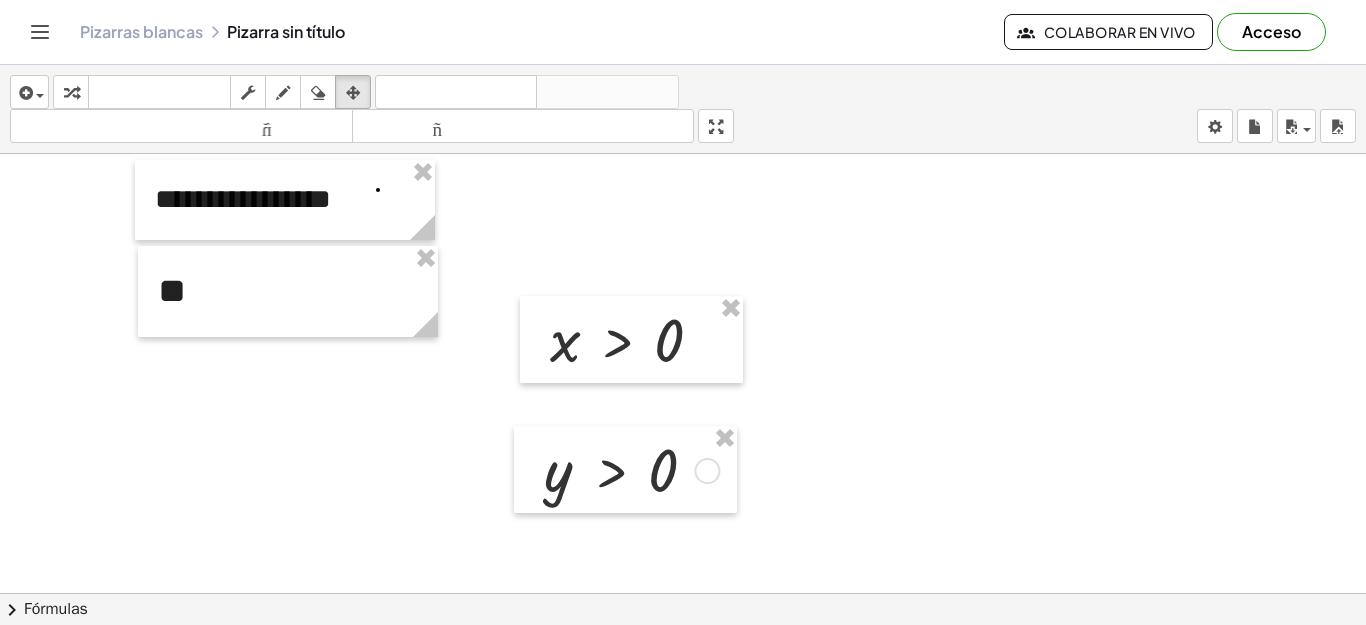 click at bounding box center [683, 634] 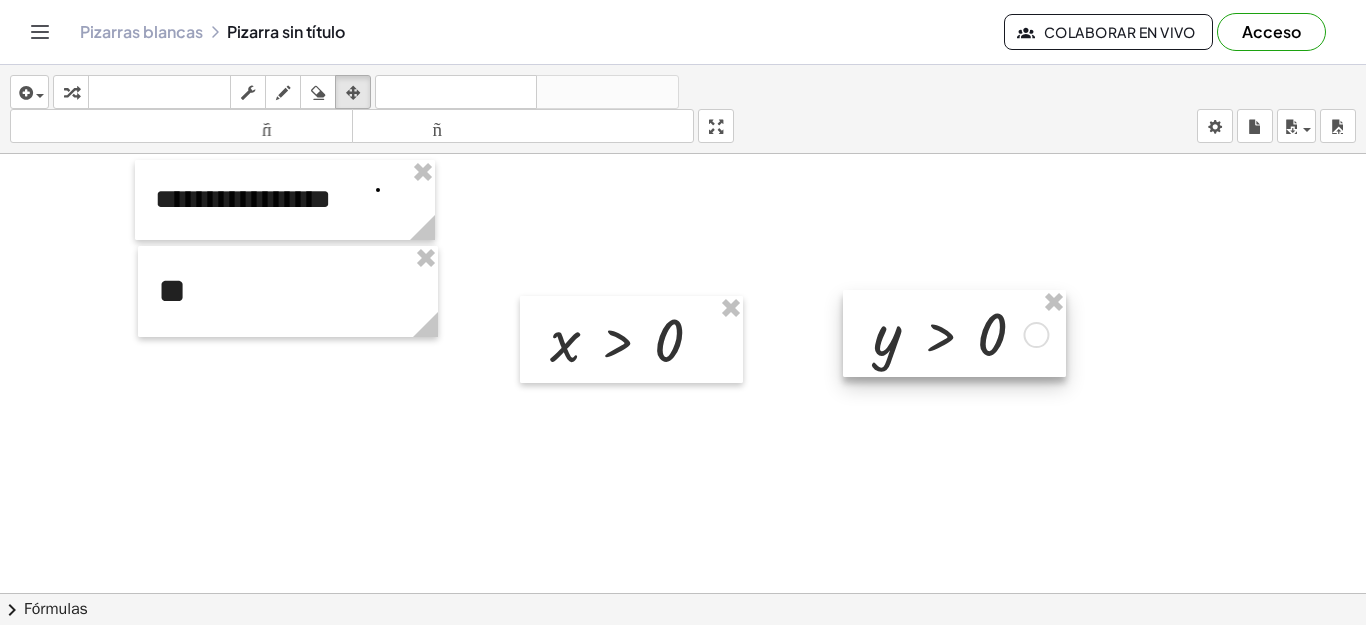 drag, startPoint x: 645, startPoint y: 439, endPoint x: 974, endPoint y: 303, distance: 356.0014 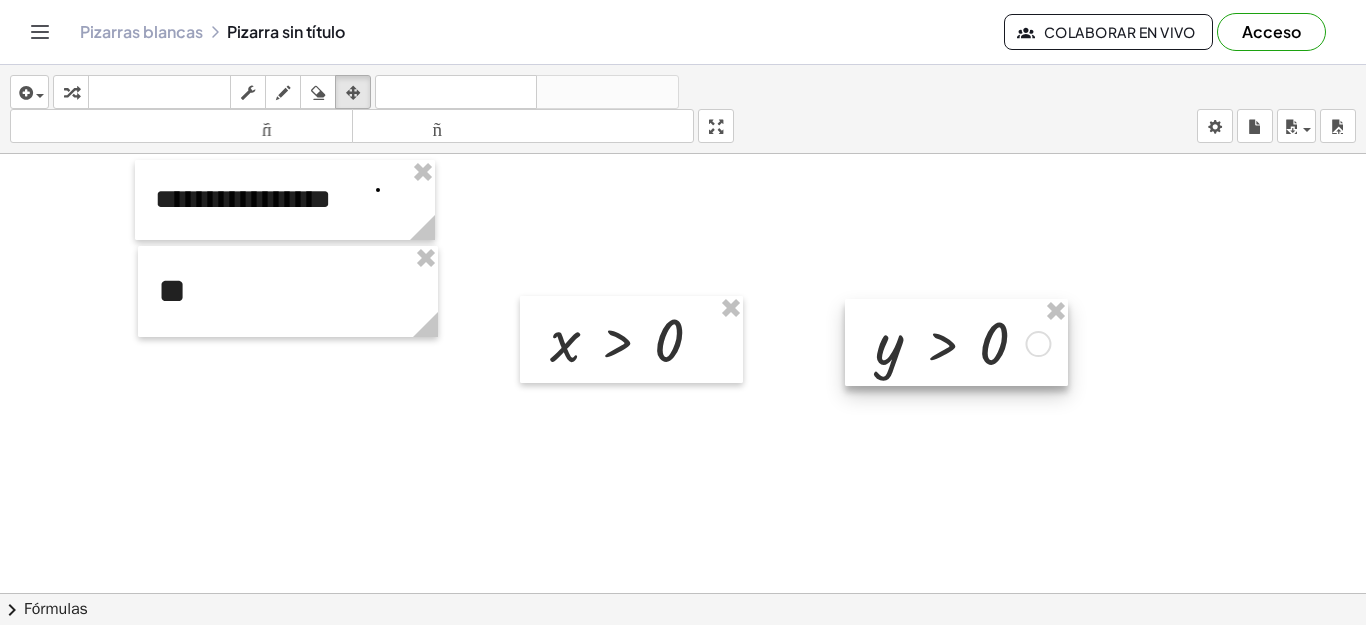 click at bounding box center [956, 342] 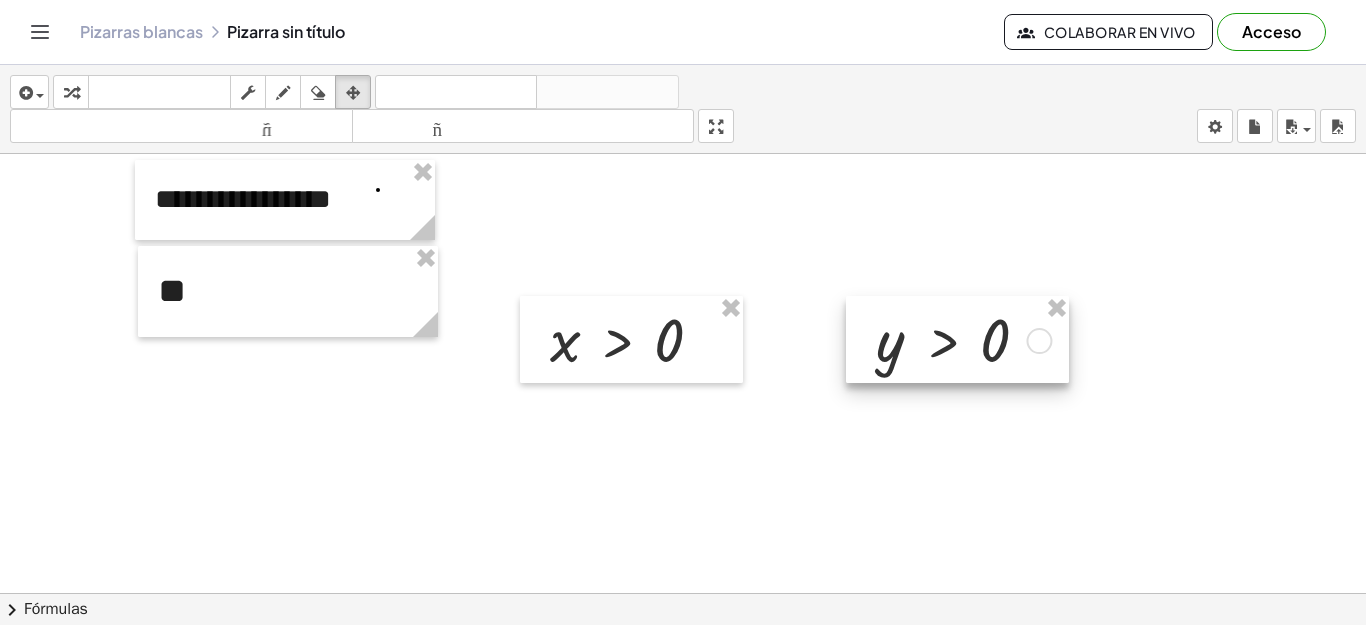 click at bounding box center [957, 339] 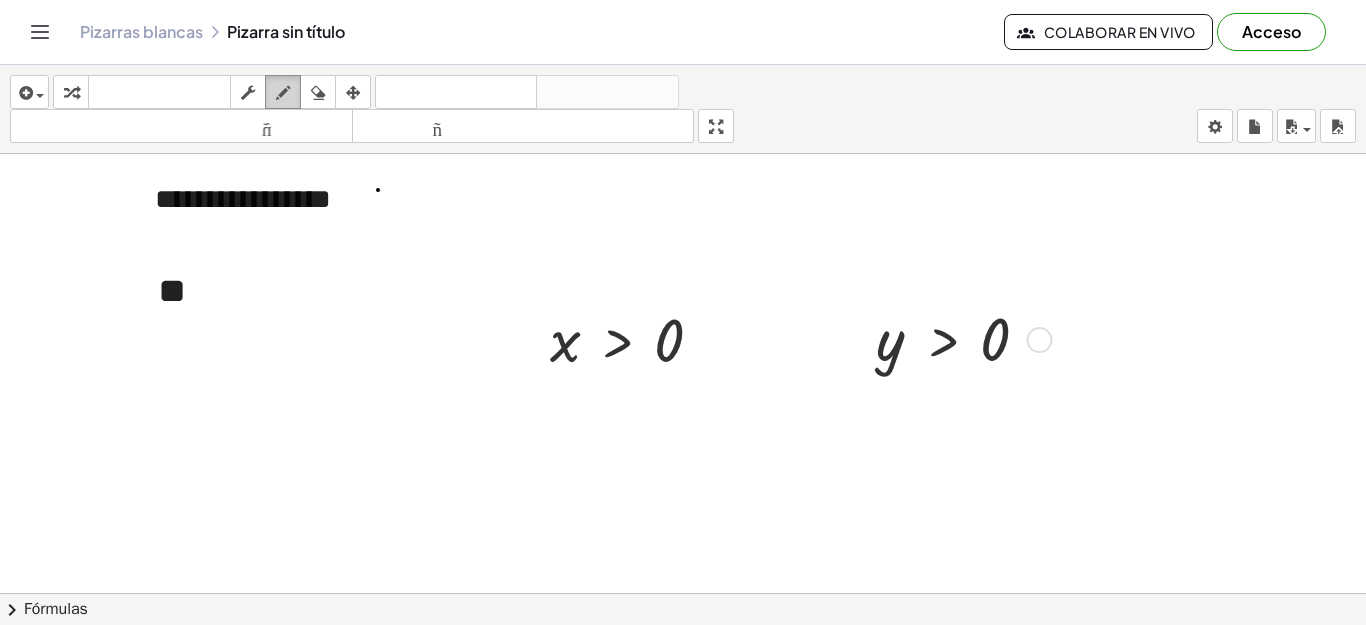 click at bounding box center (283, 93) 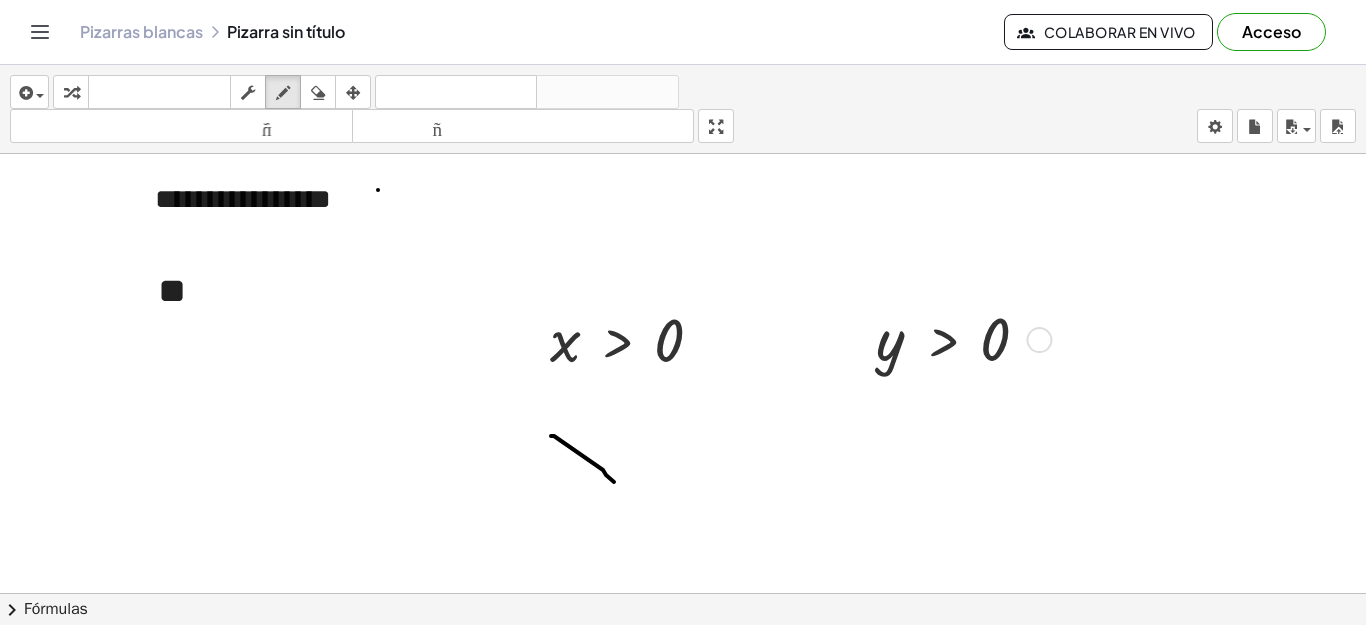 drag, startPoint x: 554, startPoint y: 436, endPoint x: 614, endPoint y: 482, distance: 75.60423 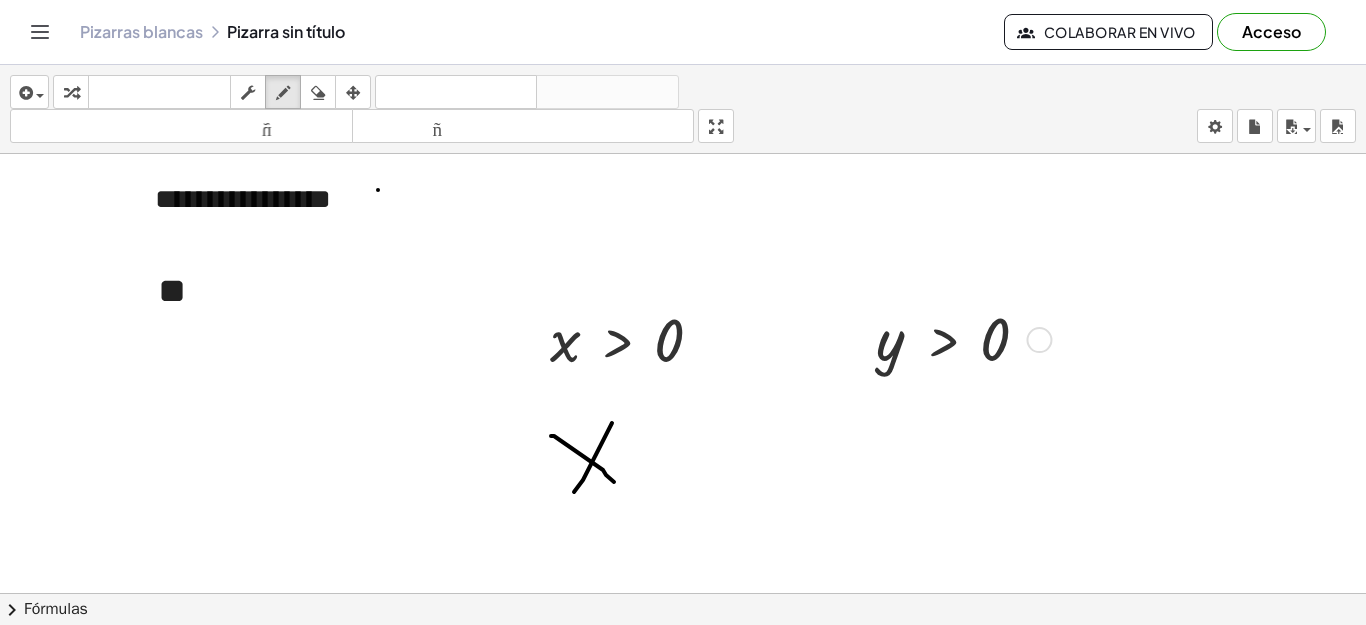 drag, startPoint x: 574, startPoint y: 492, endPoint x: 631, endPoint y: 462, distance: 64.412735 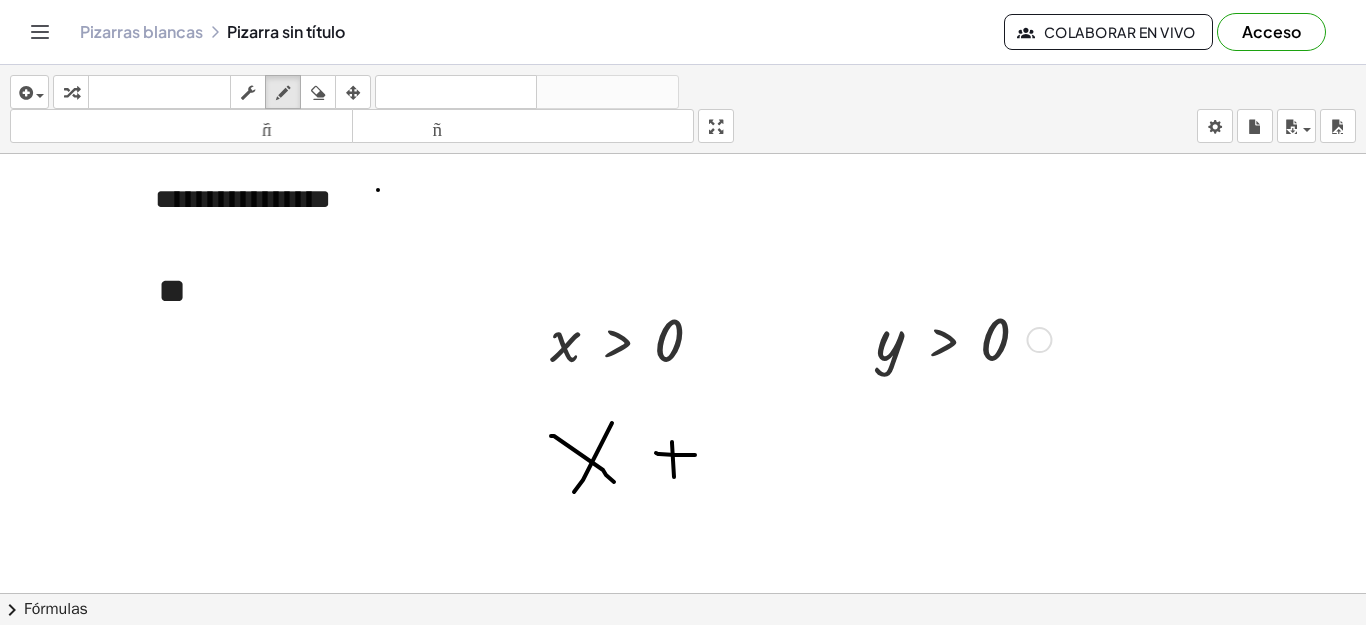 drag, startPoint x: 659, startPoint y: 454, endPoint x: 695, endPoint y: 455, distance: 36.013885 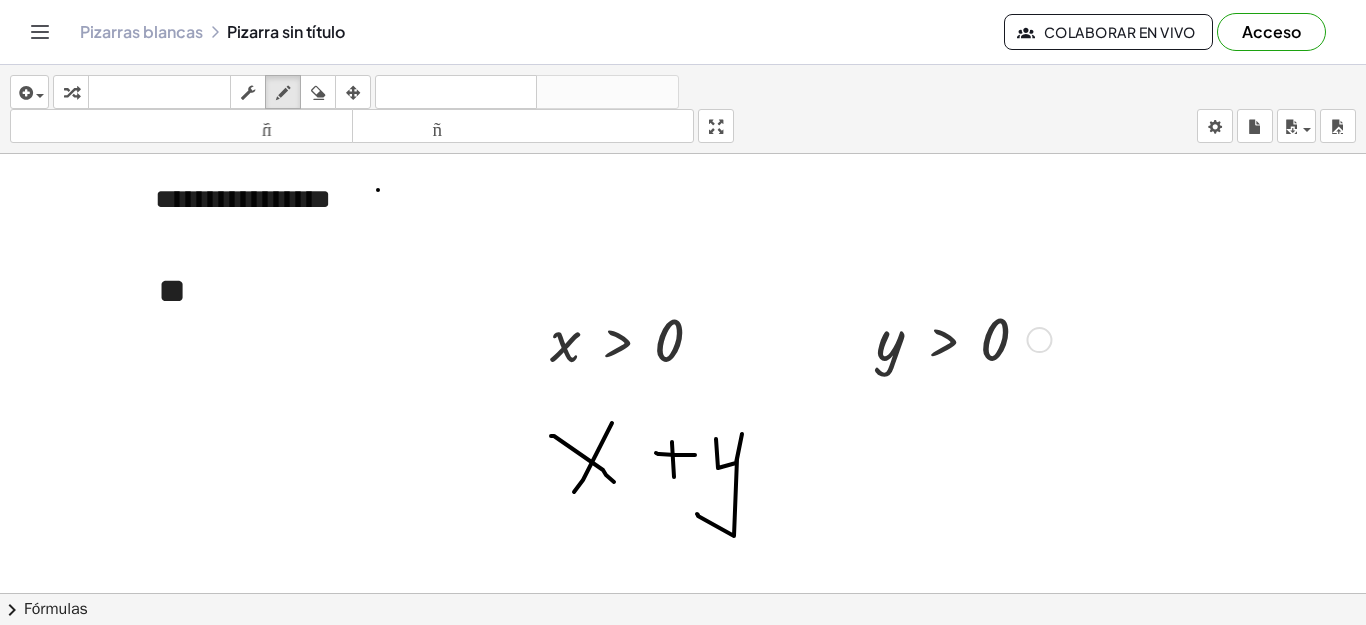 drag, startPoint x: 718, startPoint y: 468, endPoint x: 697, endPoint y: 514, distance: 50.566788 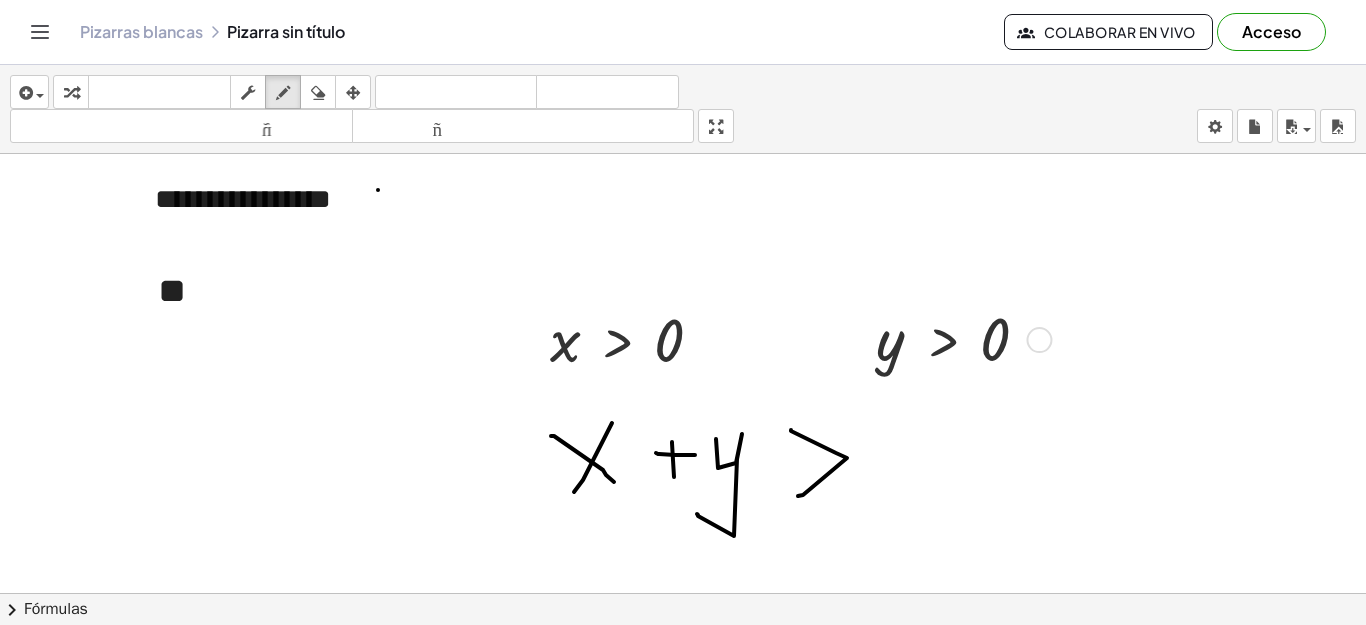 drag, startPoint x: 791, startPoint y: 430, endPoint x: 798, endPoint y: 496, distance: 66.37017 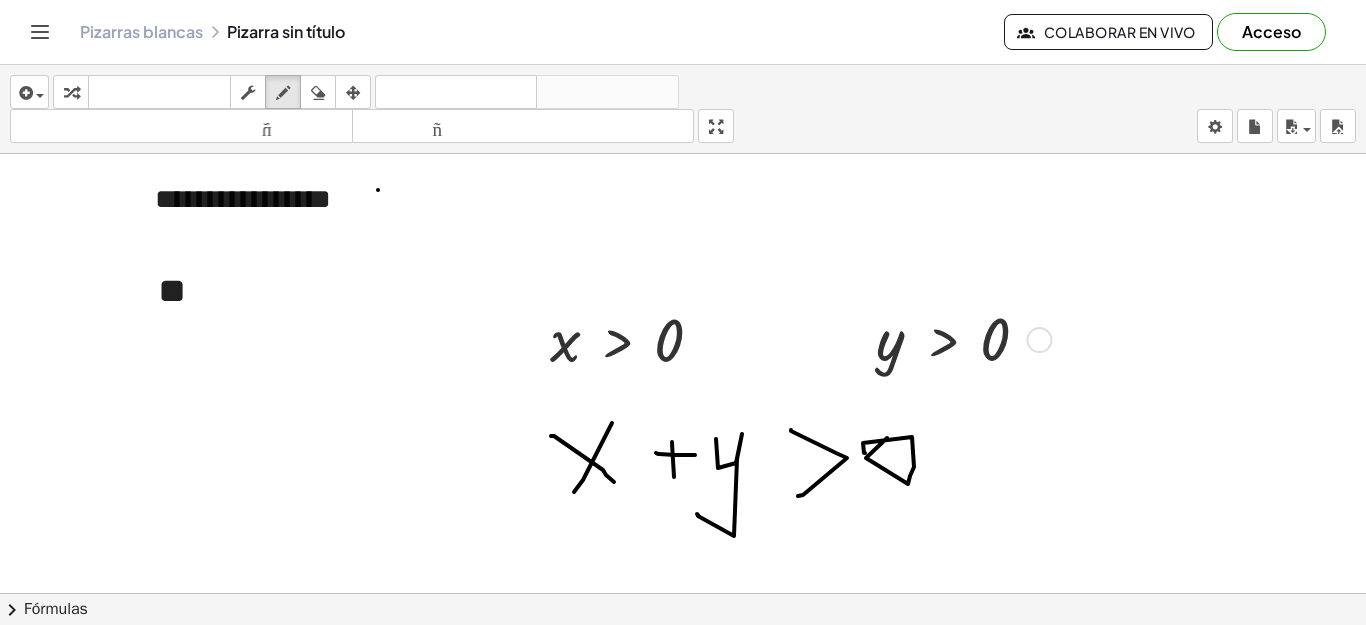 drag, startPoint x: 887, startPoint y: 438, endPoint x: 865, endPoint y: 453, distance: 26.627054 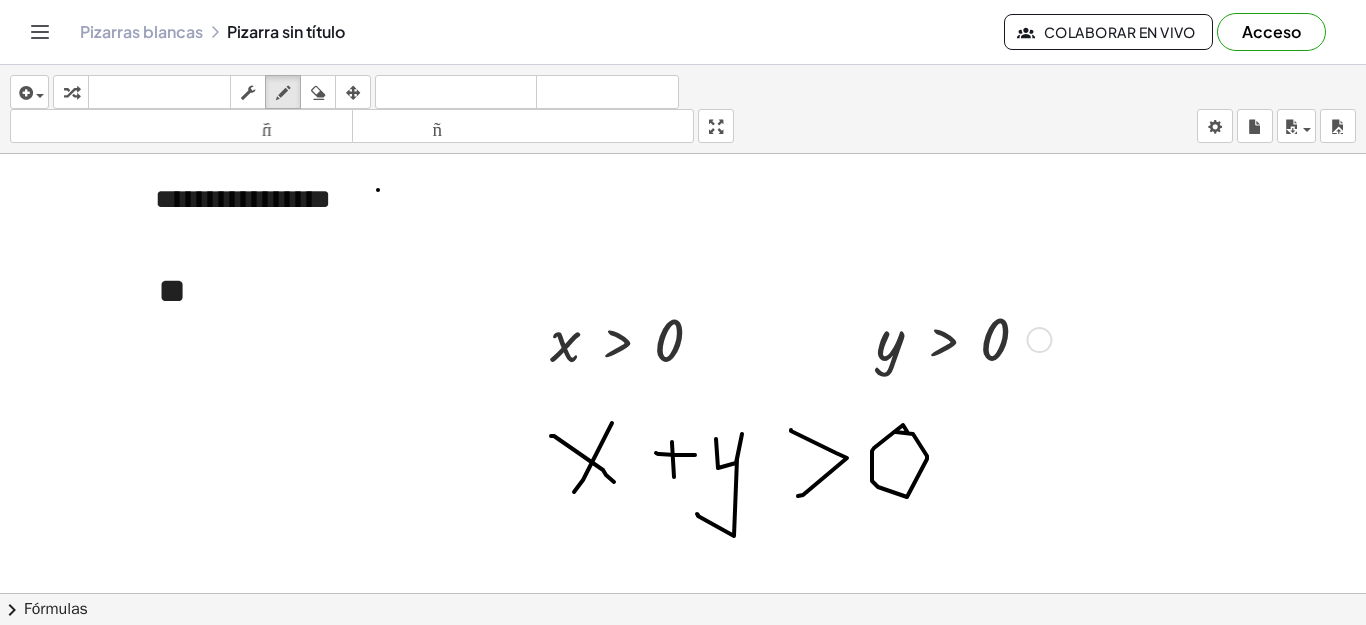 drag, startPoint x: 903, startPoint y: 425, endPoint x: 894, endPoint y: 432, distance: 11.401754 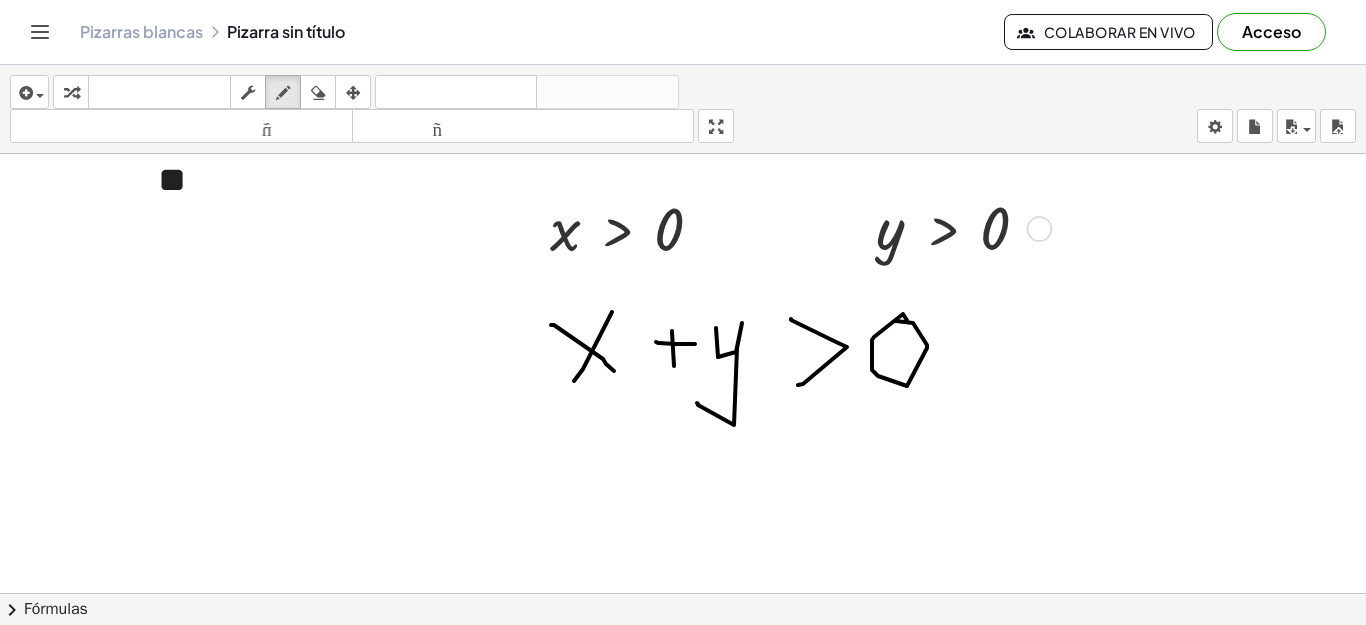 scroll, scrollTop: 159, scrollLeft: 0, axis: vertical 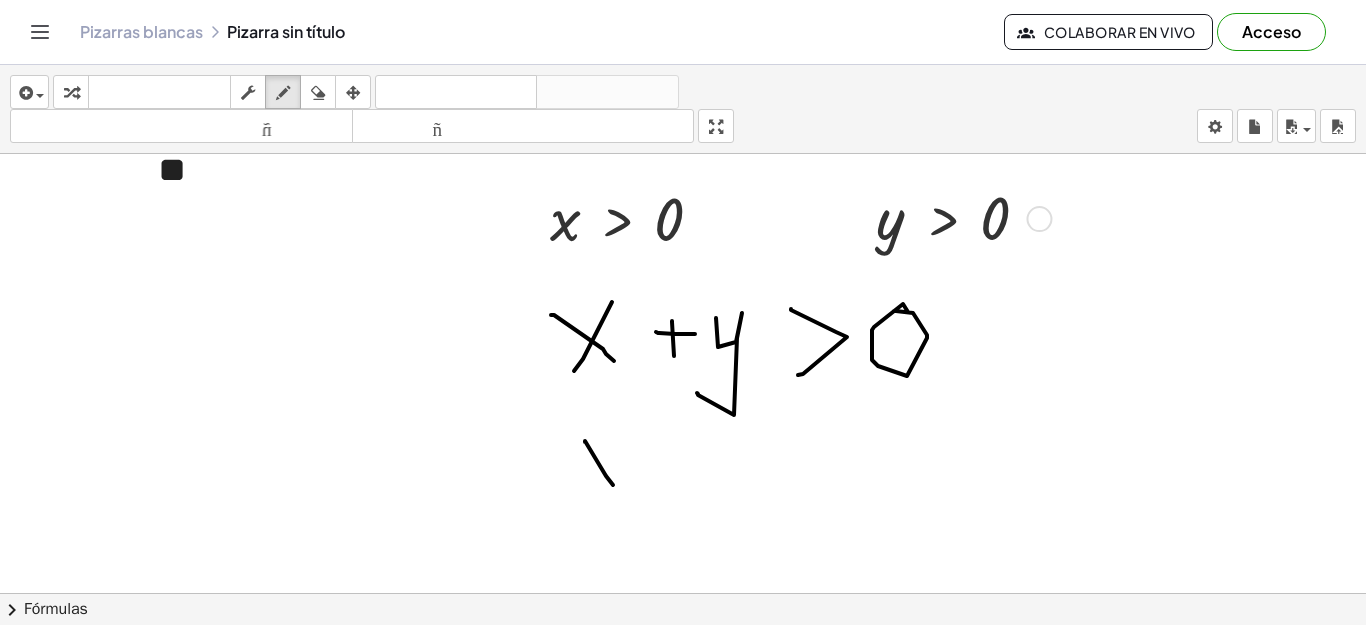 drag, startPoint x: 613, startPoint y: 485, endPoint x: 634, endPoint y: 492, distance: 22.135944 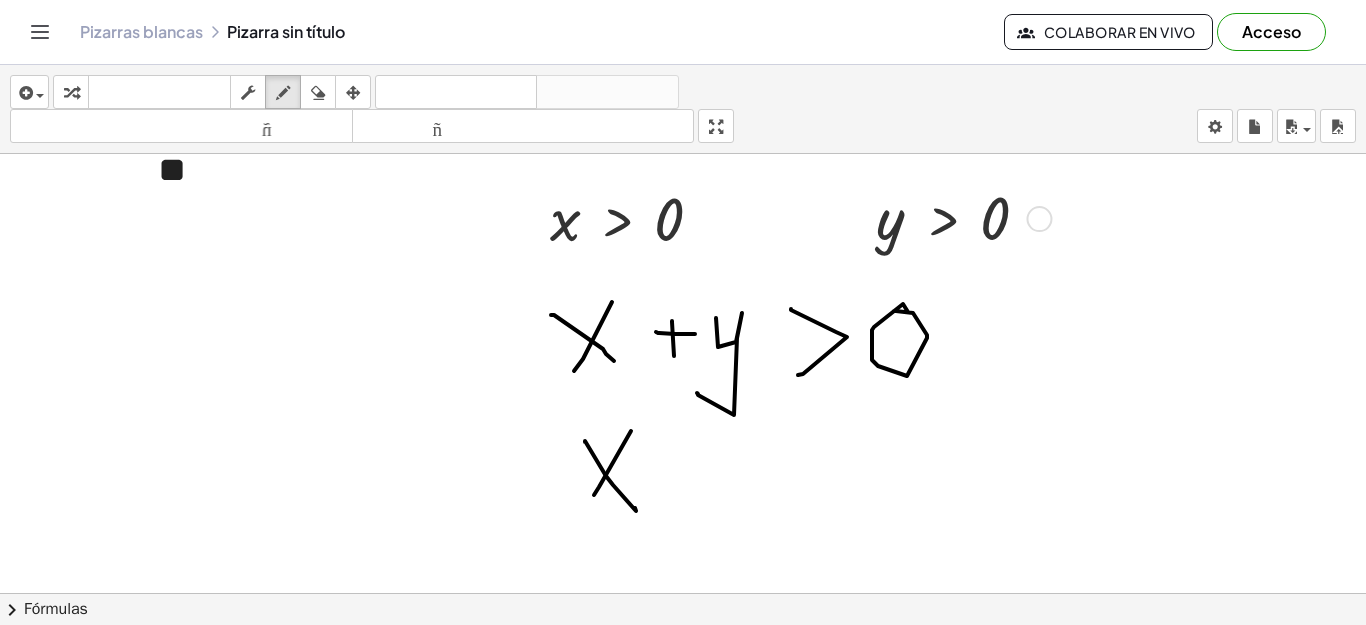 drag, startPoint x: 594, startPoint y: 495, endPoint x: 648, endPoint y: 479, distance: 56.32051 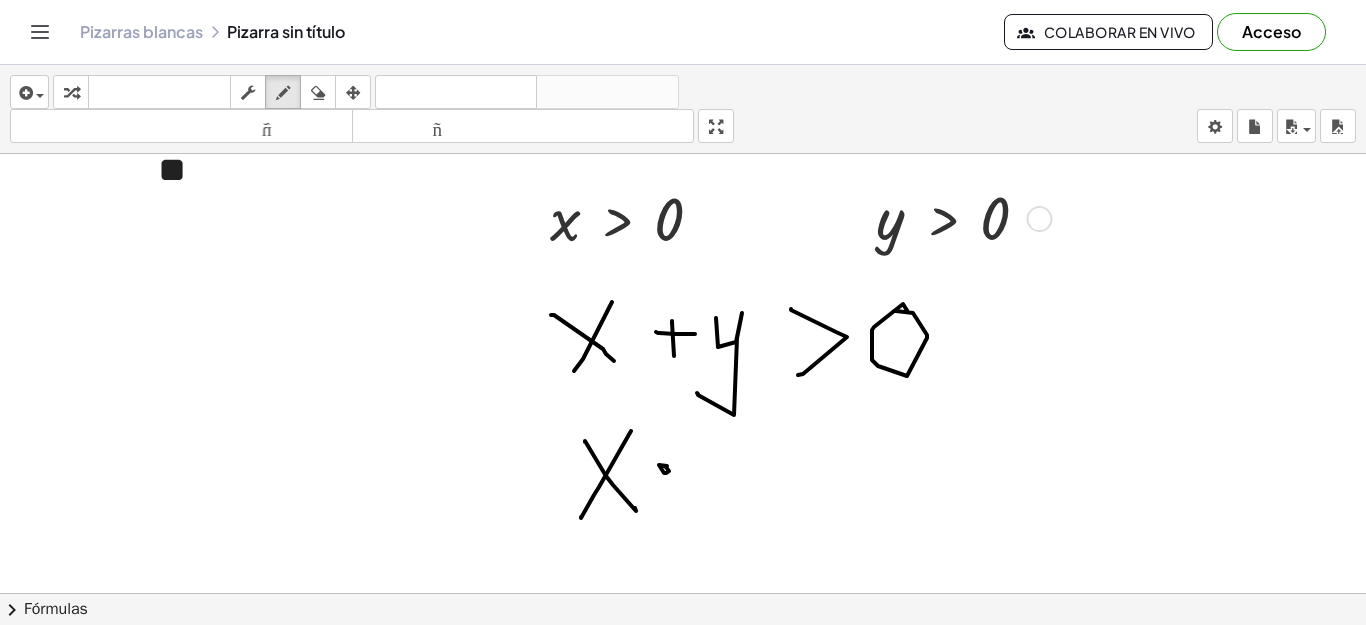click at bounding box center (683, 513) 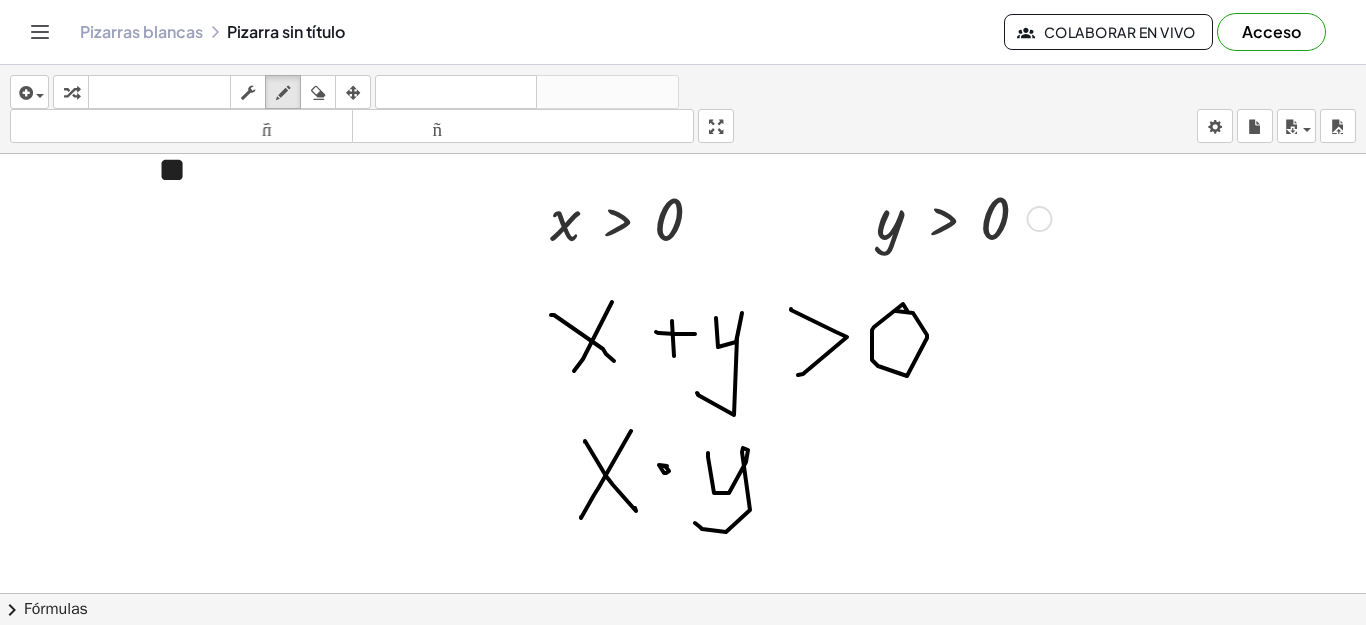 drag, startPoint x: 708, startPoint y: 457, endPoint x: 695, endPoint y: 523, distance: 67.26812 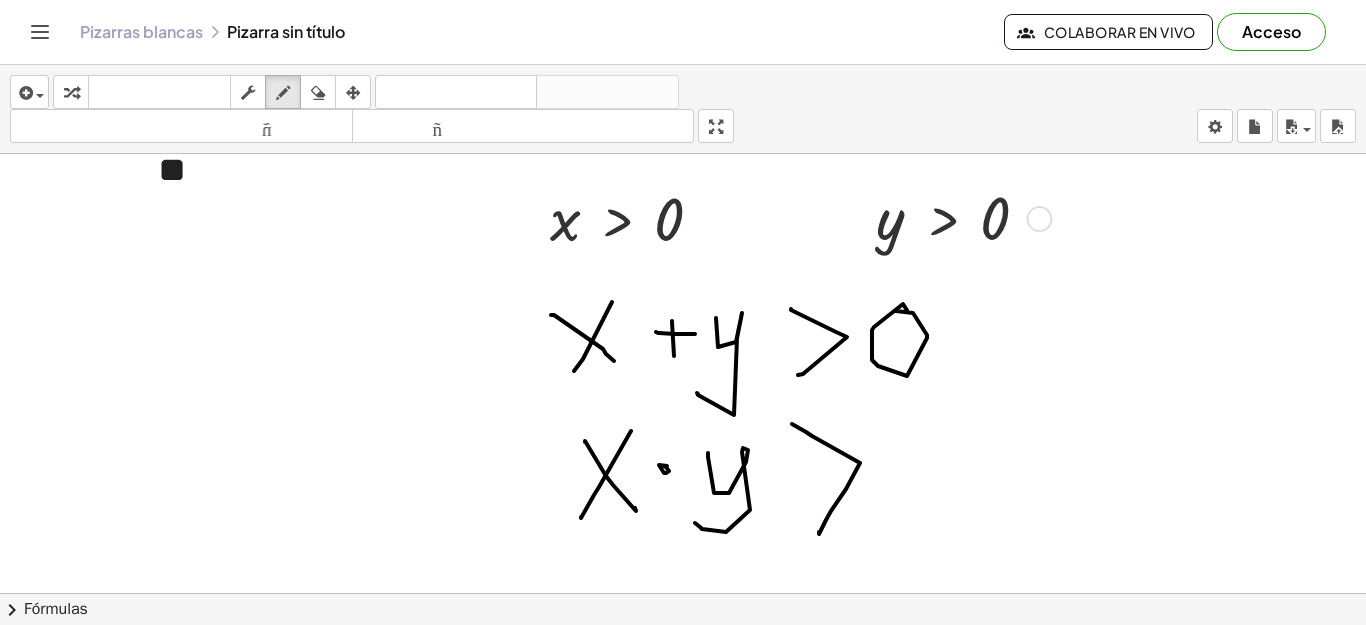 drag, startPoint x: 812, startPoint y: 436, endPoint x: 819, endPoint y: 532, distance: 96.25487 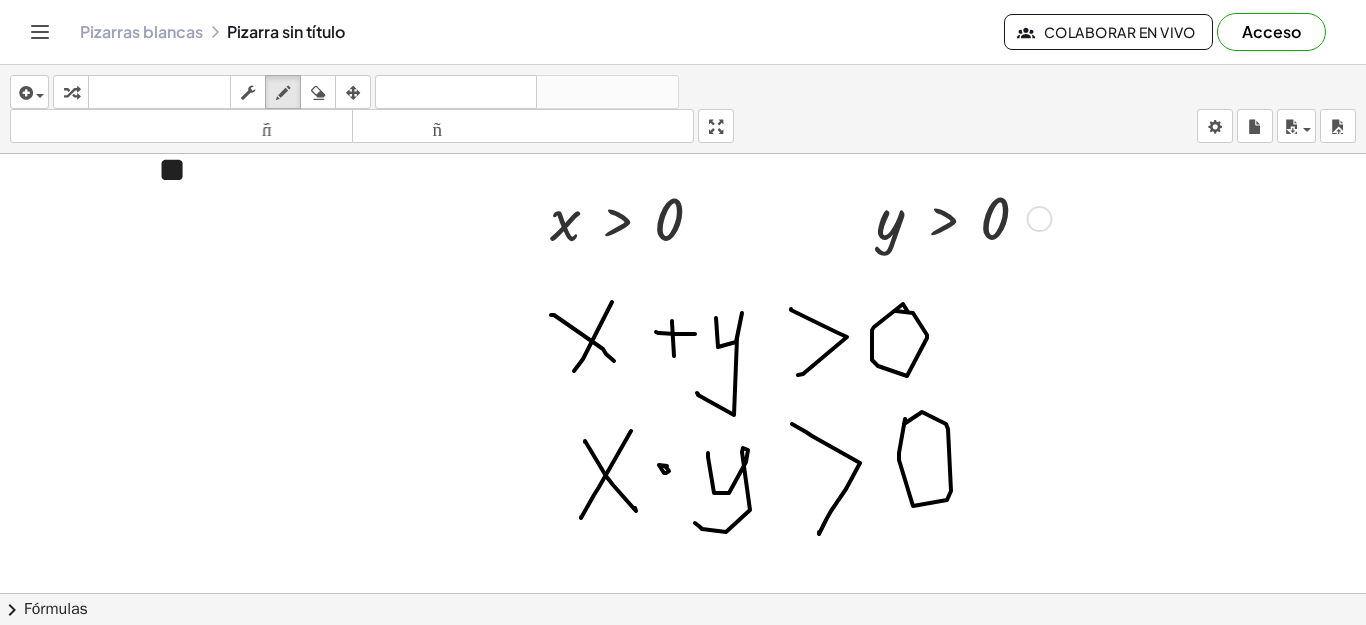 drag, startPoint x: 899, startPoint y: 460, endPoint x: 903, endPoint y: 437, distance: 23.345236 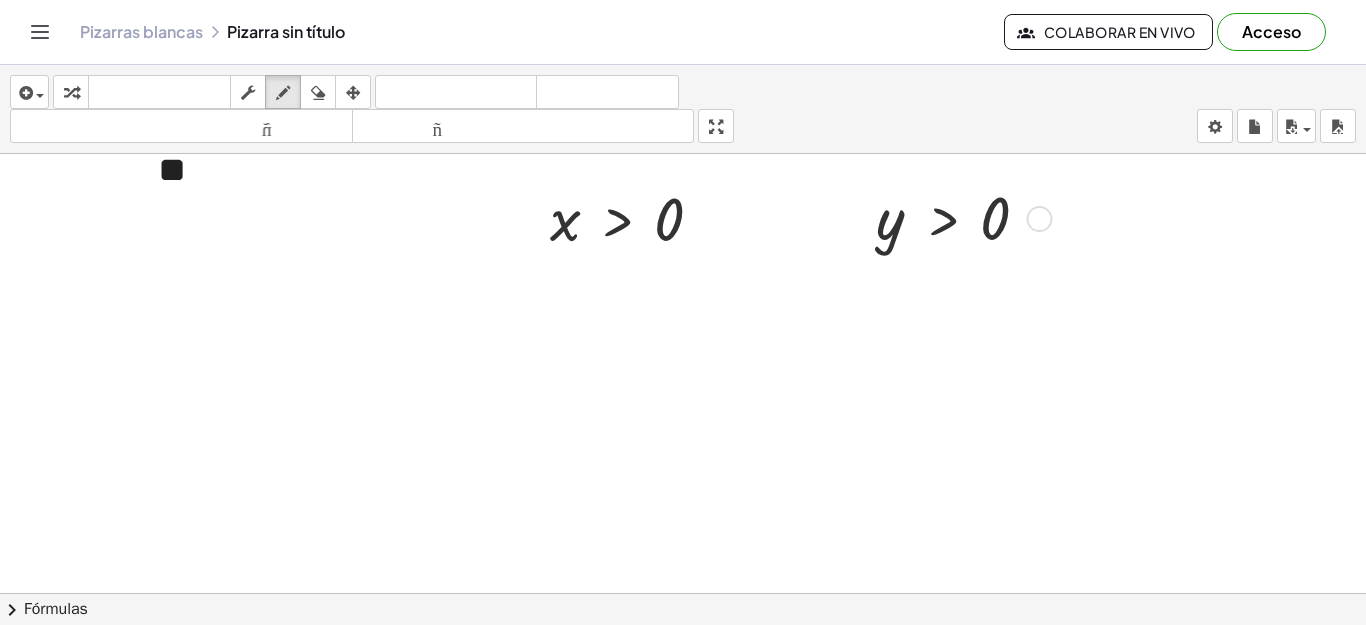 click at bounding box center [683, 513] 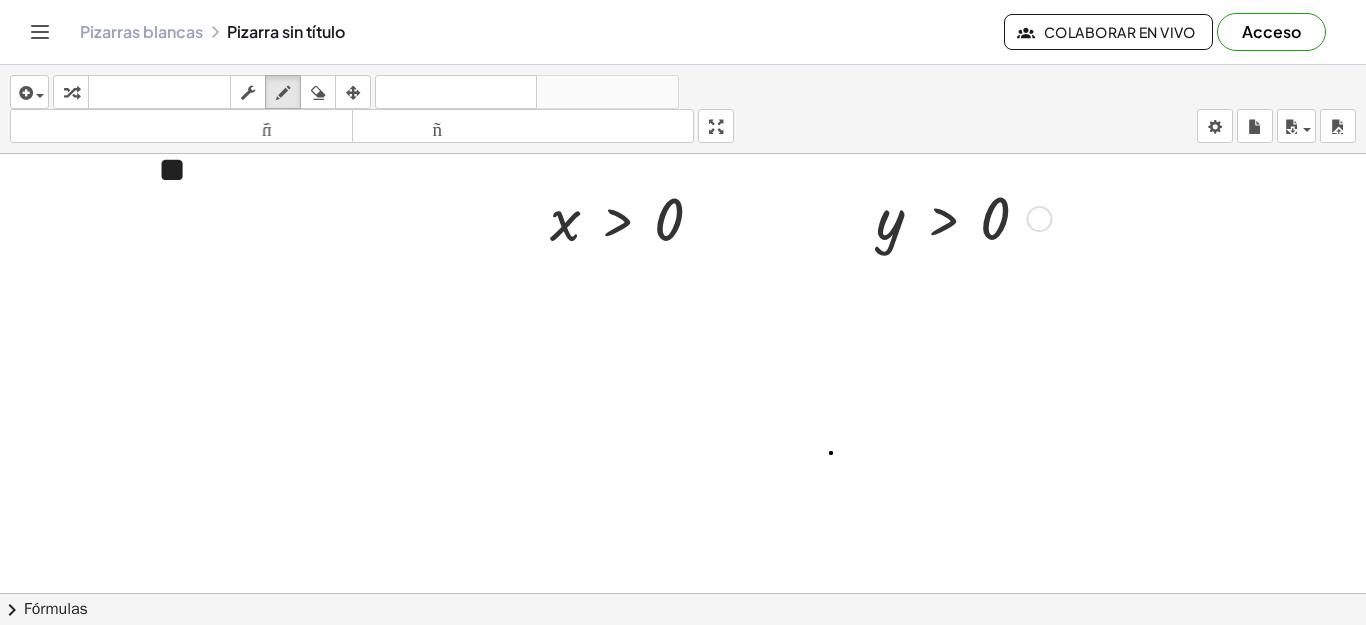 click at bounding box center [683, 513] 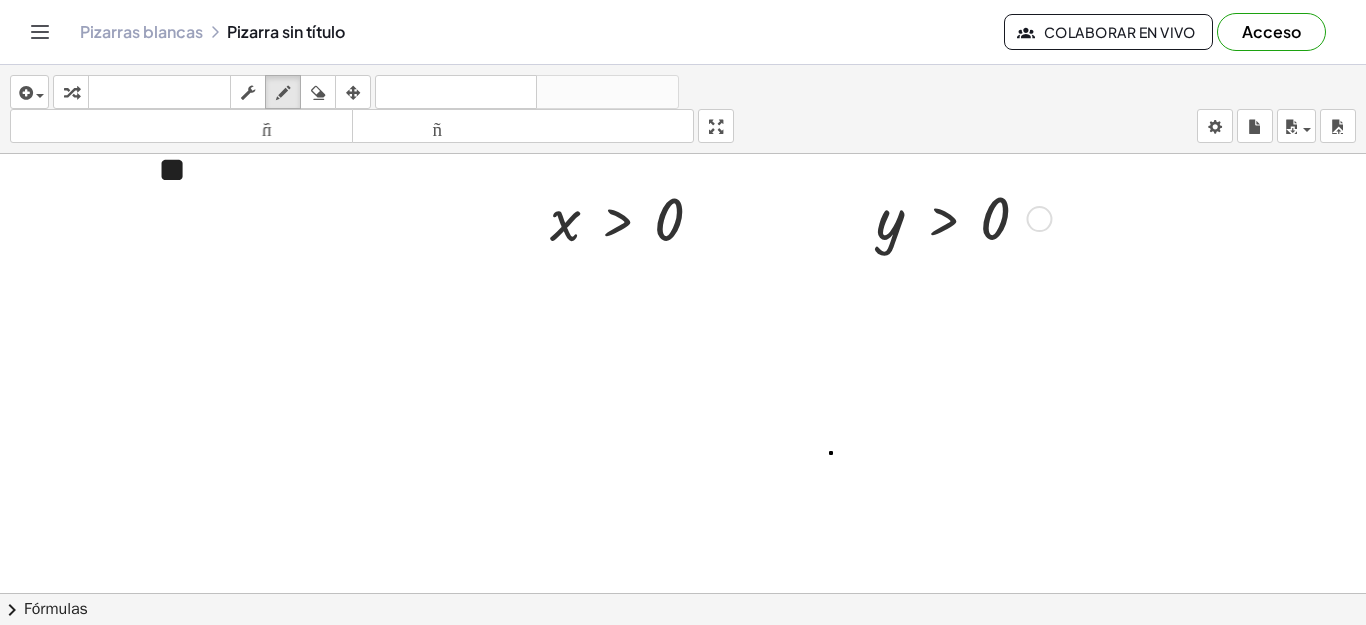 click at bounding box center [683, 513] 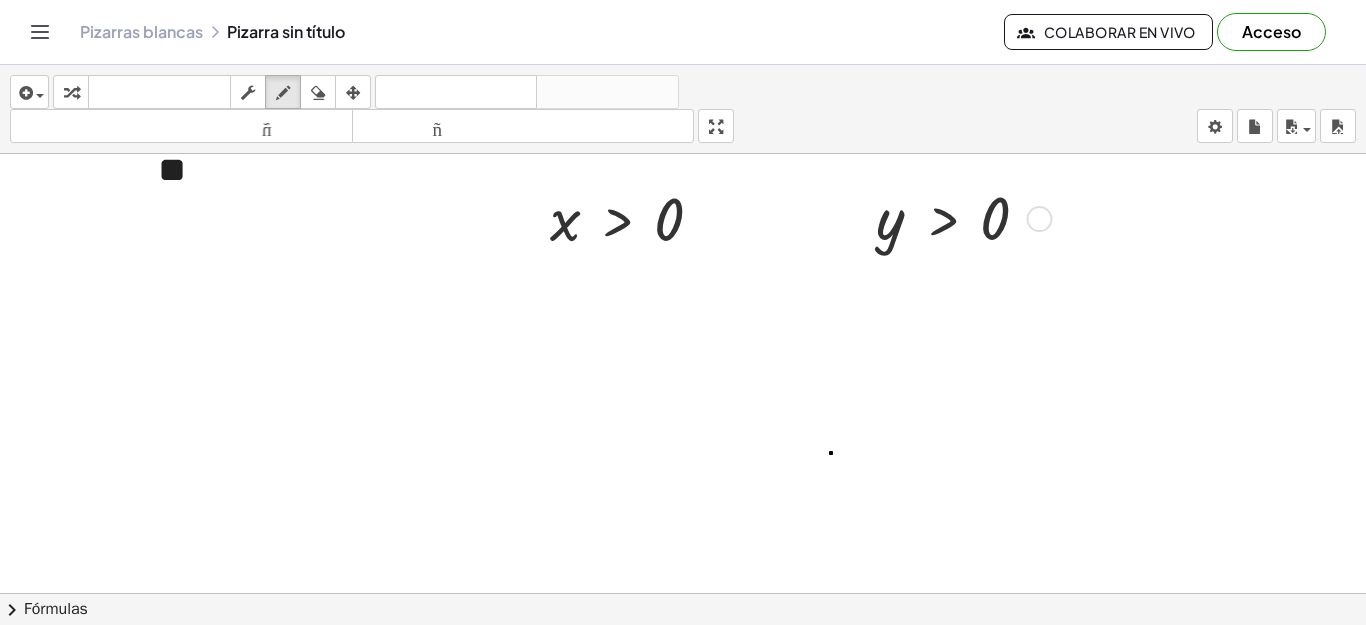 drag, startPoint x: 831, startPoint y: 453, endPoint x: 674, endPoint y: 397, distance: 166.68834 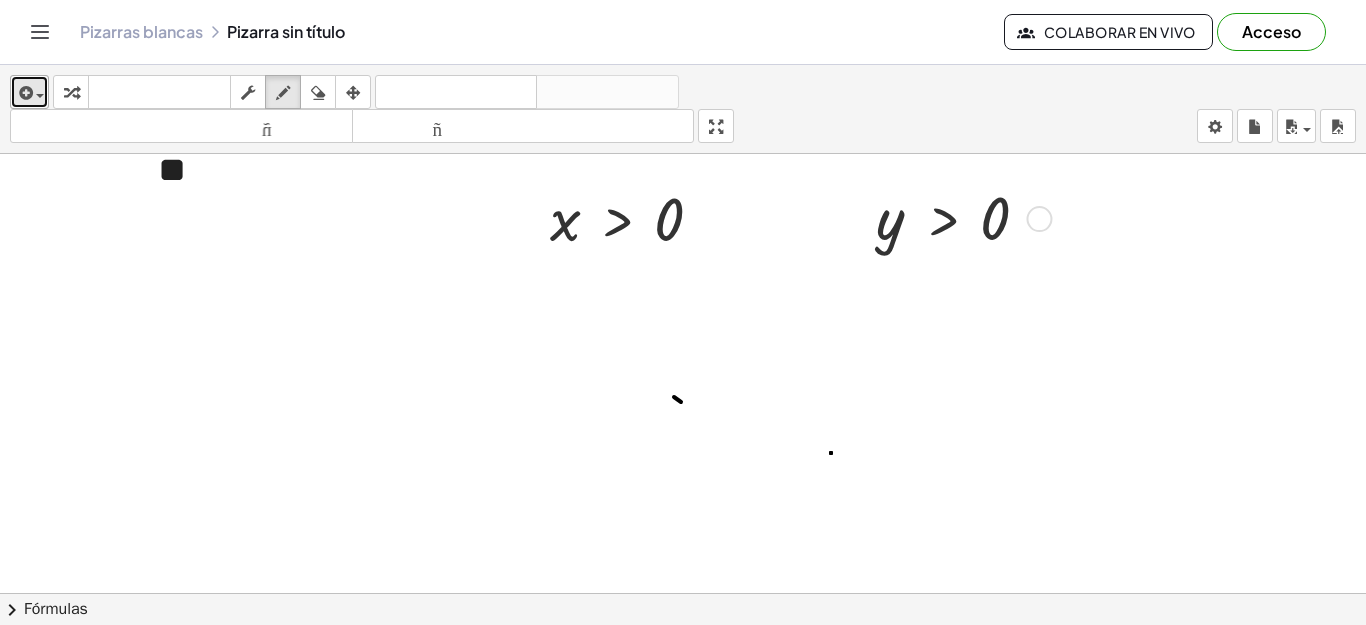 click at bounding box center (35, 95) 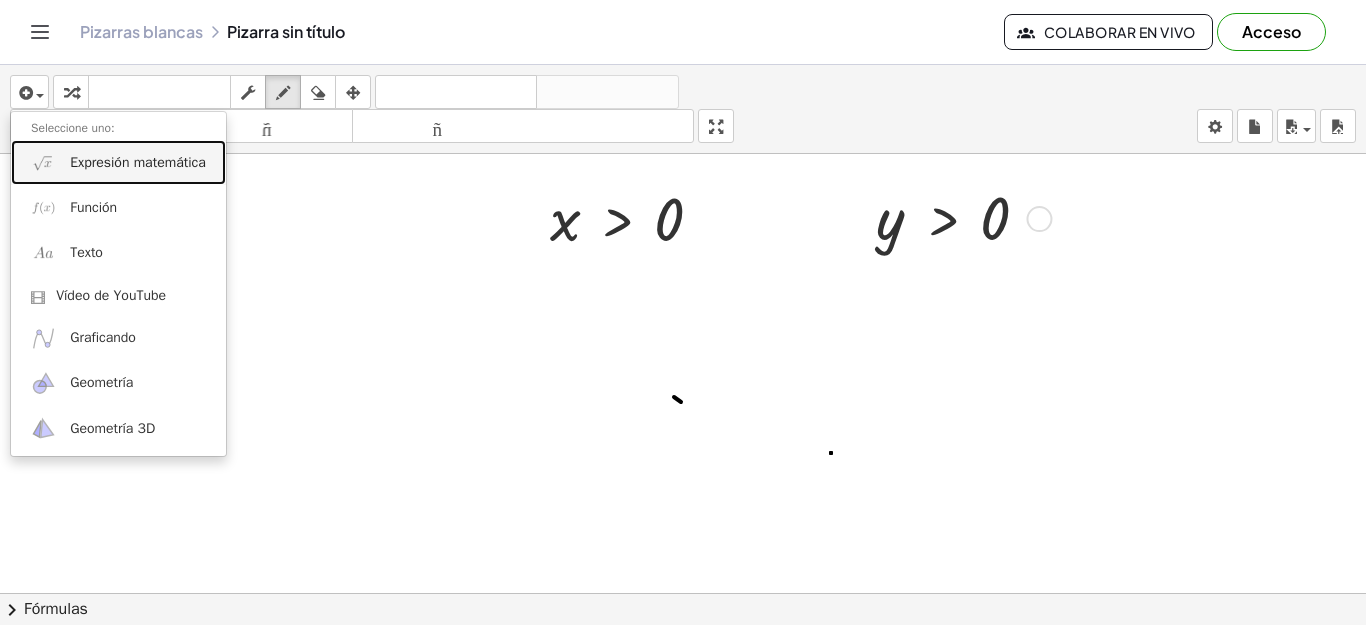 click at bounding box center (43, 162) 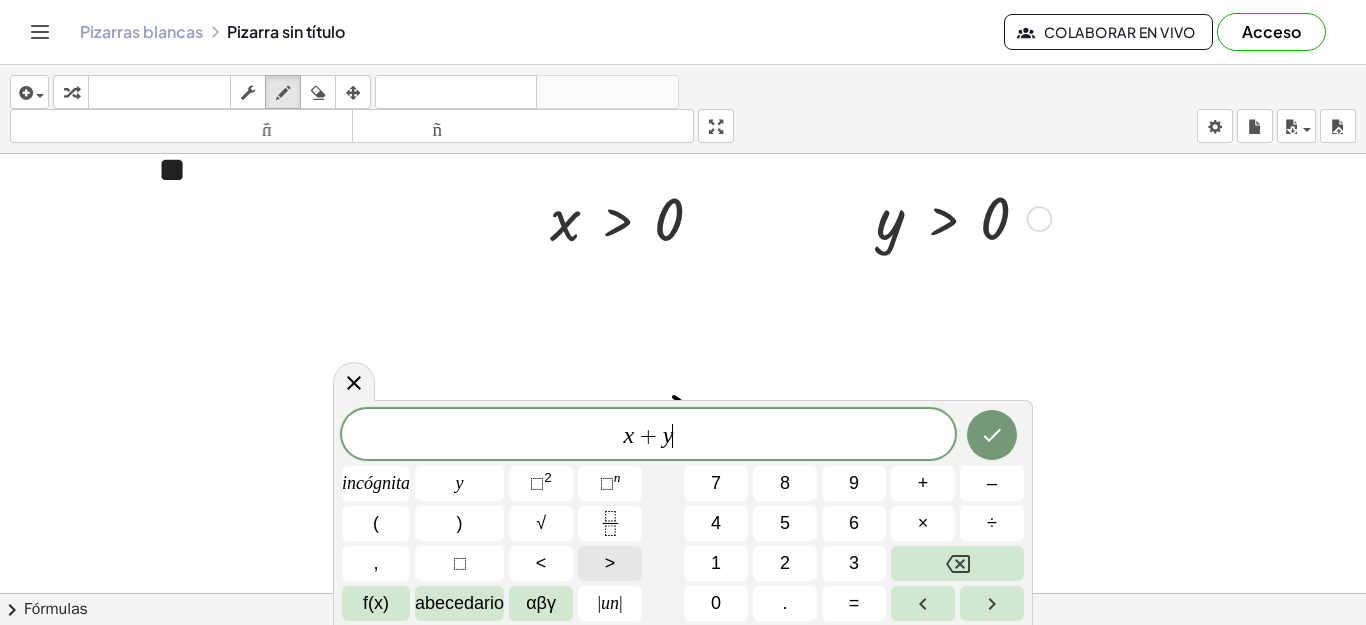 click on ">" at bounding box center [610, 563] 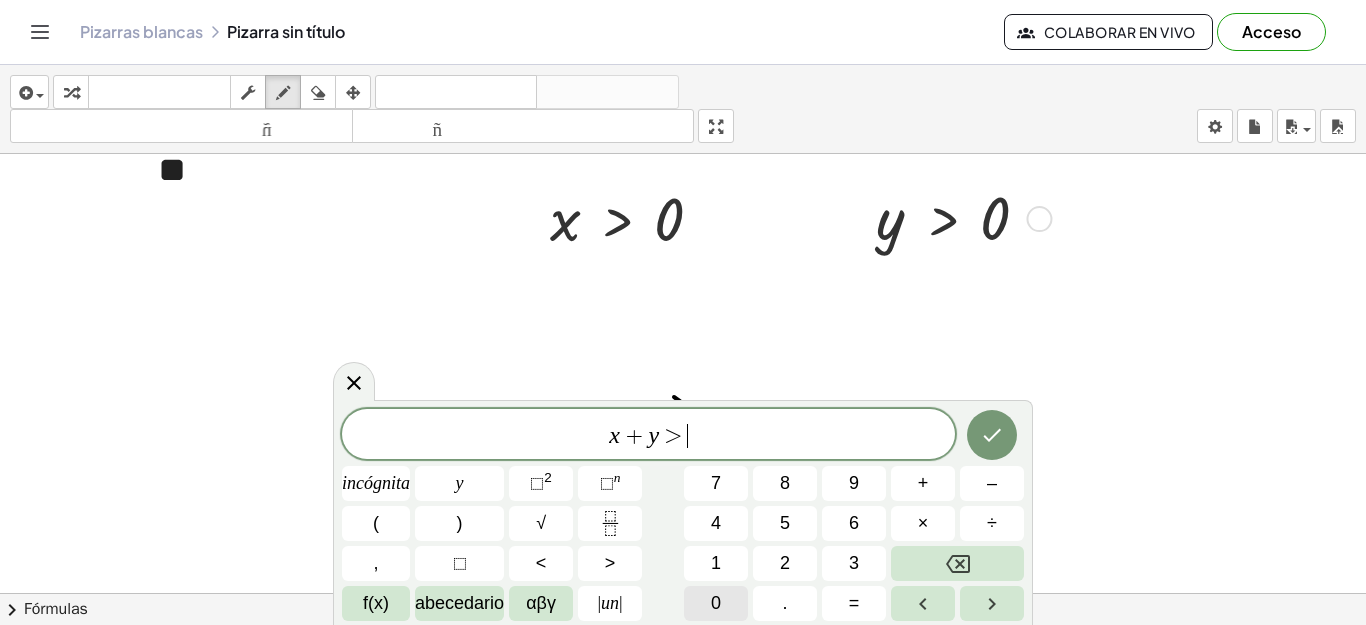 click on "0" at bounding box center (716, 603) 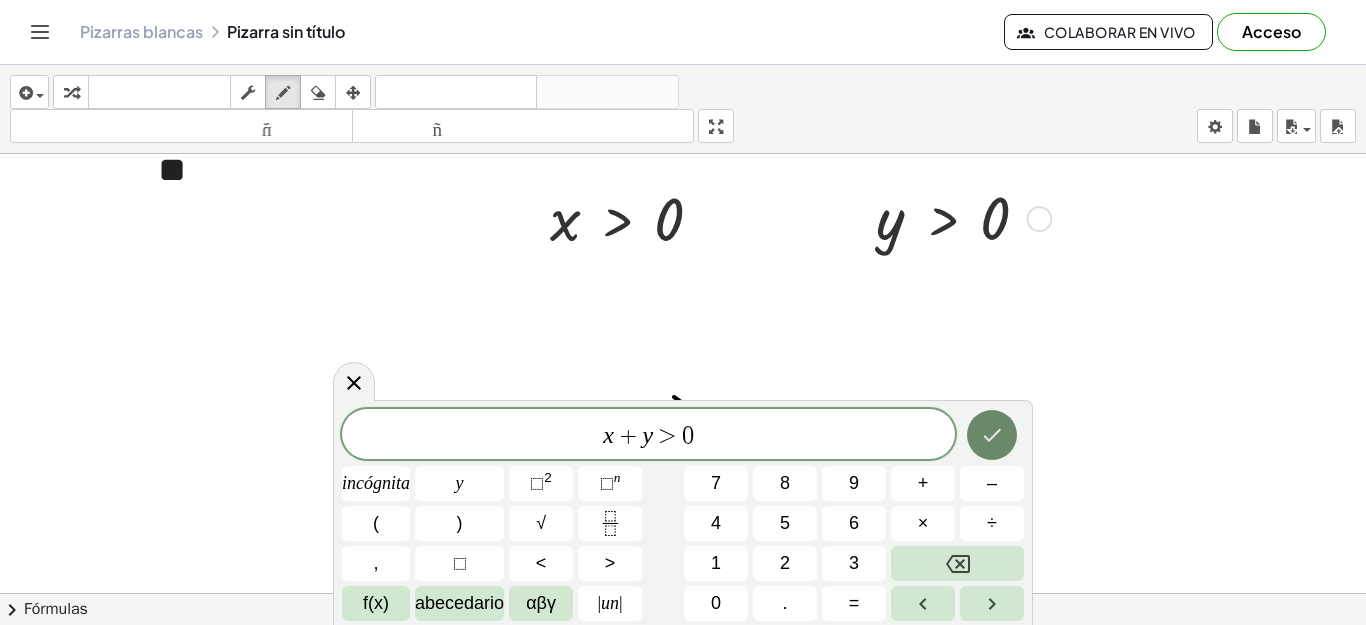 click at bounding box center (992, 435) 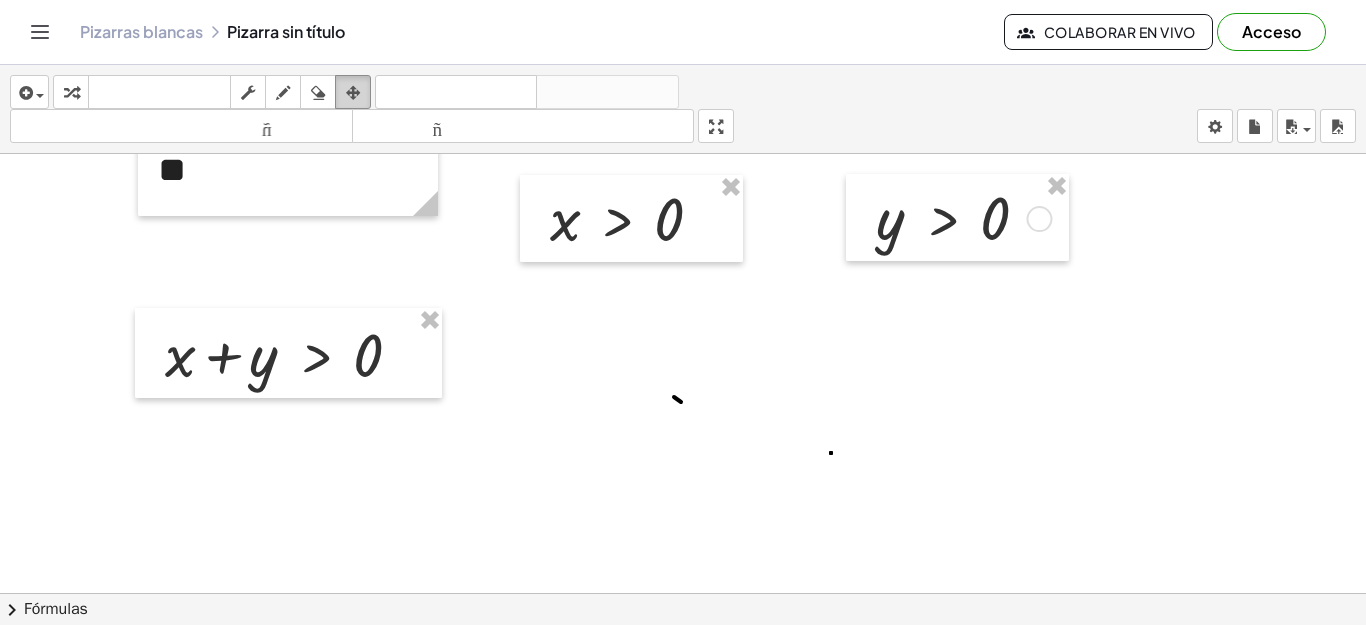 click at bounding box center (353, 92) 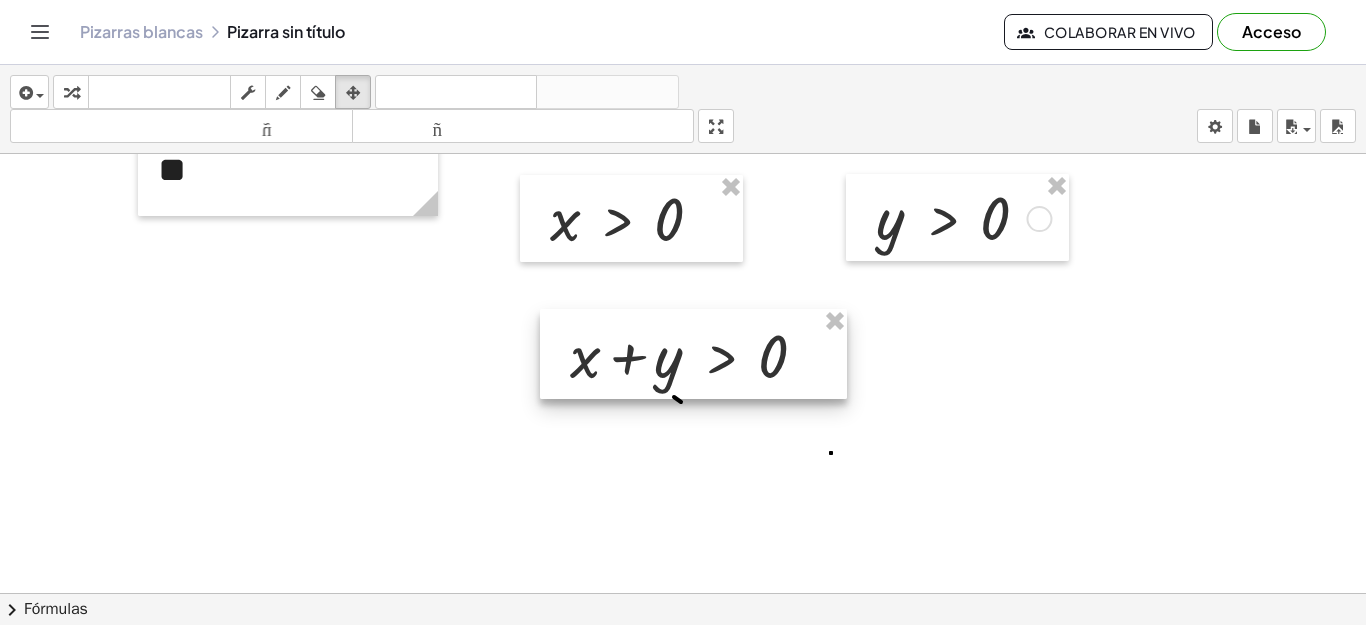 drag, startPoint x: 284, startPoint y: 339, endPoint x: 689, endPoint y: 340, distance: 405.00122 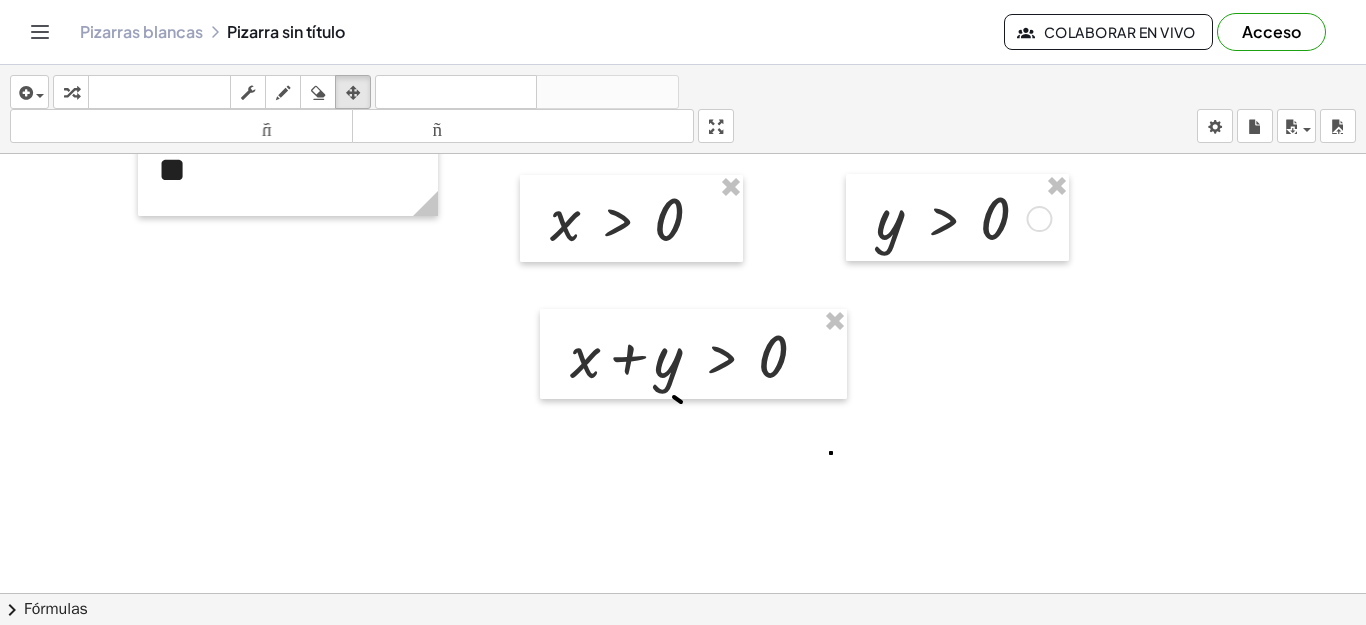 click at bounding box center [683, 513] 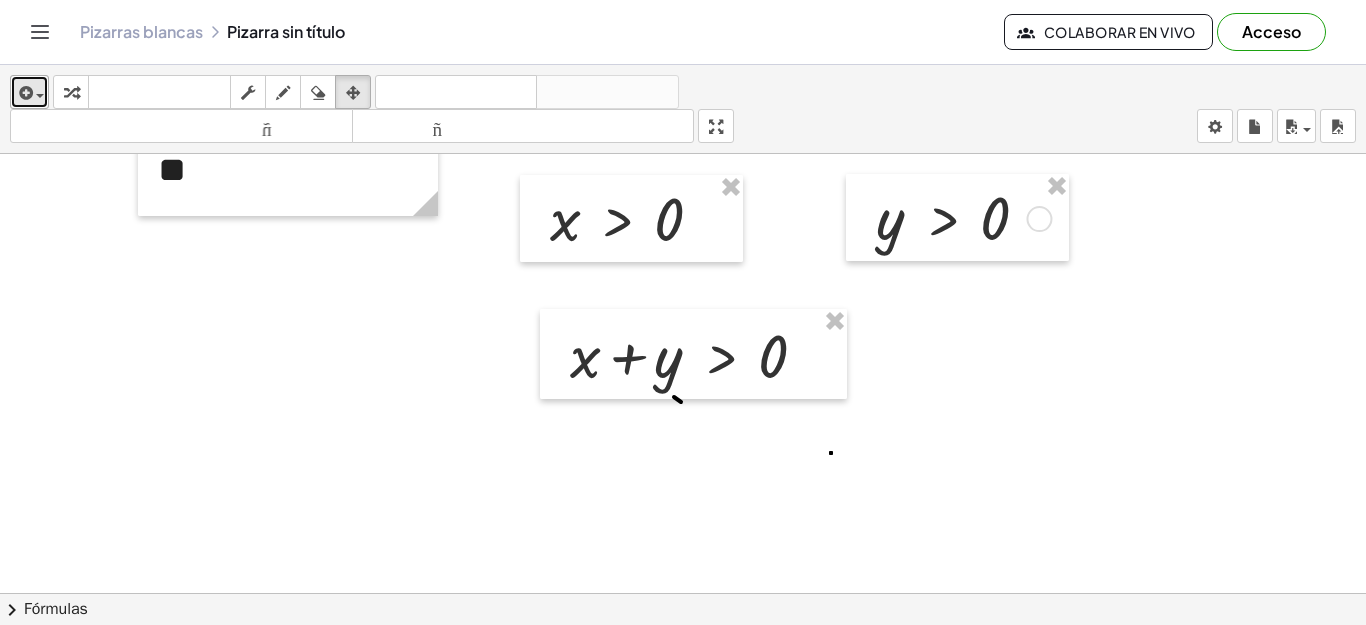 click at bounding box center (24, 93) 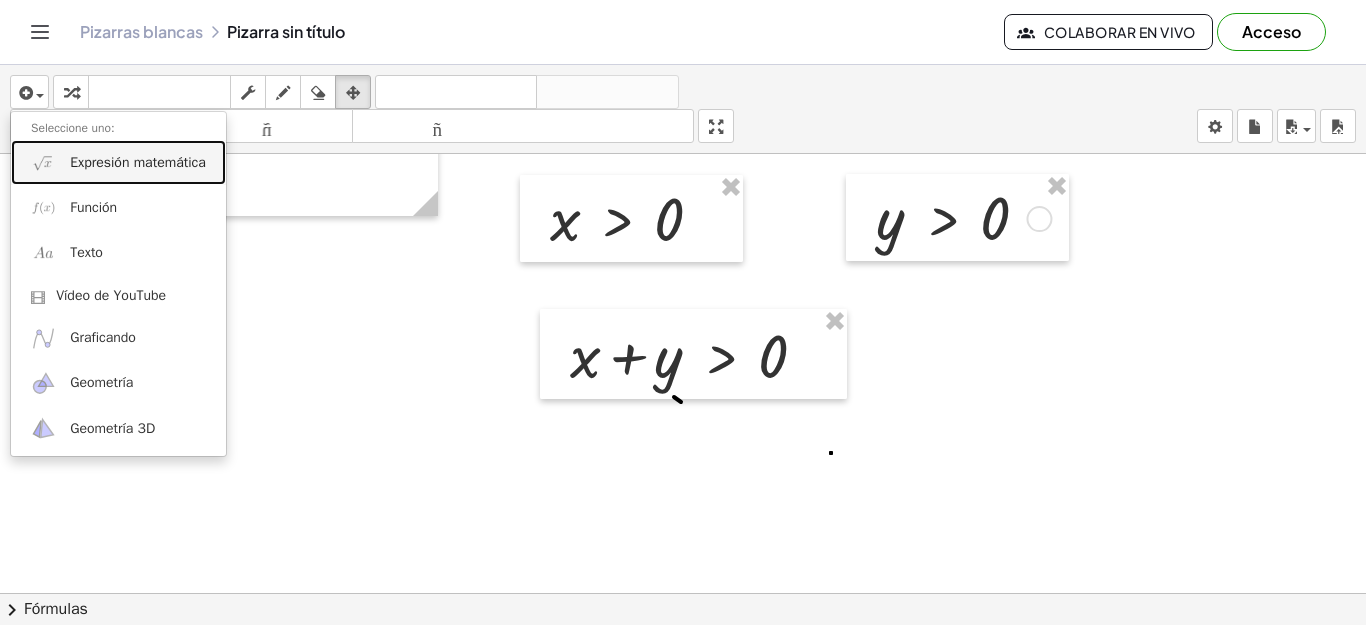 click on "Expresión matemática" at bounding box center (138, 162) 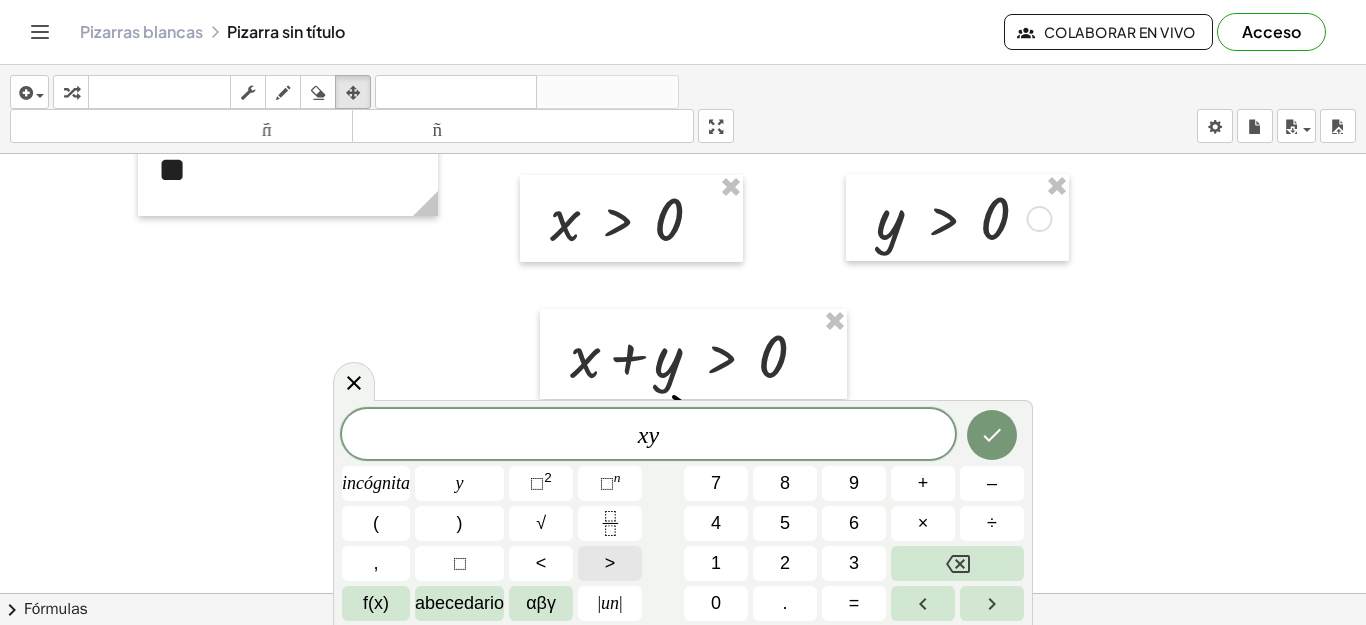 click on ">" at bounding box center (610, 563) 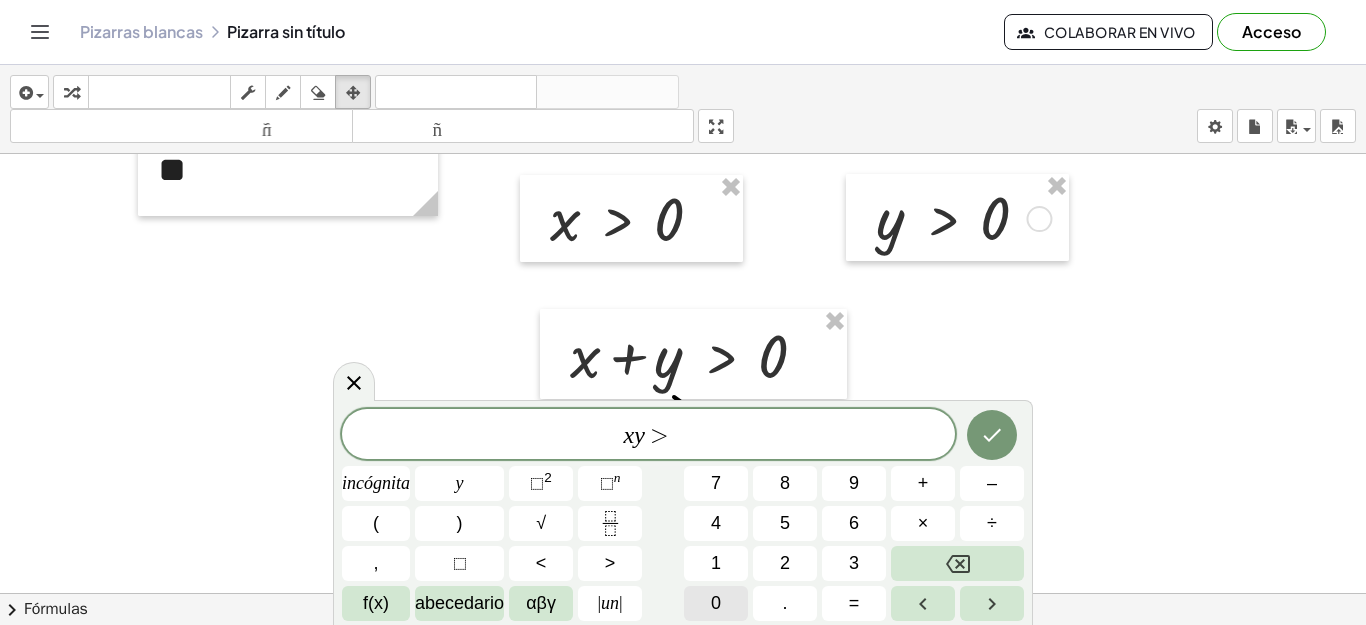 click on "0" at bounding box center (716, 603) 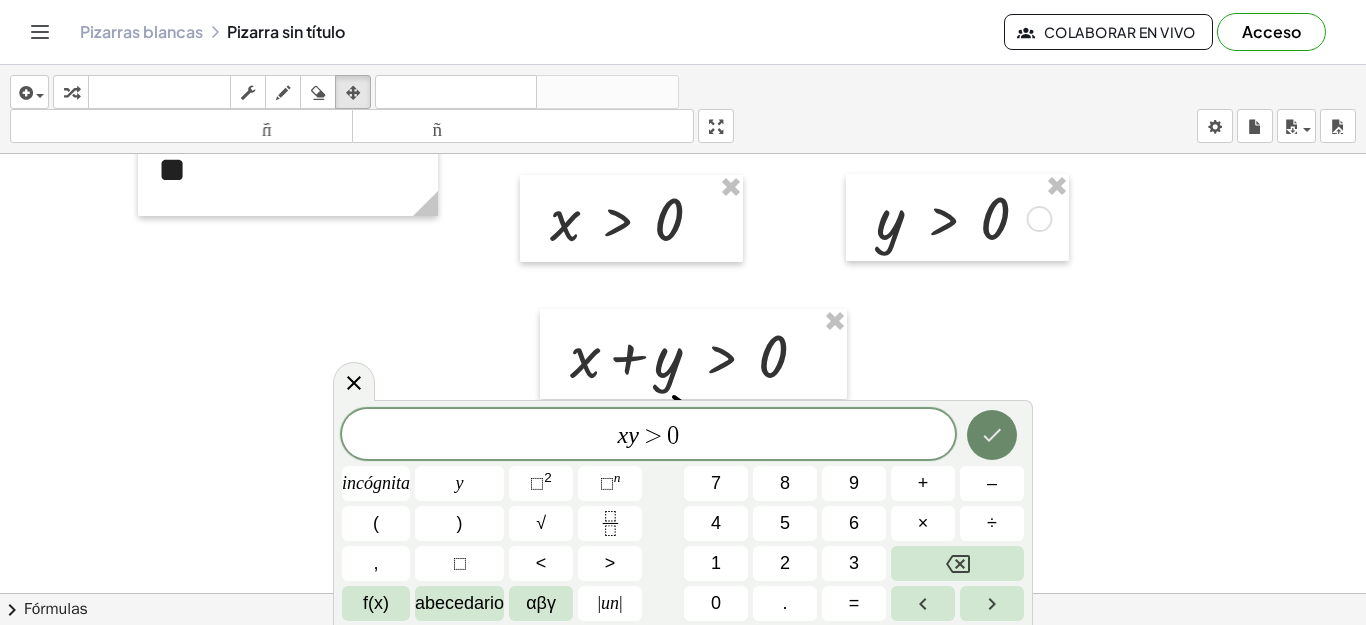 click 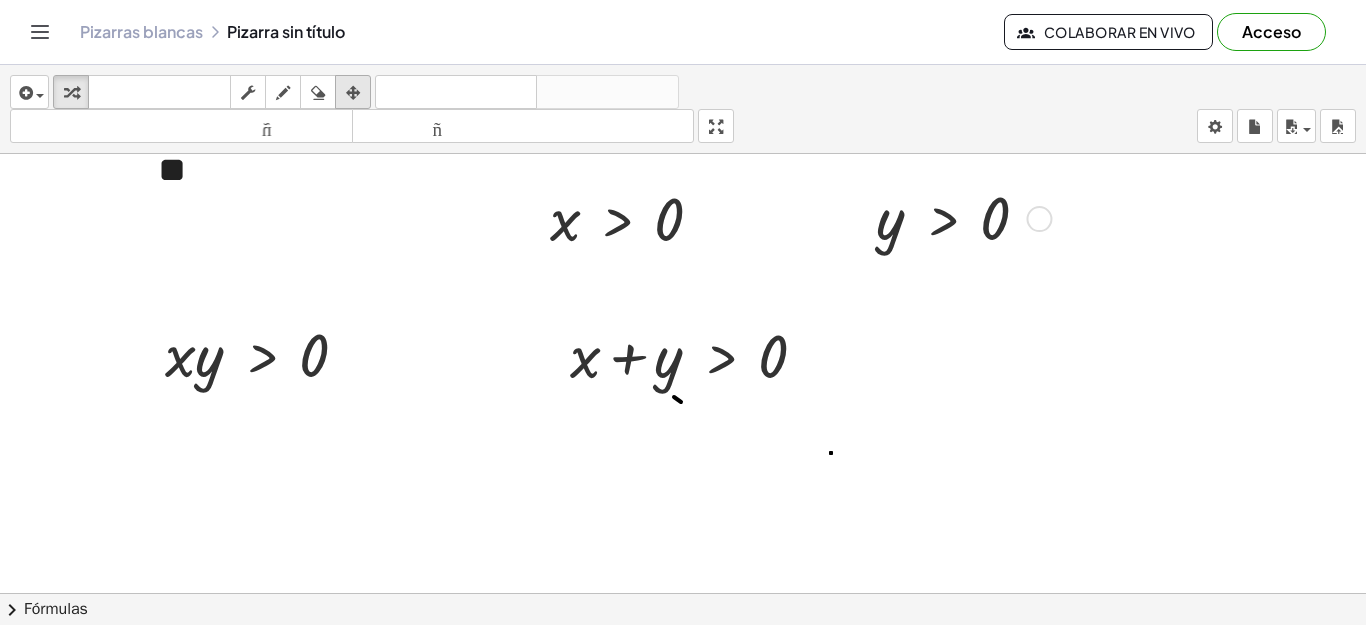 click at bounding box center [353, 92] 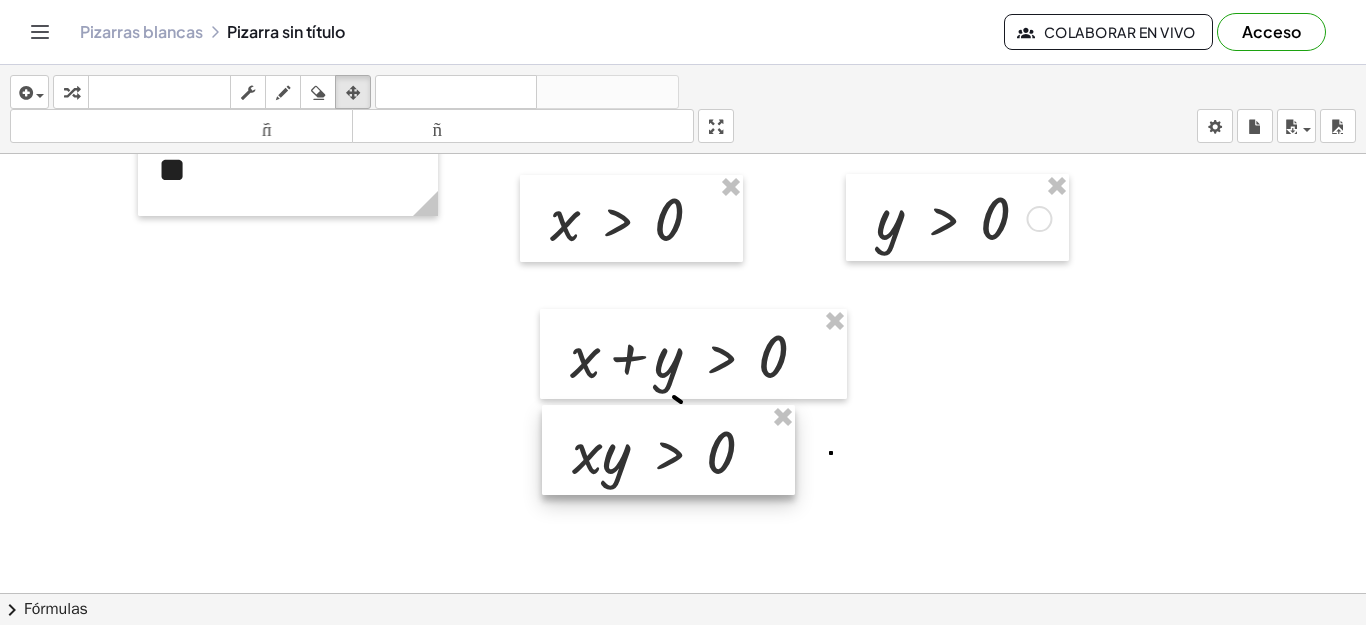 drag, startPoint x: 275, startPoint y: 328, endPoint x: 682, endPoint y: 425, distance: 418.39932 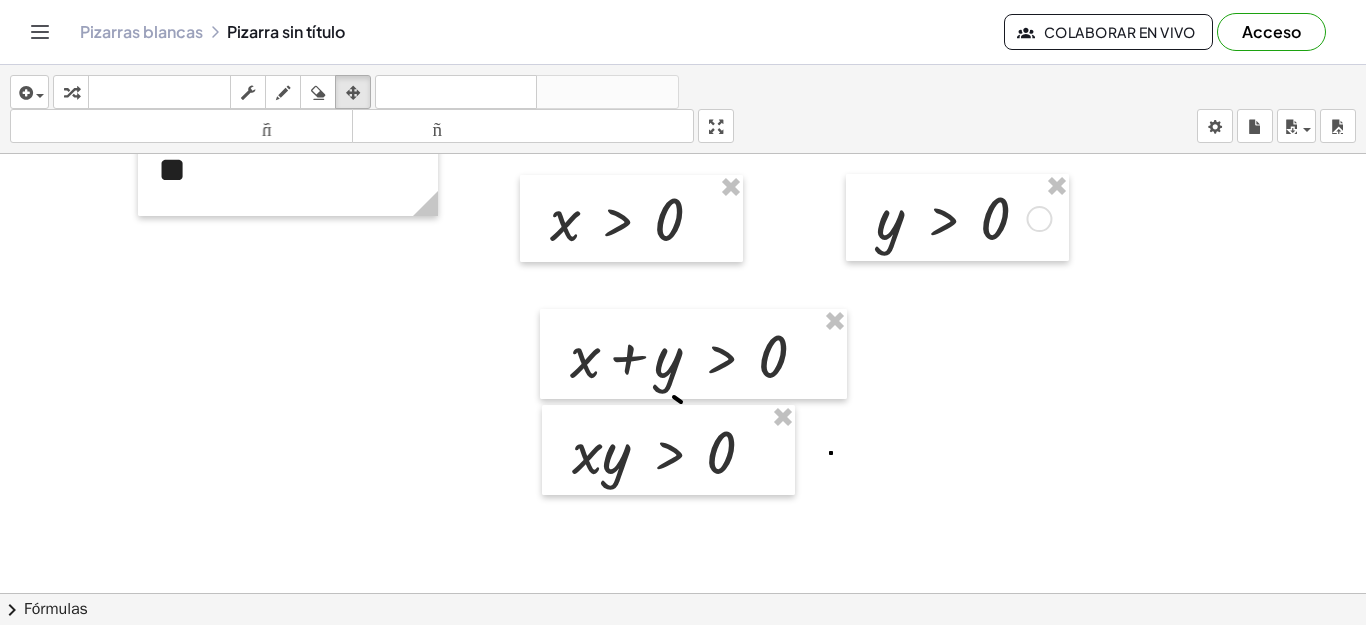 click at bounding box center [683, 513] 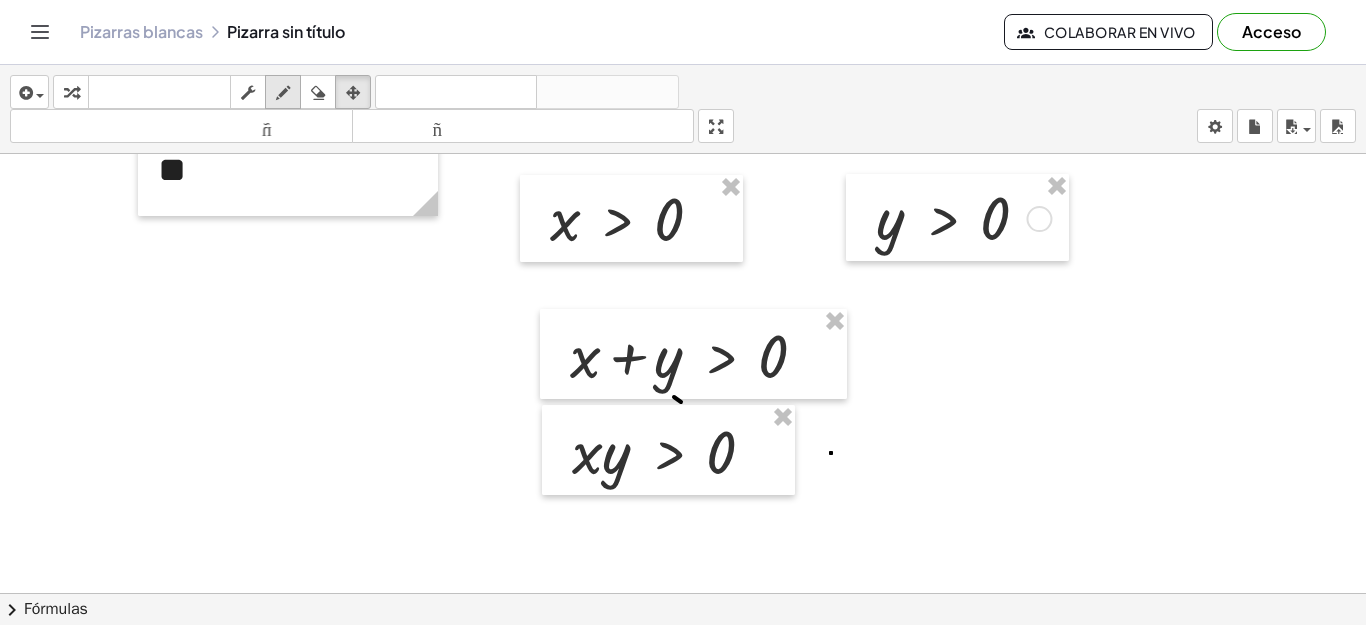 click at bounding box center [283, 92] 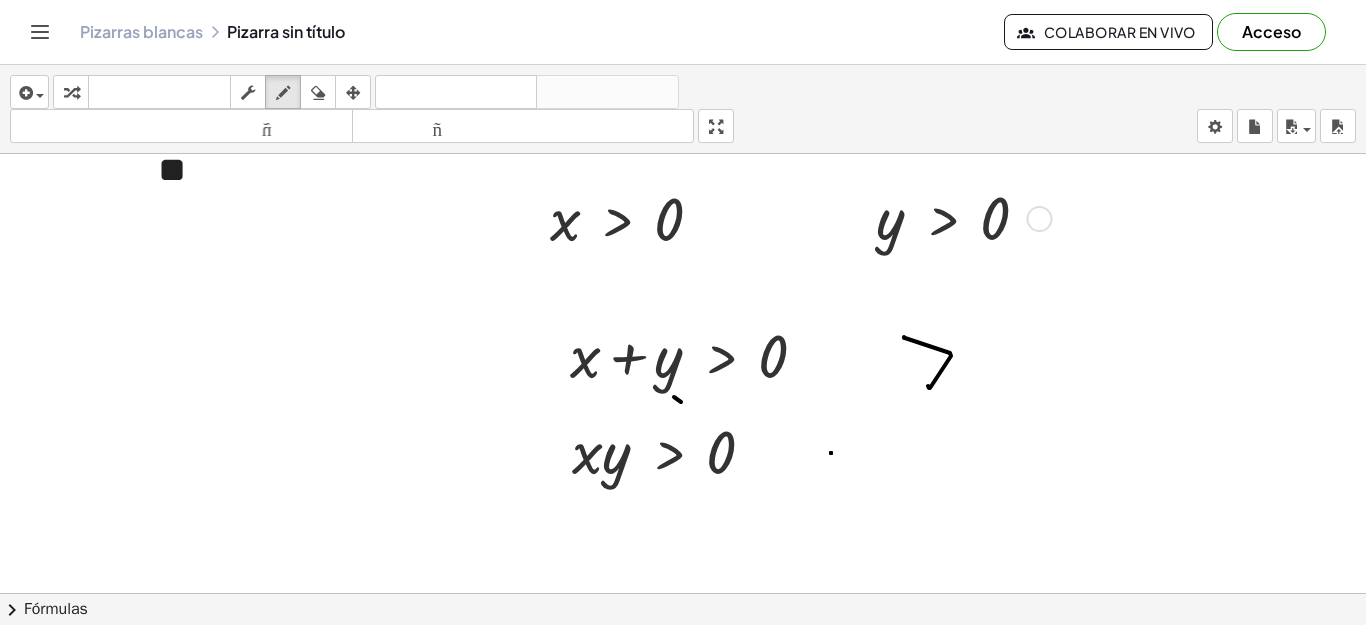 drag, startPoint x: 905, startPoint y: 338, endPoint x: 928, endPoint y: 386, distance: 53.225933 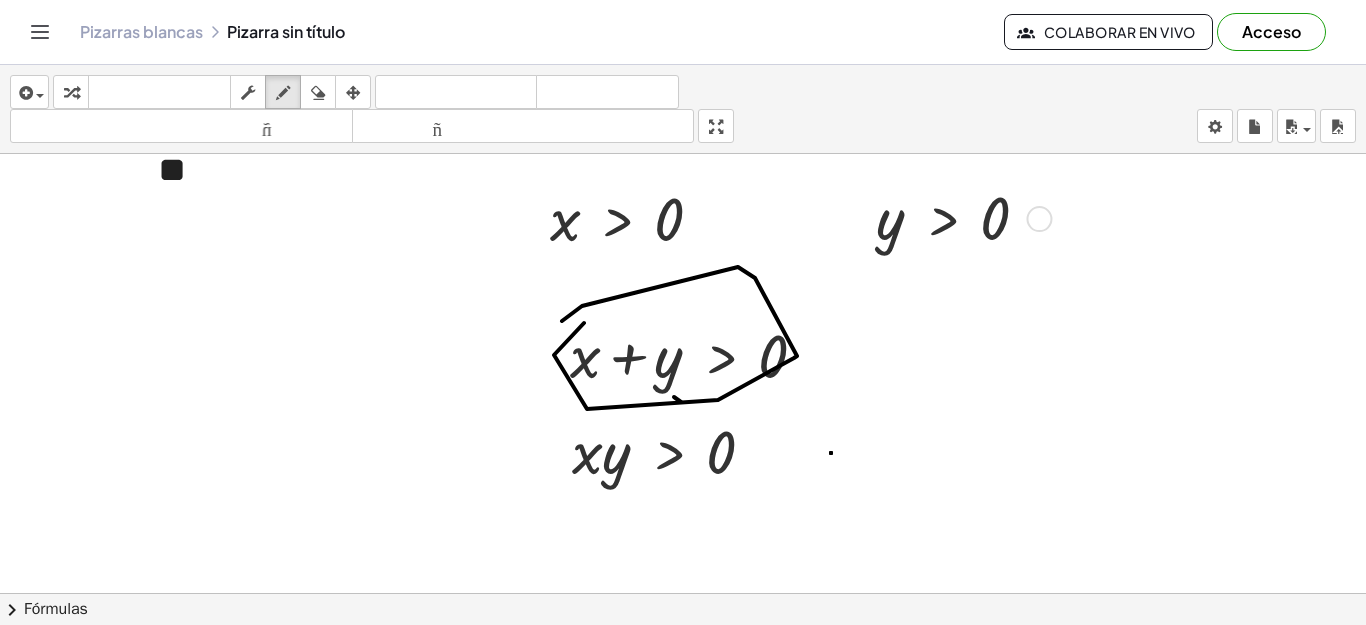 drag, startPoint x: 554, startPoint y: 355, endPoint x: 562, endPoint y: 321, distance: 34.928497 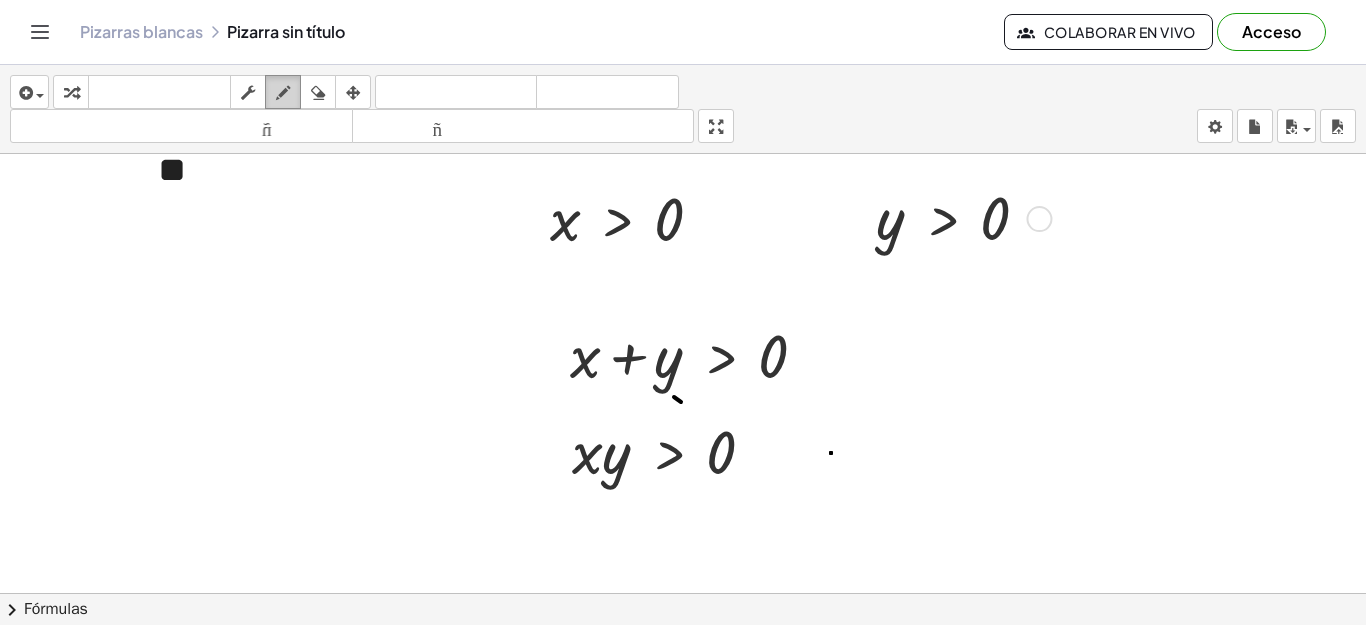 click at bounding box center [283, 93] 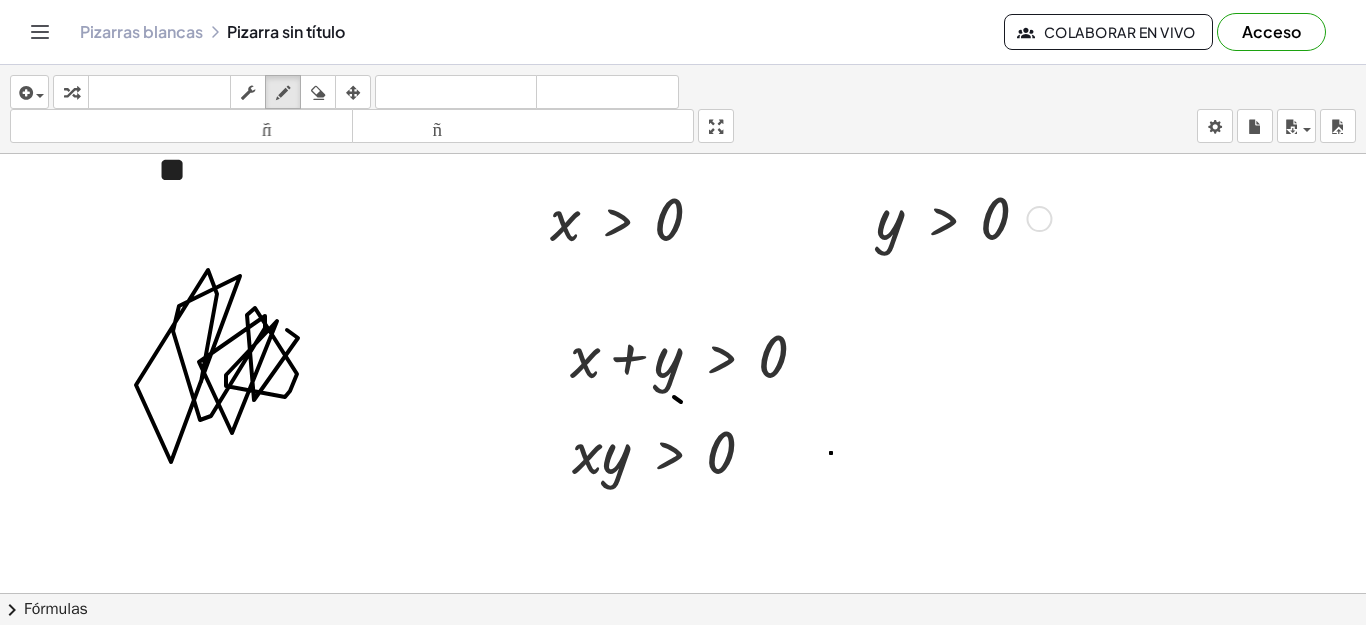 drag, startPoint x: 208, startPoint y: 270, endPoint x: 287, endPoint y: 330, distance: 99.20181 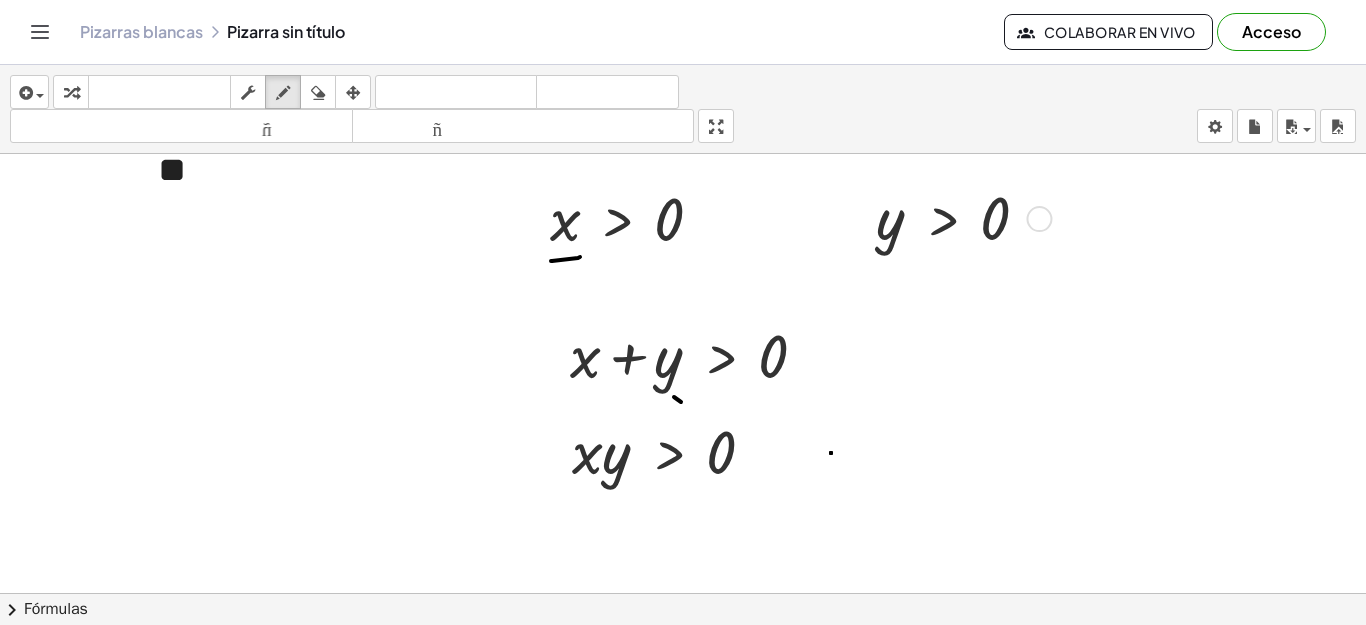 click at bounding box center [683, 513] 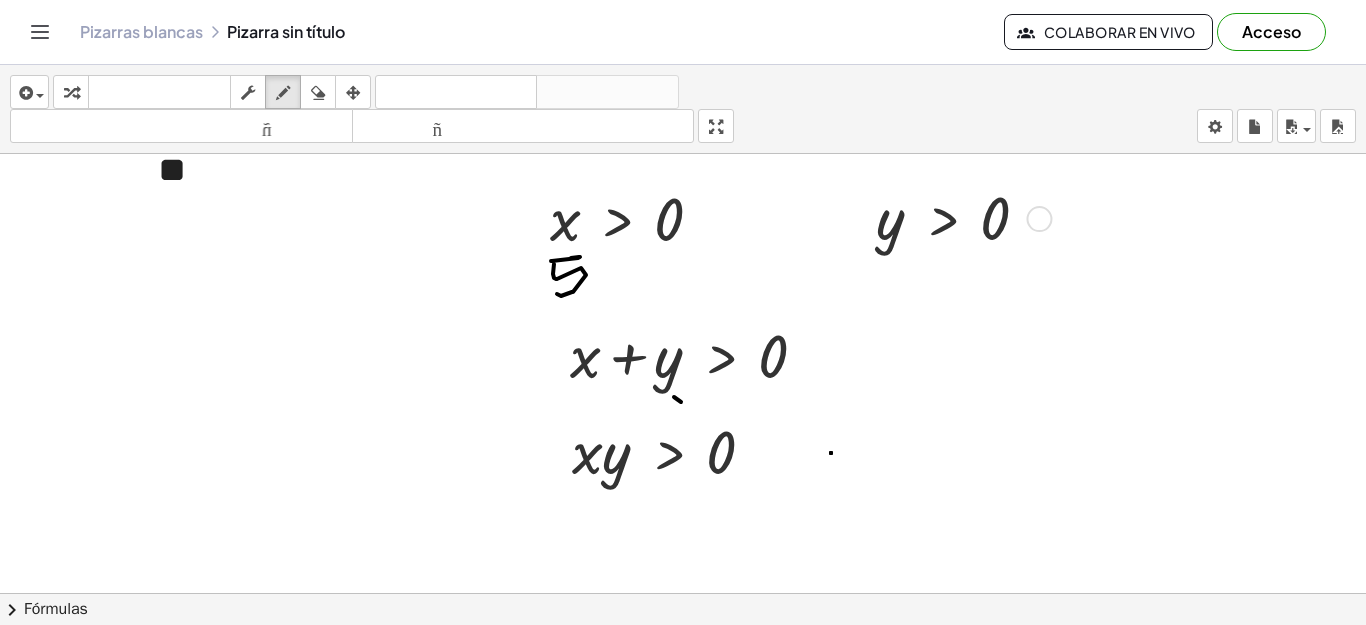 drag, startPoint x: 553, startPoint y: 274, endPoint x: 554, endPoint y: 292, distance: 18.027756 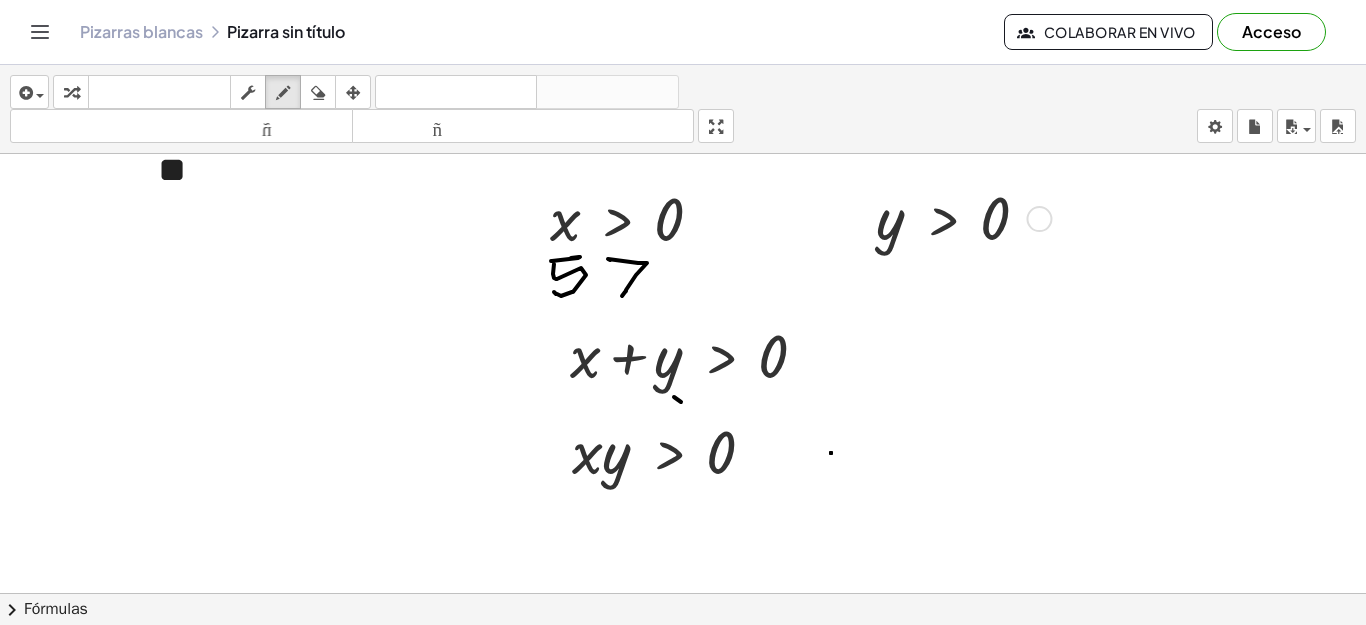 drag, startPoint x: 608, startPoint y: 259, endPoint x: 622, endPoint y: 296, distance: 39.56008 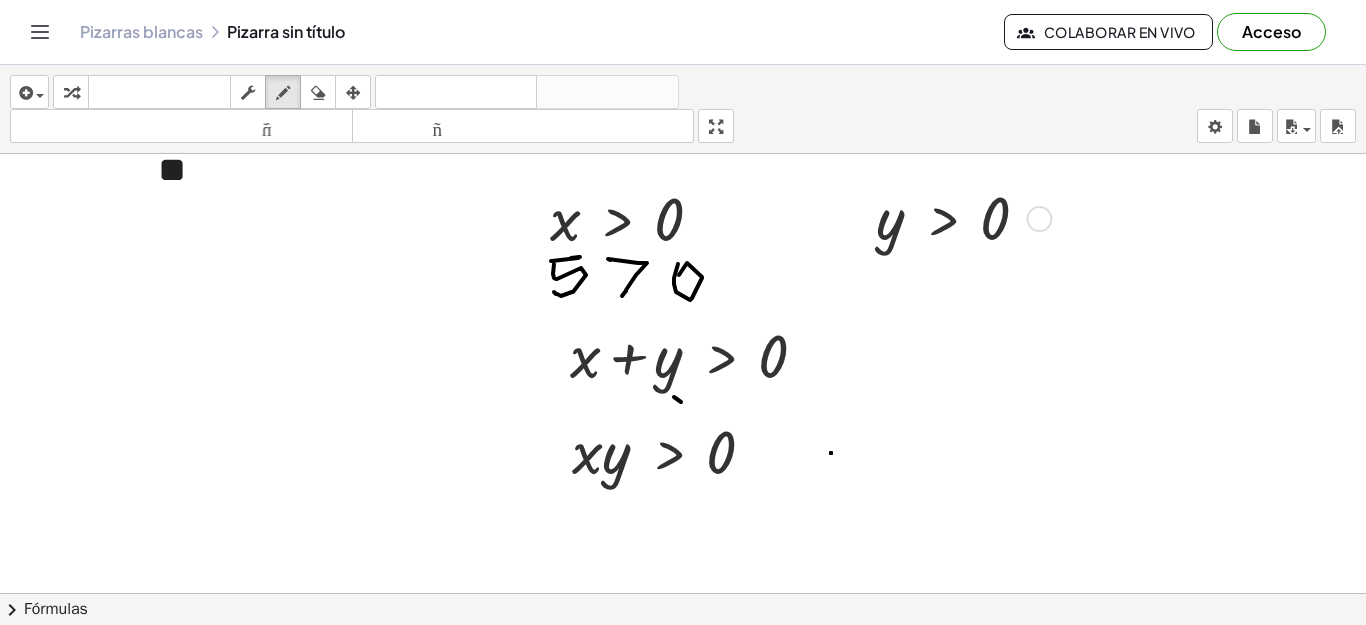 drag, startPoint x: 676, startPoint y: 292, endPoint x: 677, endPoint y: 282, distance: 10.049875 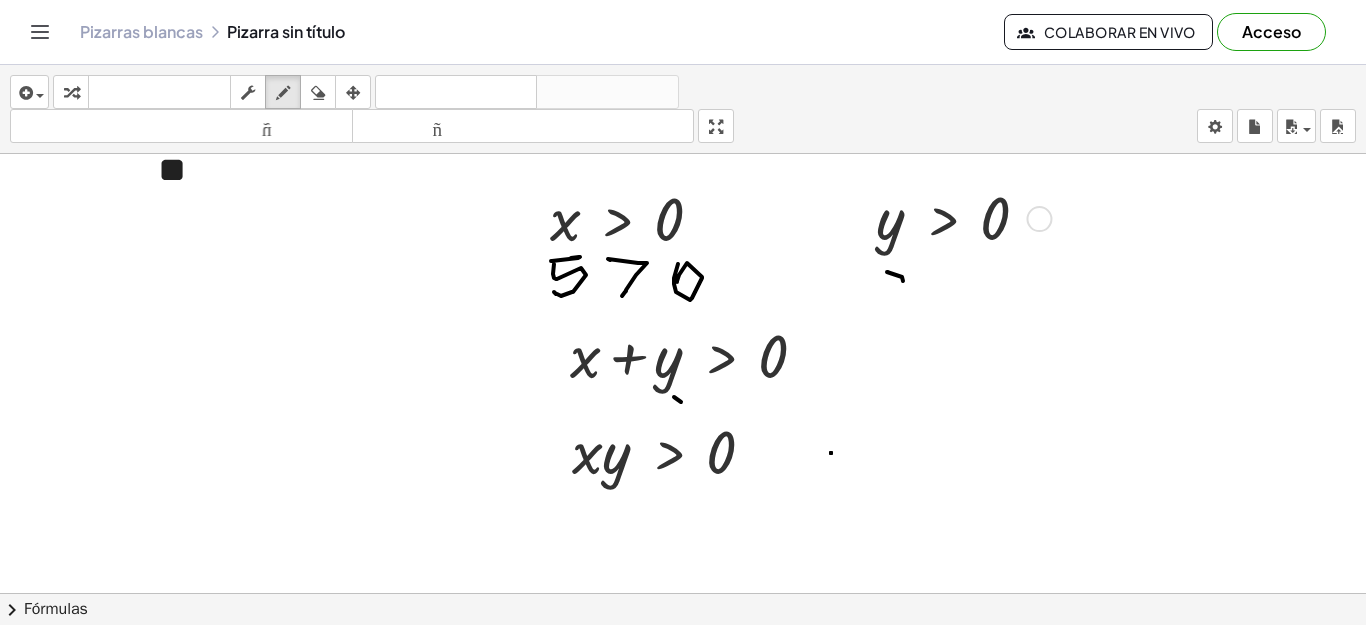 drag, startPoint x: 887, startPoint y: 272, endPoint x: 901, endPoint y: 307, distance: 37.696156 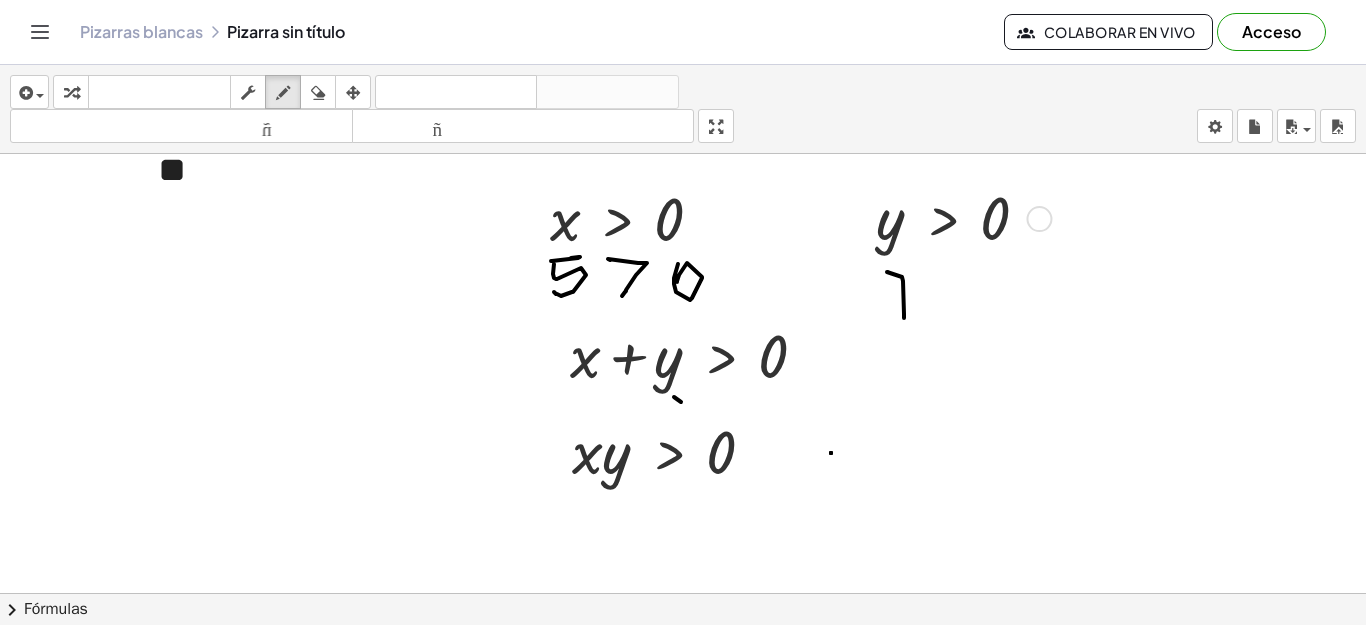 drag, startPoint x: 891, startPoint y: 293, endPoint x: 926, endPoint y: 284, distance: 36.138622 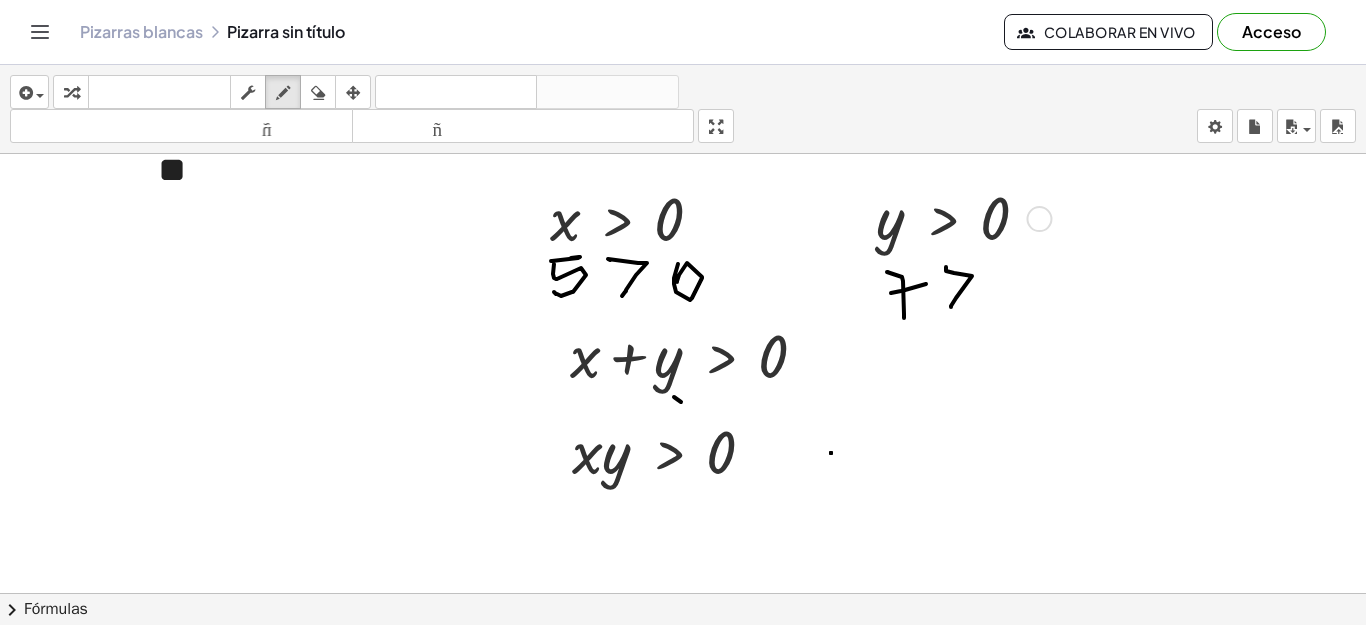 drag, startPoint x: 972, startPoint y: 276, endPoint x: 995, endPoint y: 277, distance: 23.021729 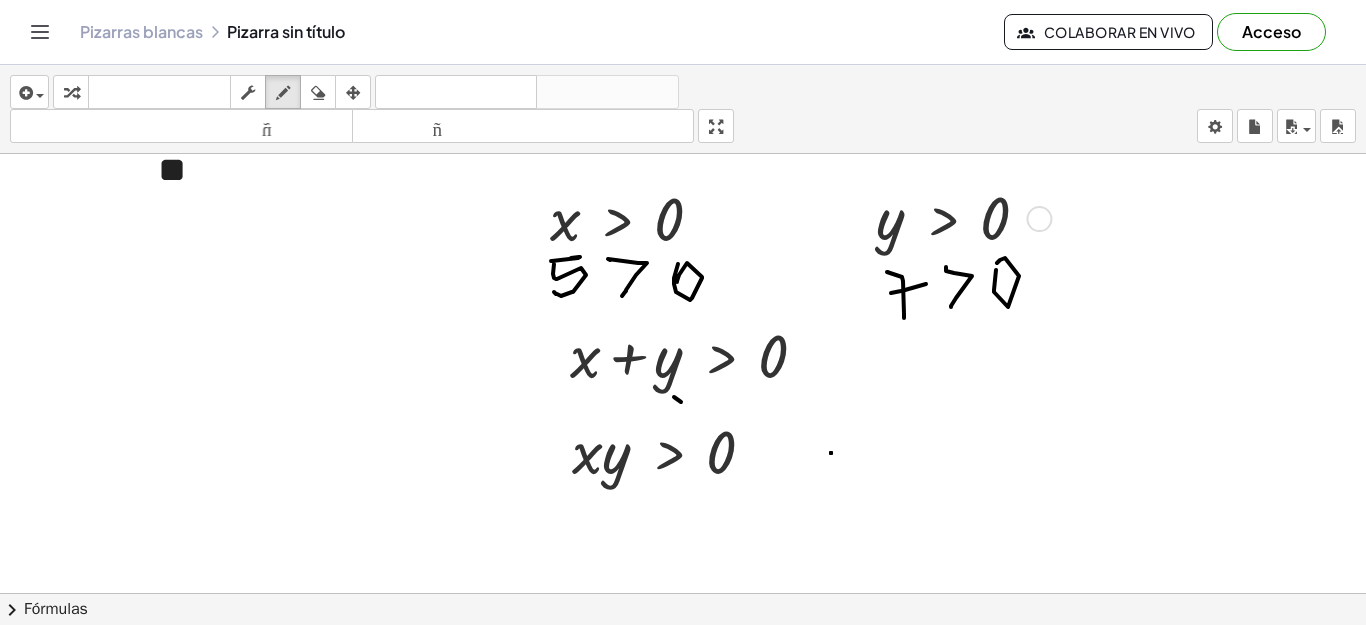 click at bounding box center [683, 513] 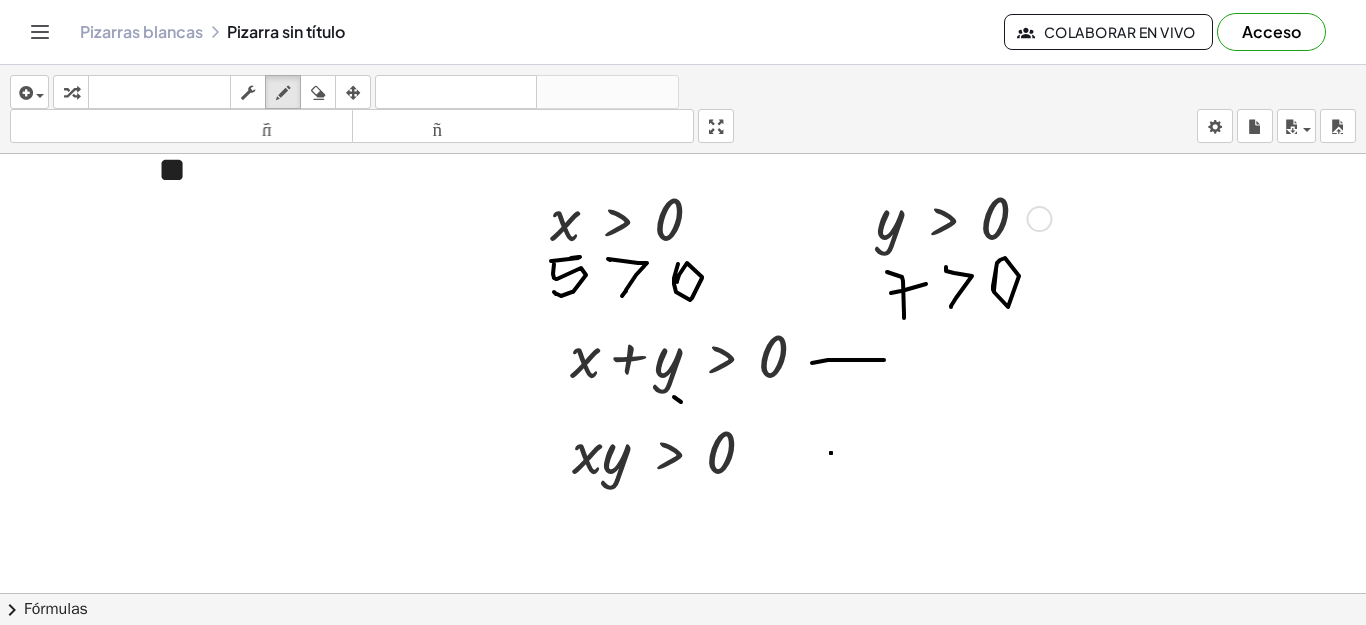 drag, startPoint x: 812, startPoint y: 363, endPoint x: 884, endPoint y: 360, distance: 72.06247 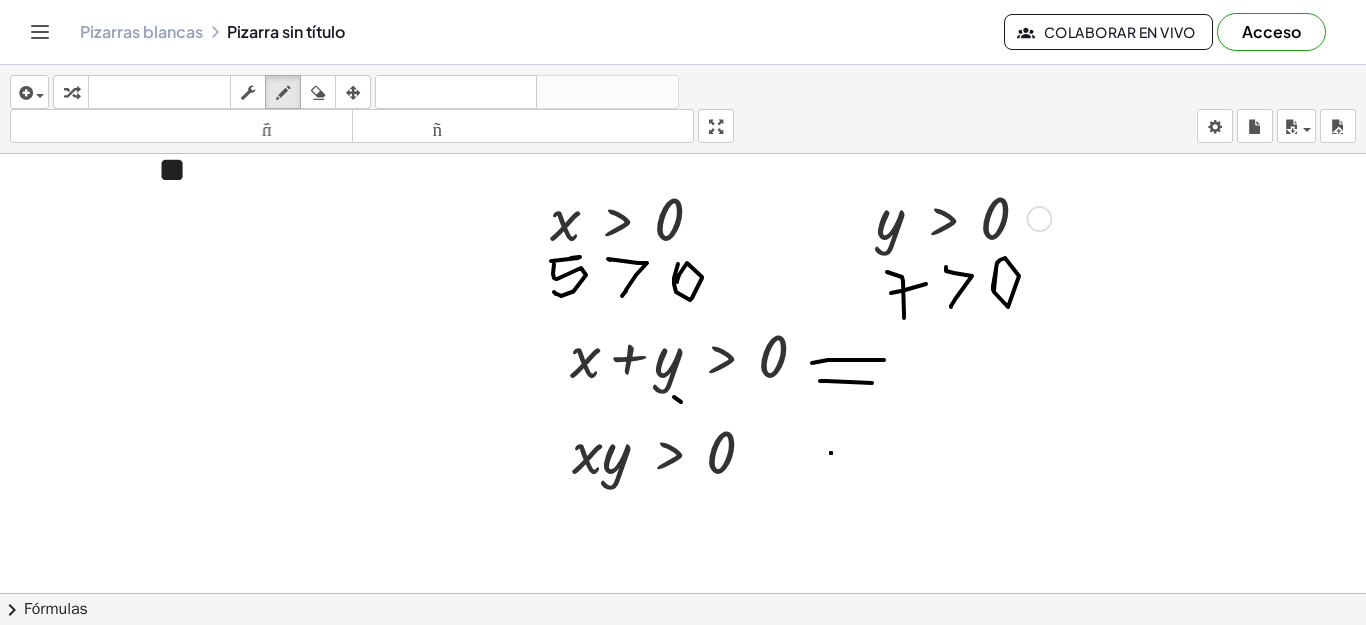 drag, startPoint x: 820, startPoint y: 381, endPoint x: 872, endPoint y: 383, distance: 52.03845 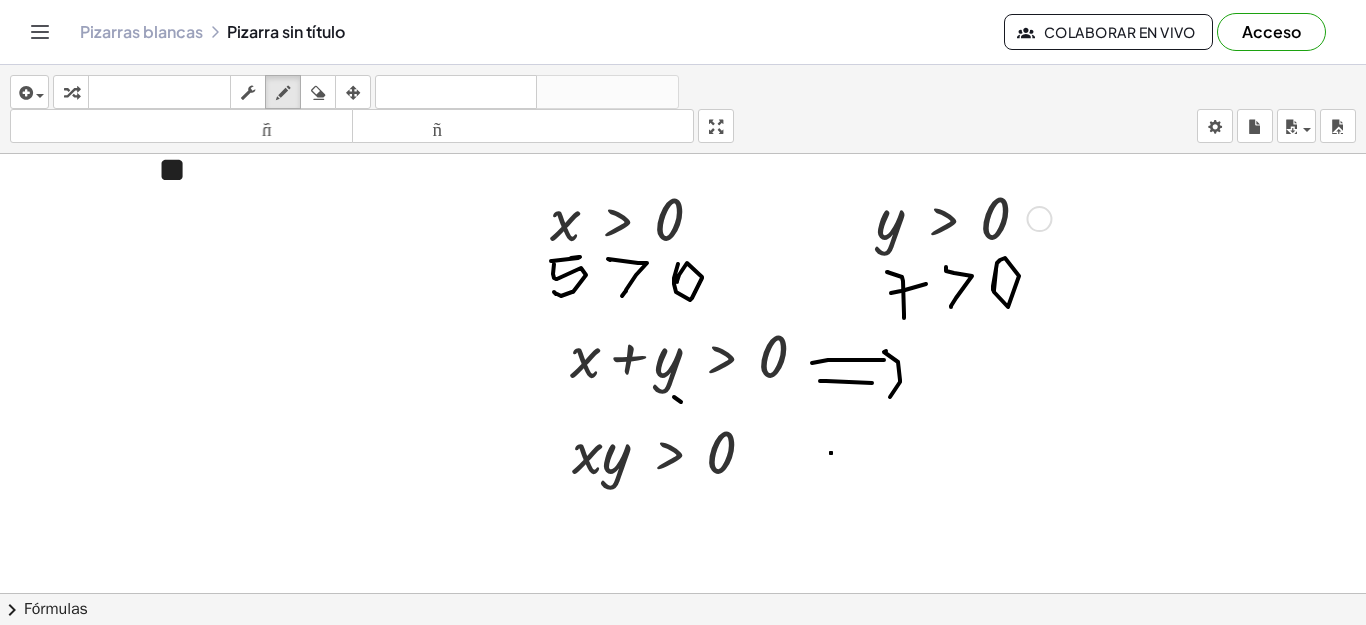drag, startPoint x: 884, startPoint y: 352, endPoint x: 889, endPoint y: 397, distance: 45.276924 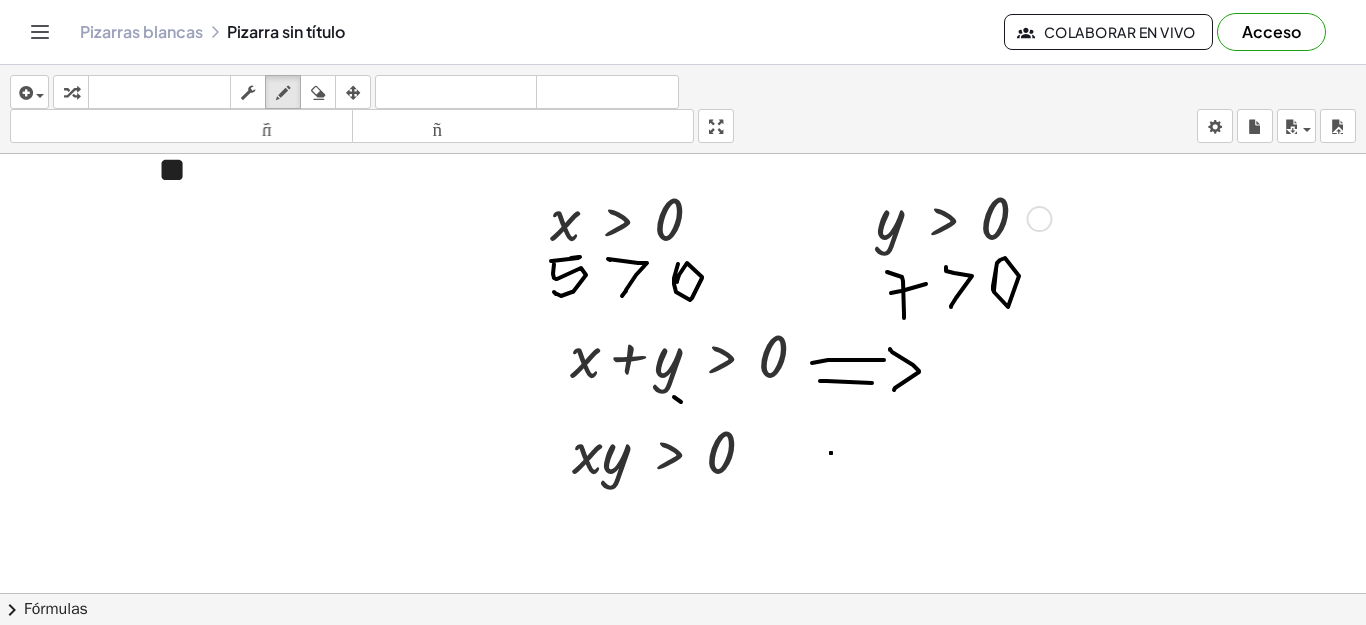 drag, startPoint x: 890, startPoint y: 350, endPoint x: 893, endPoint y: 389, distance: 39.115215 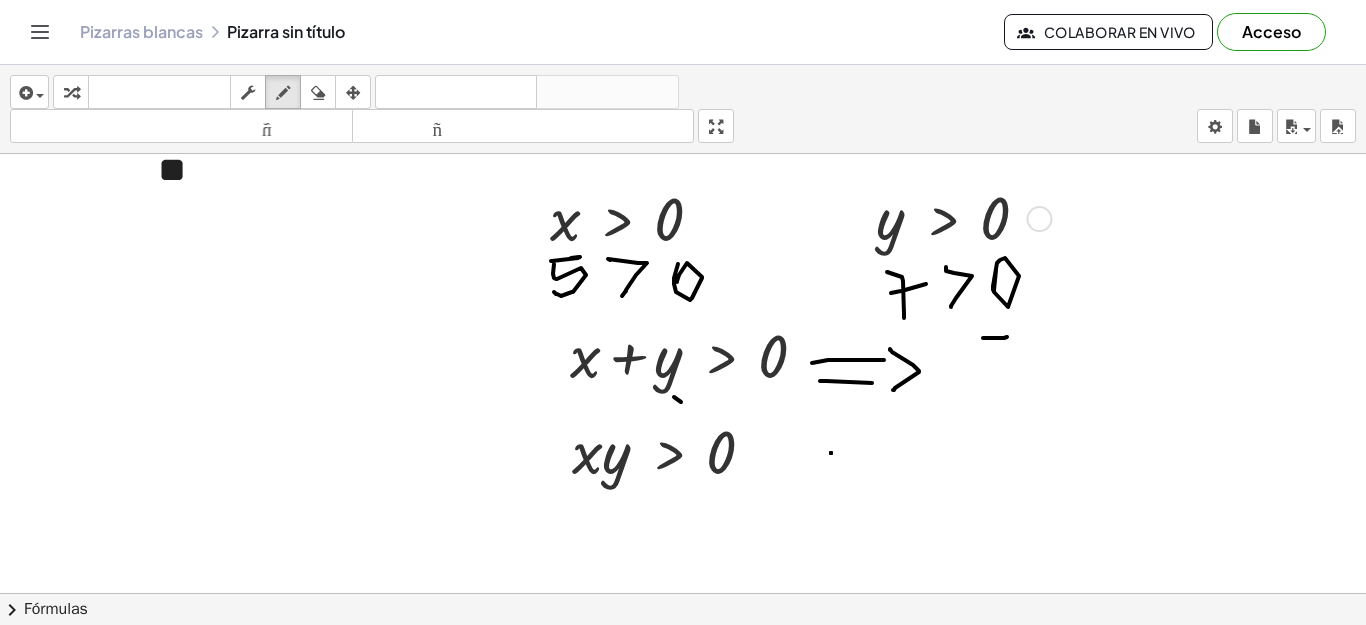 click at bounding box center (683, 513) 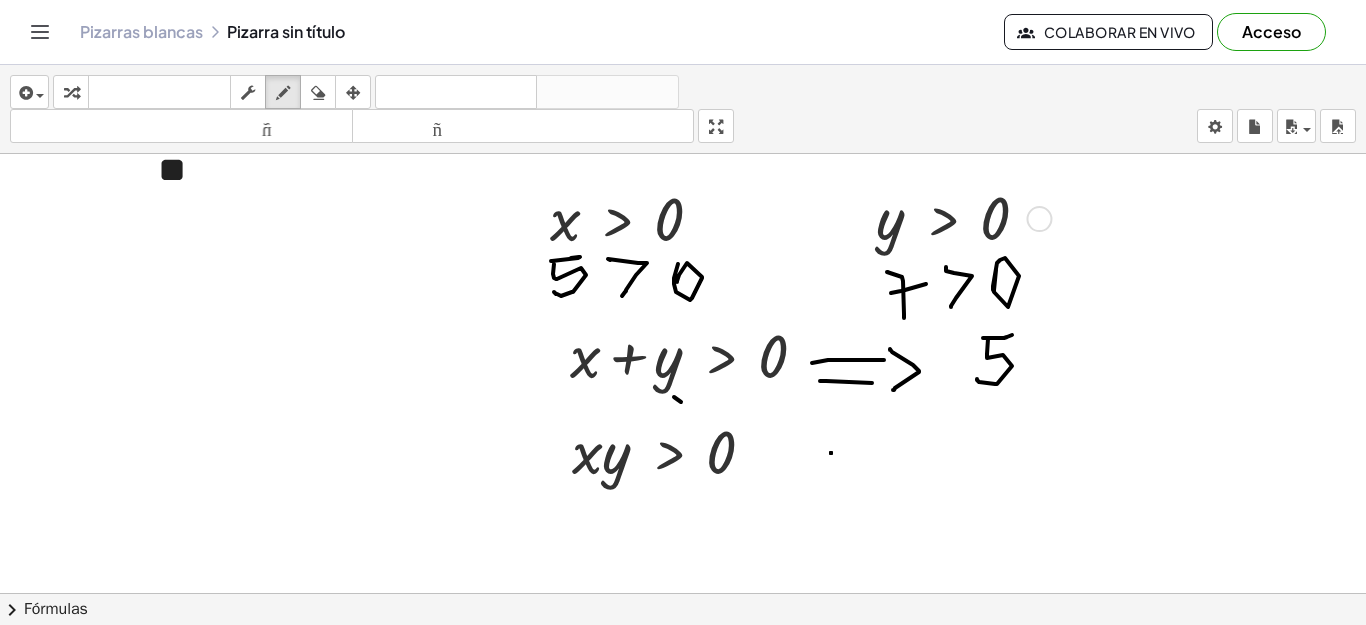 drag, startPoint x: 987, startPoint y: 355, endPoint x: 1050, endPoint y: 350, distance: 63.1981 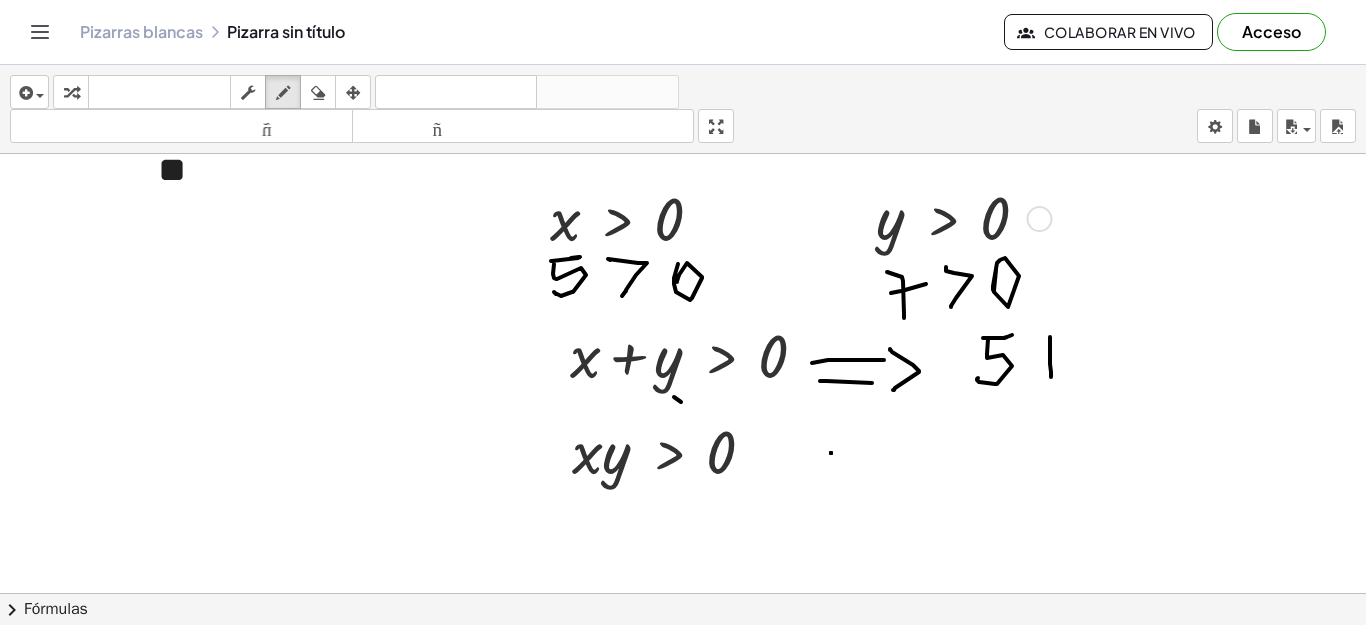 drag, startPoint x: 1050, startPoint y: 364, endPoint x: 1051, endPoint y: 377, distance: 13.038404 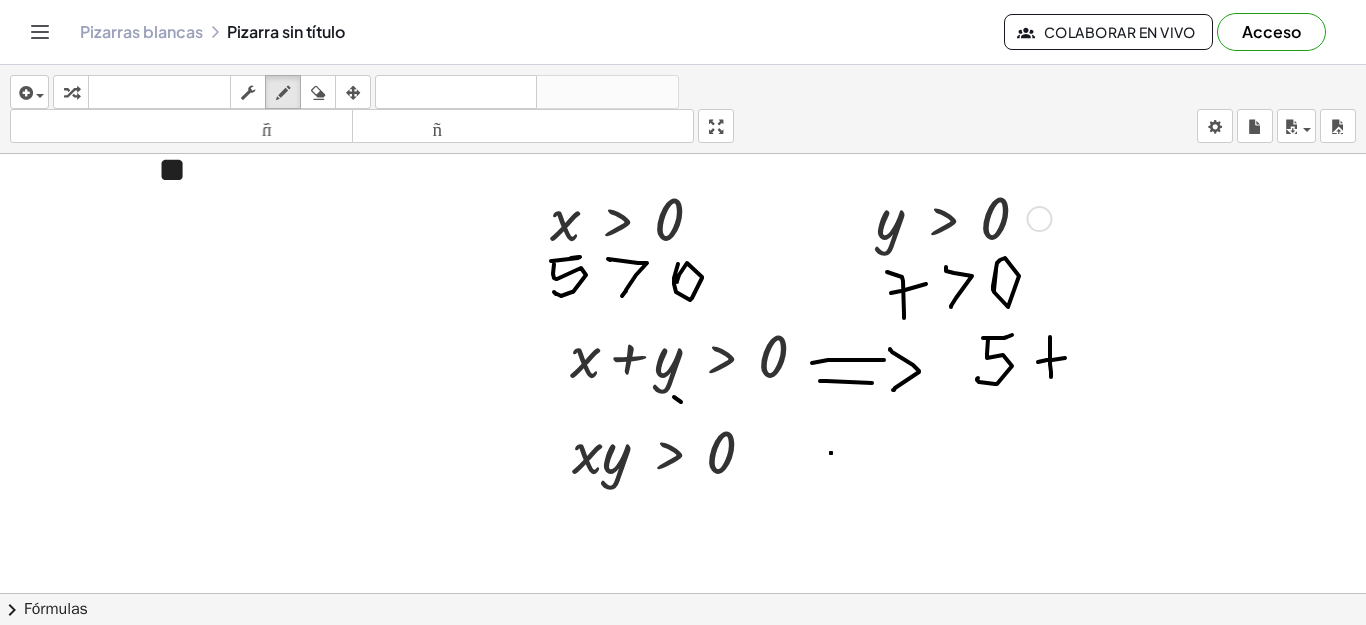 drag, startPoint x: 1052, startPoint y: 360, endPoint x: 1065, endPoint y: 358, distance: 13.152946 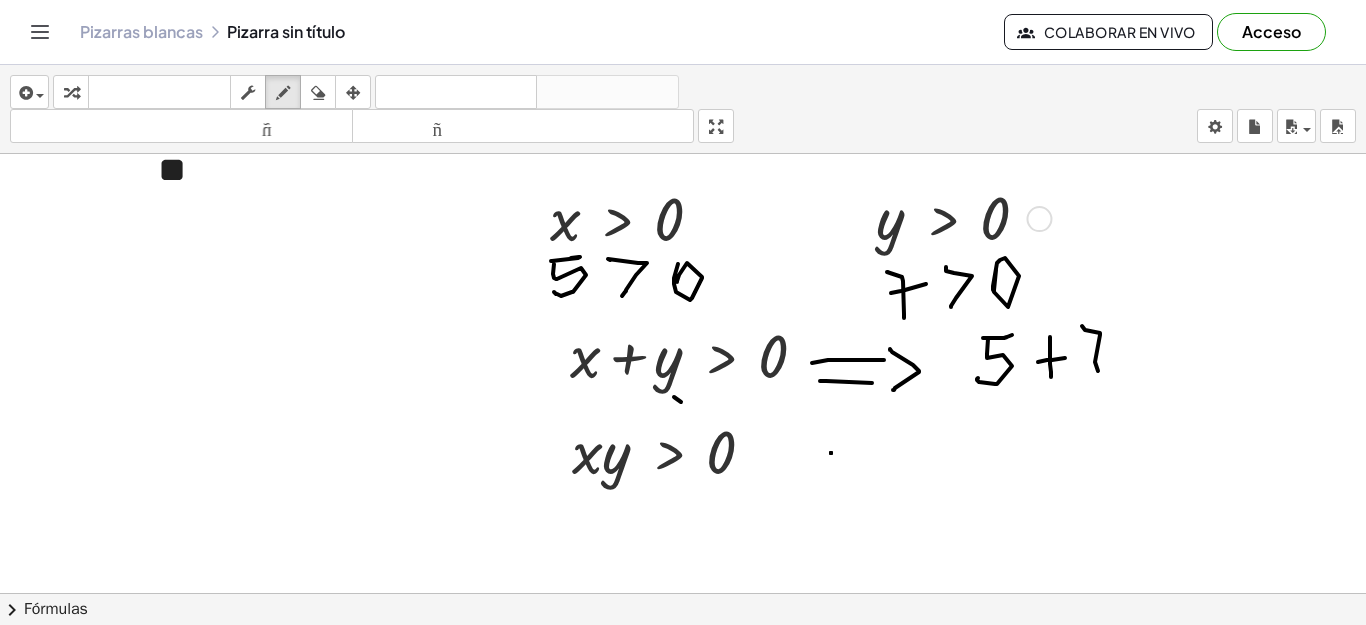 drag, startPoint x: 1085, startPoint y: 330, endPoint x: 1098, endPoint y: 371, distance: 43.011627 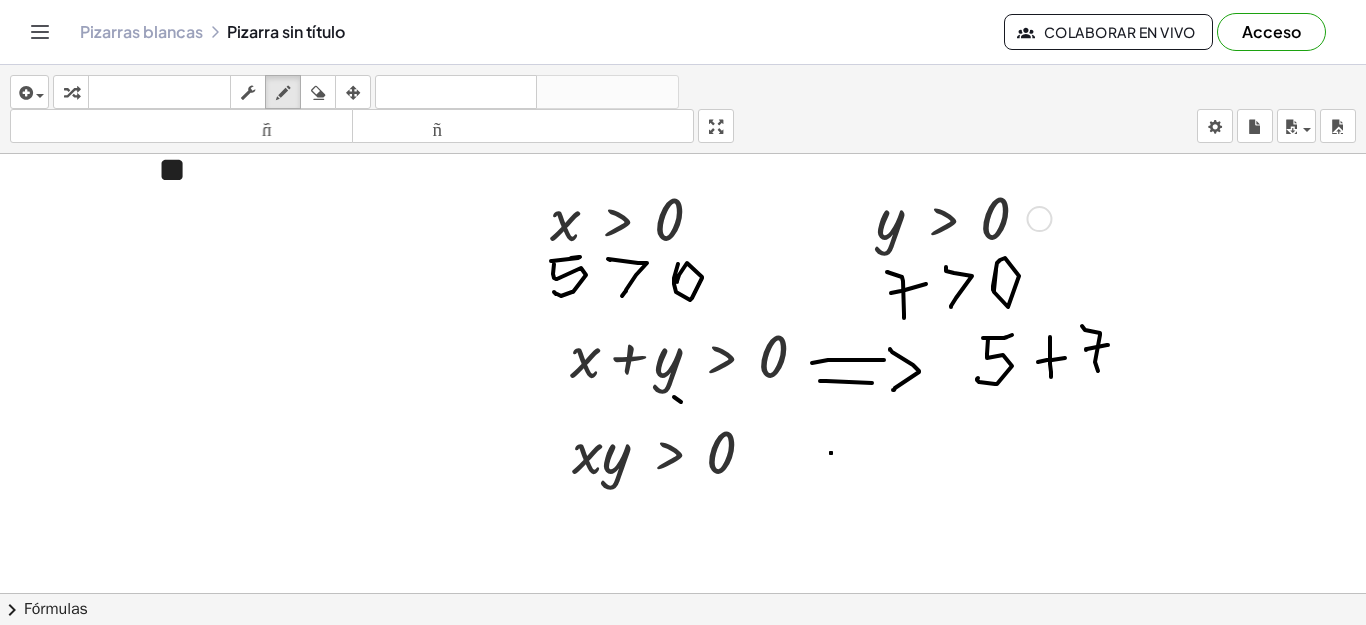 drag, startPoint x: 1087, startPoint y: 349, endPoint x: 1108, endPoint y: 345, distance: 21.377558 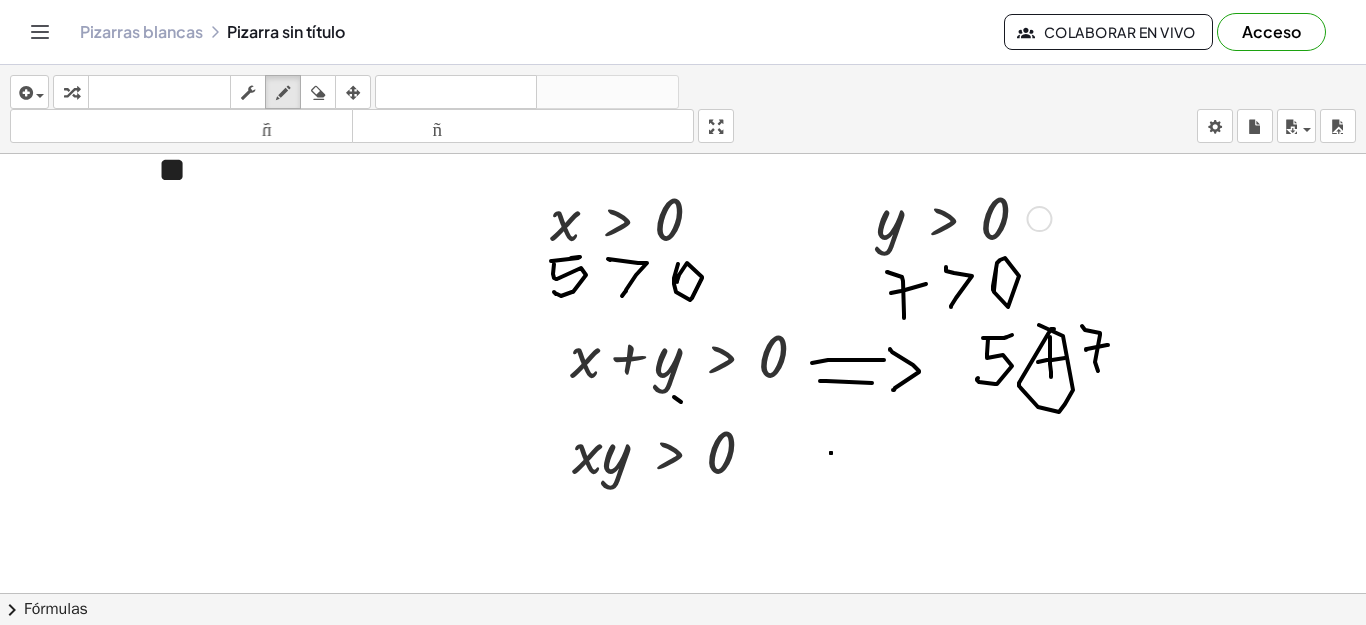 drag, startPoint x: 1054, startPoint y: 329, endPoint x: 1039, endPoint y: 326, distance: 15.297058 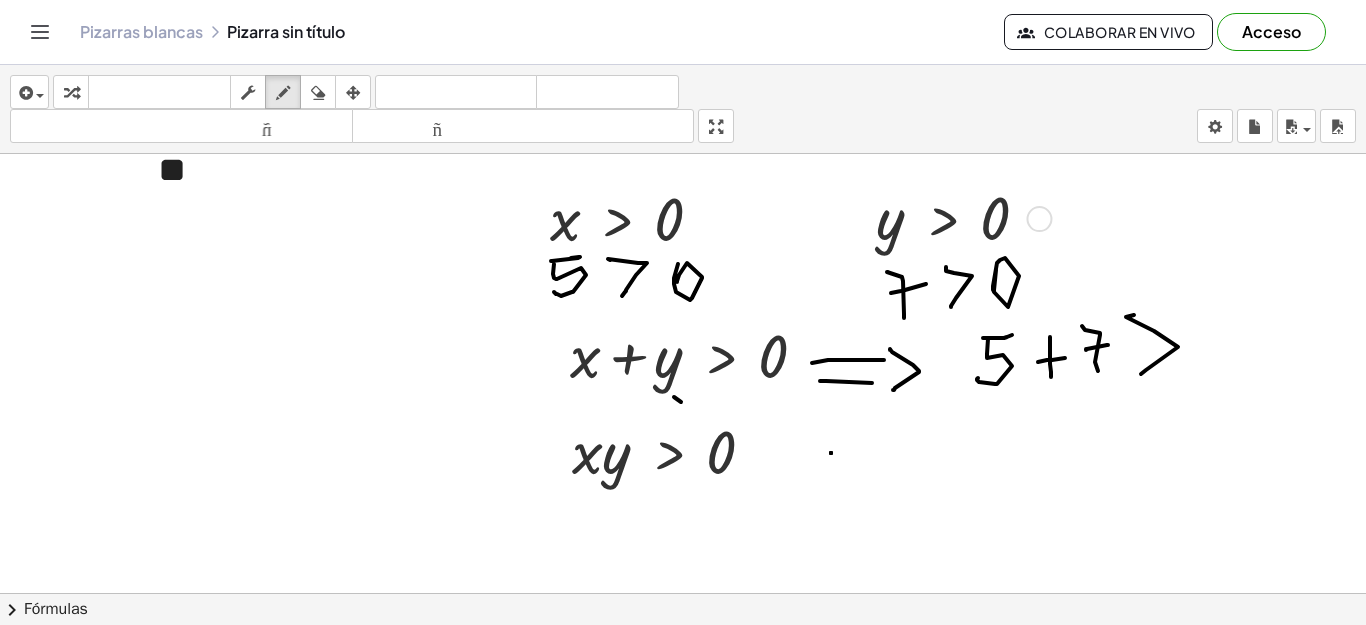 drag, startPoint x: 1160, startPoint y: 335, endPoint x: 1159, endPoint y: 367, distance: 32.01562 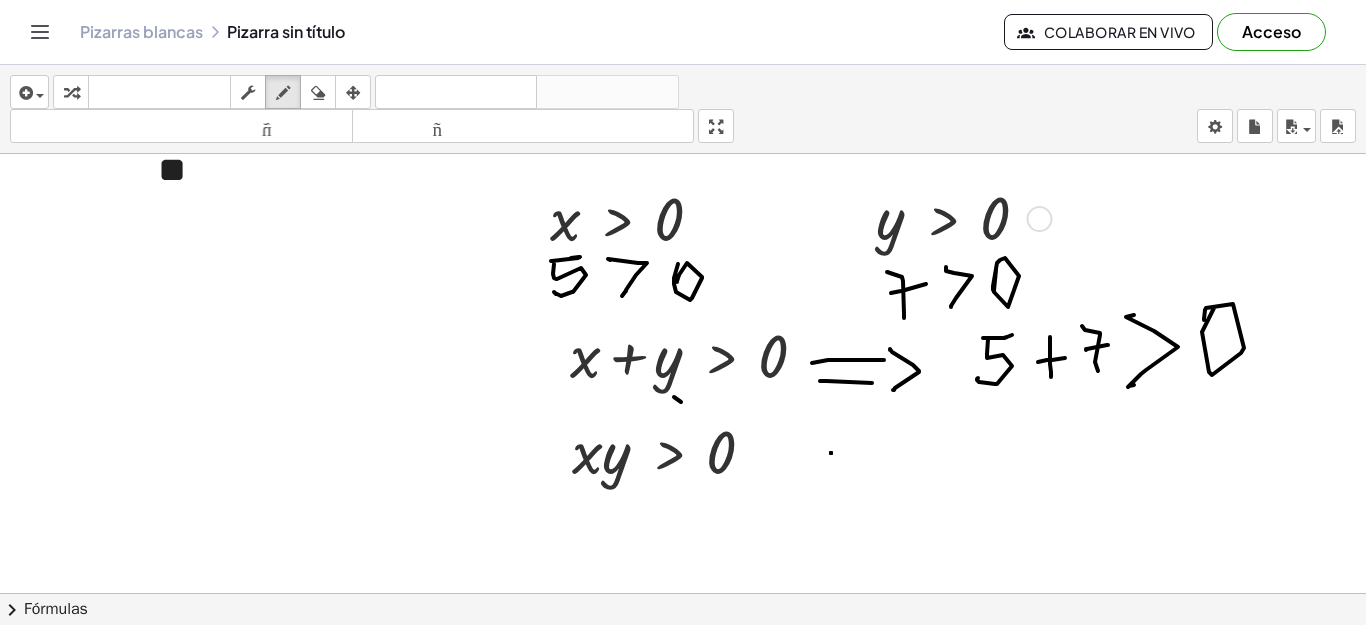 drag, startPoint x: 1212, startPoint y: 375, endPoint x: 1204, endPoint y: 321, distance: 54.589375 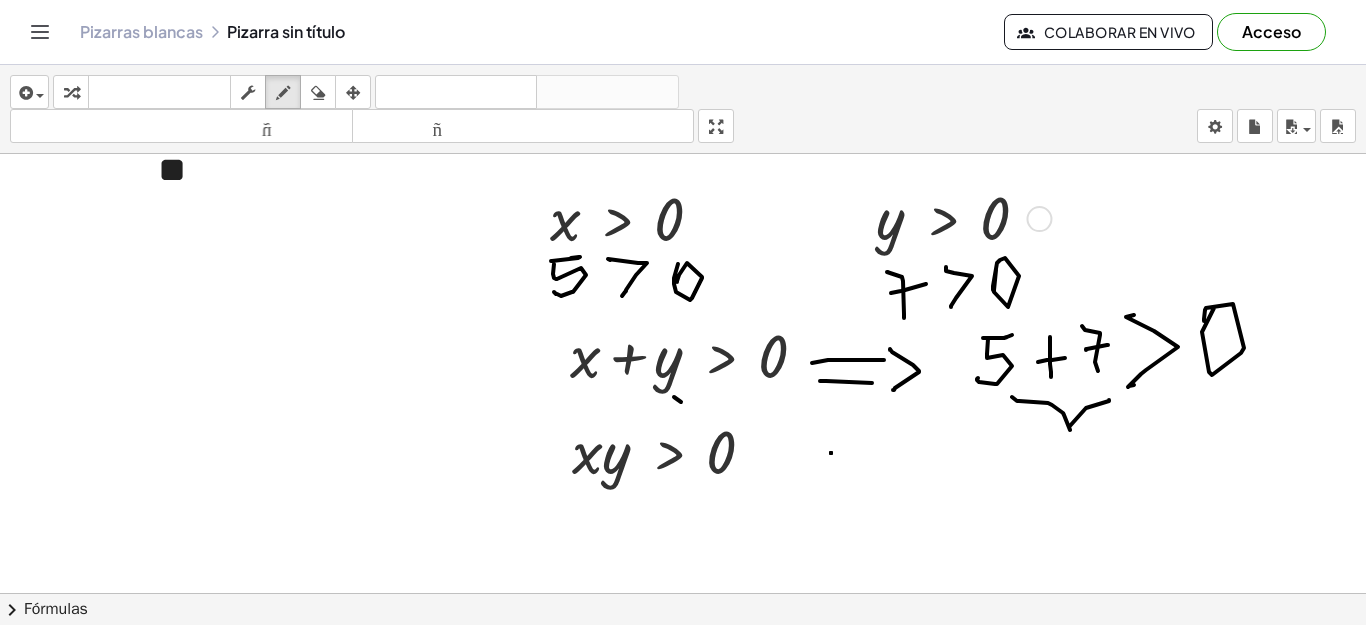 drag, startPoint x: 1019, startPoint y: 401, endPoint x: 1109, endPoint y: 400, distance: 90.005554 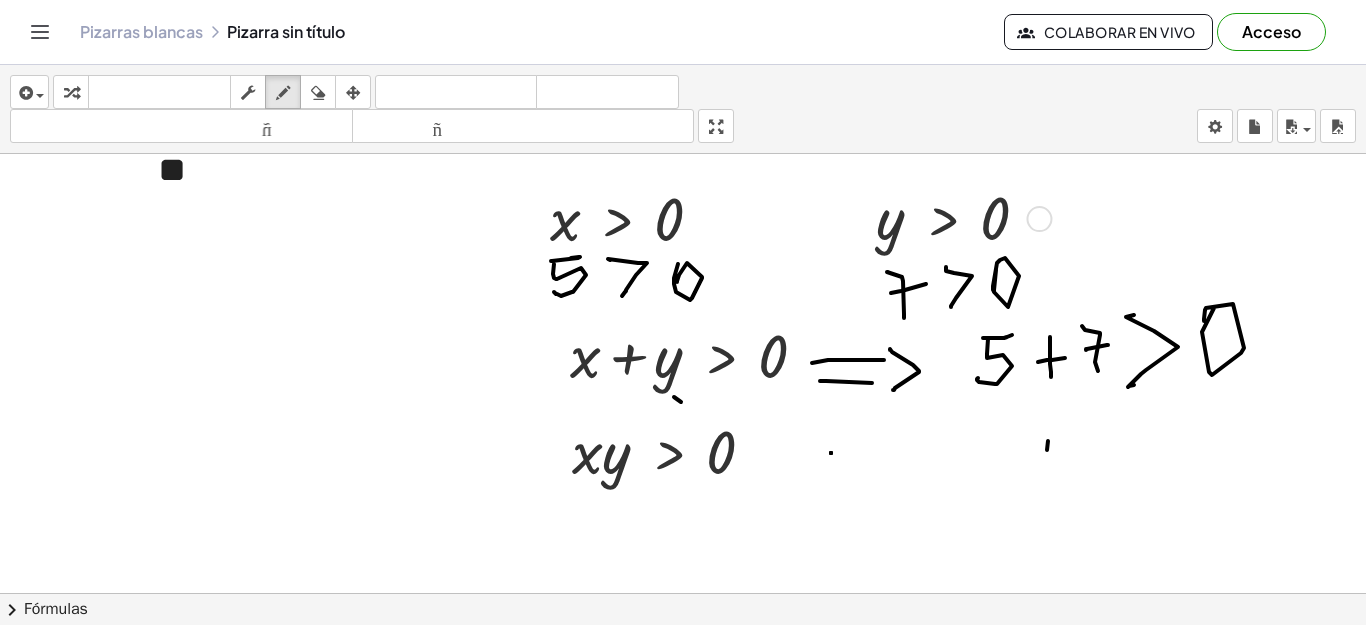 drag, startPoint x: 1047, startPoint y: 450, endPoint x: 1066, endPoint y: 472, distance: 29.068884 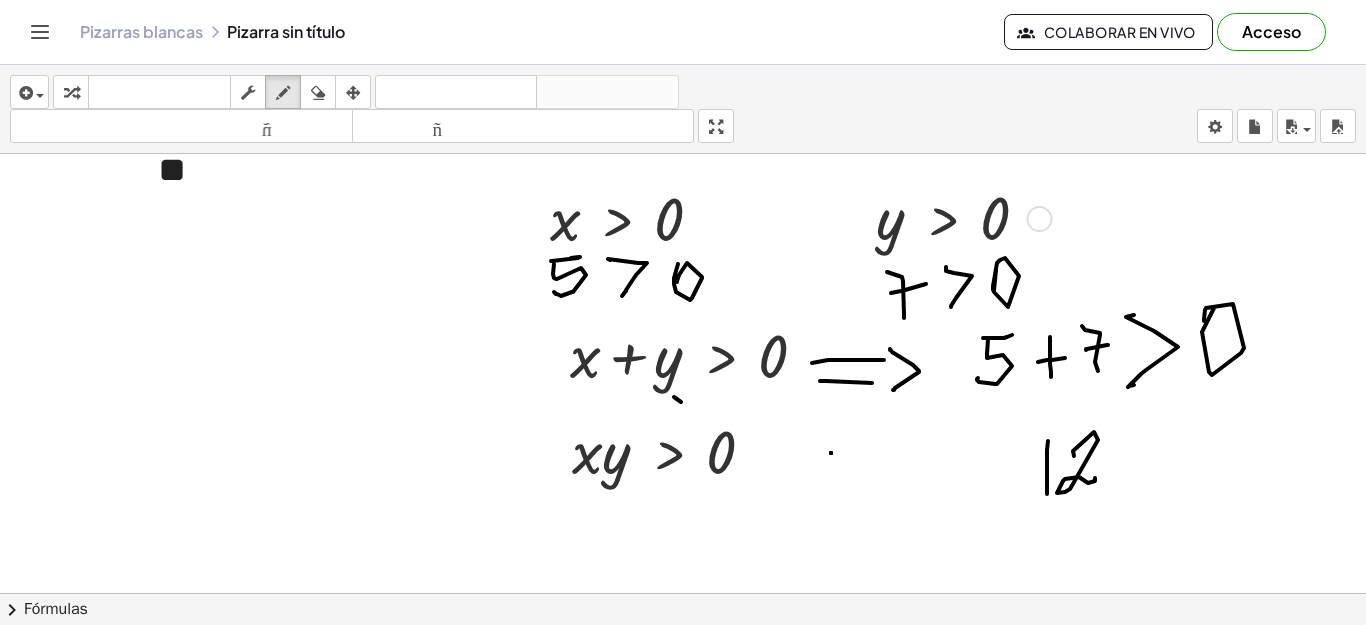 drag, startPoint x: 1073, startPoint y: 451, endPoint x: 1095, endPoint y: 473, distance: 31.112698 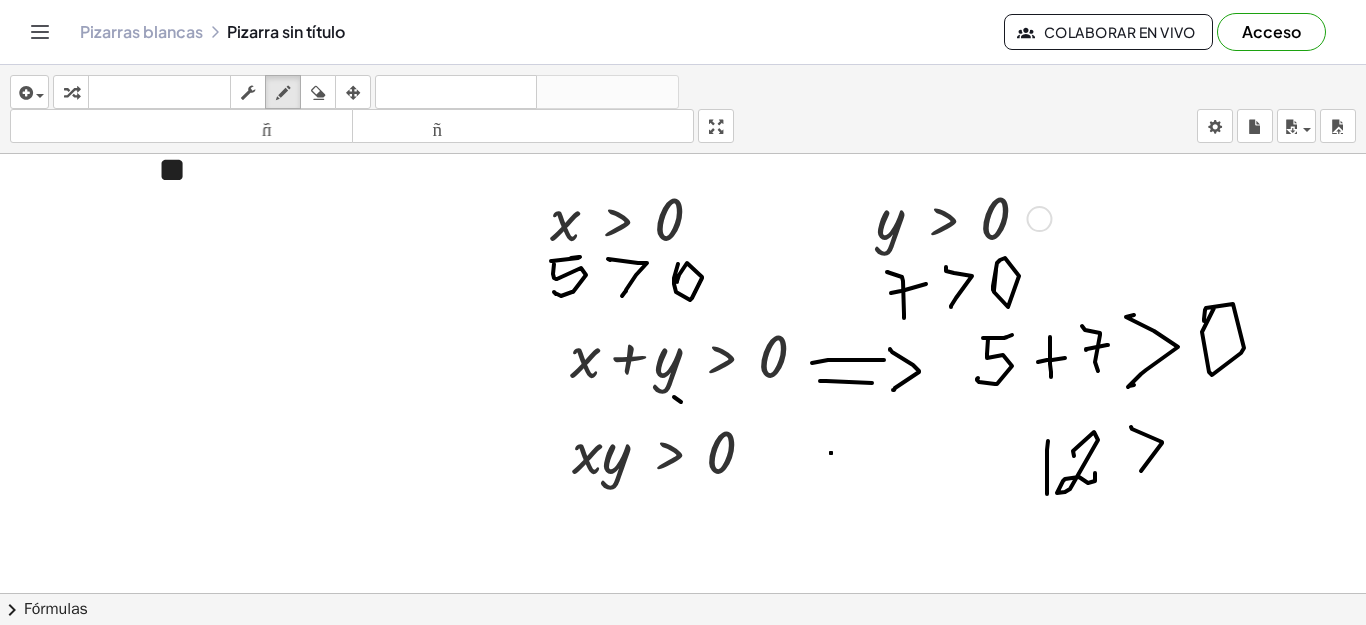 drag, startPoint x: 1131, startPoint y: 427, endPoint x: 1148, endPoint y: 474, distance: 49.979996 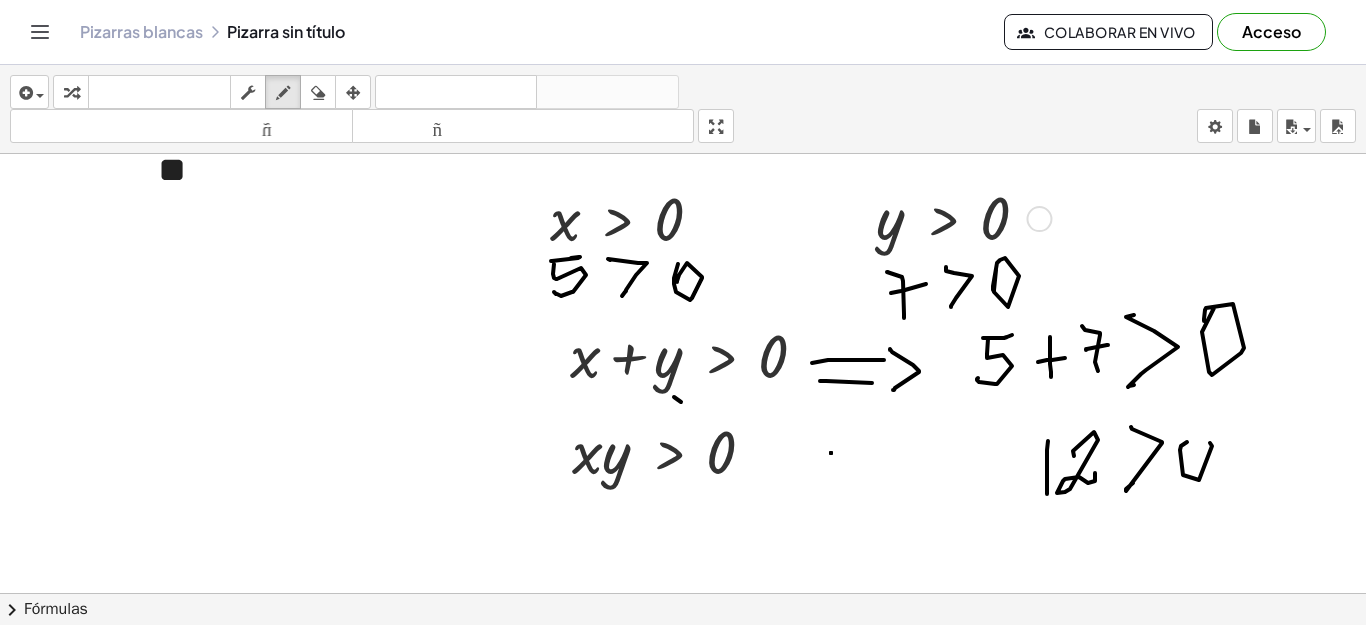 drag, startPoint x: 1183, startPoint y: 475, endPoint x: 1178, endPoint y: 454, distance: 21.587032 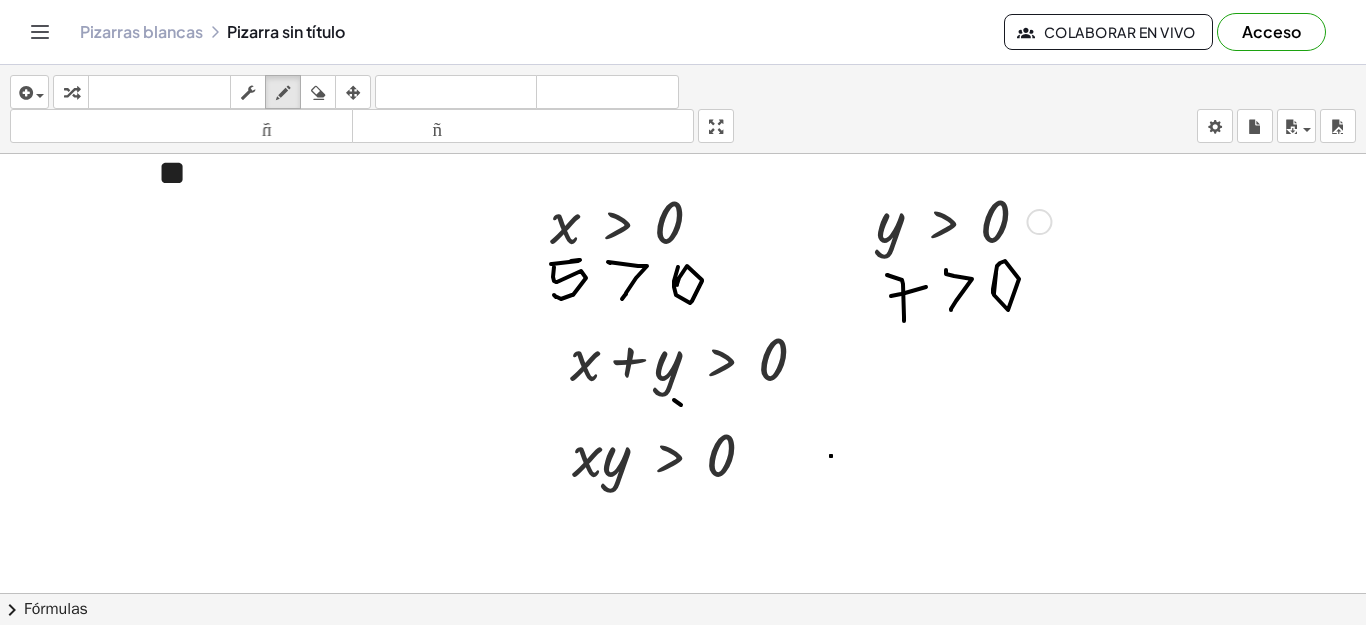 scroll, scrollTop: 187, scrollLeft: 0, axis: vertical 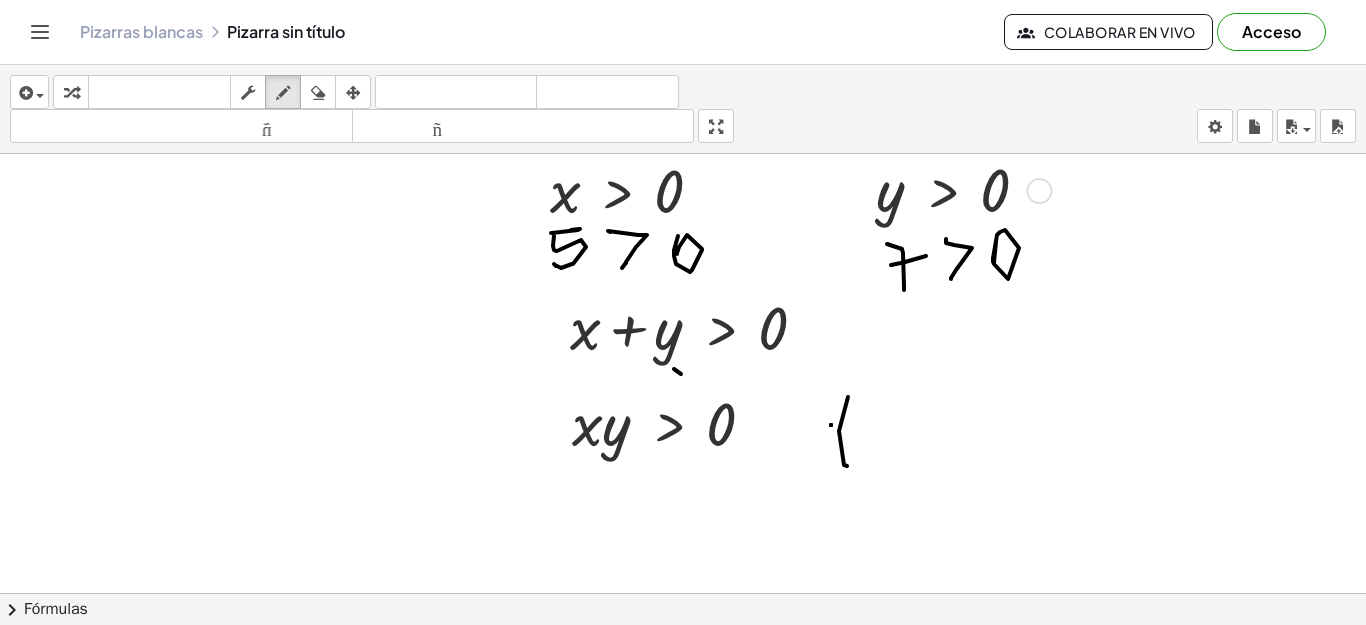 drag, startPoint x: 848, startPoint y: 397, endPoint x: 859, endPoint y: 468, distance: 71.84706 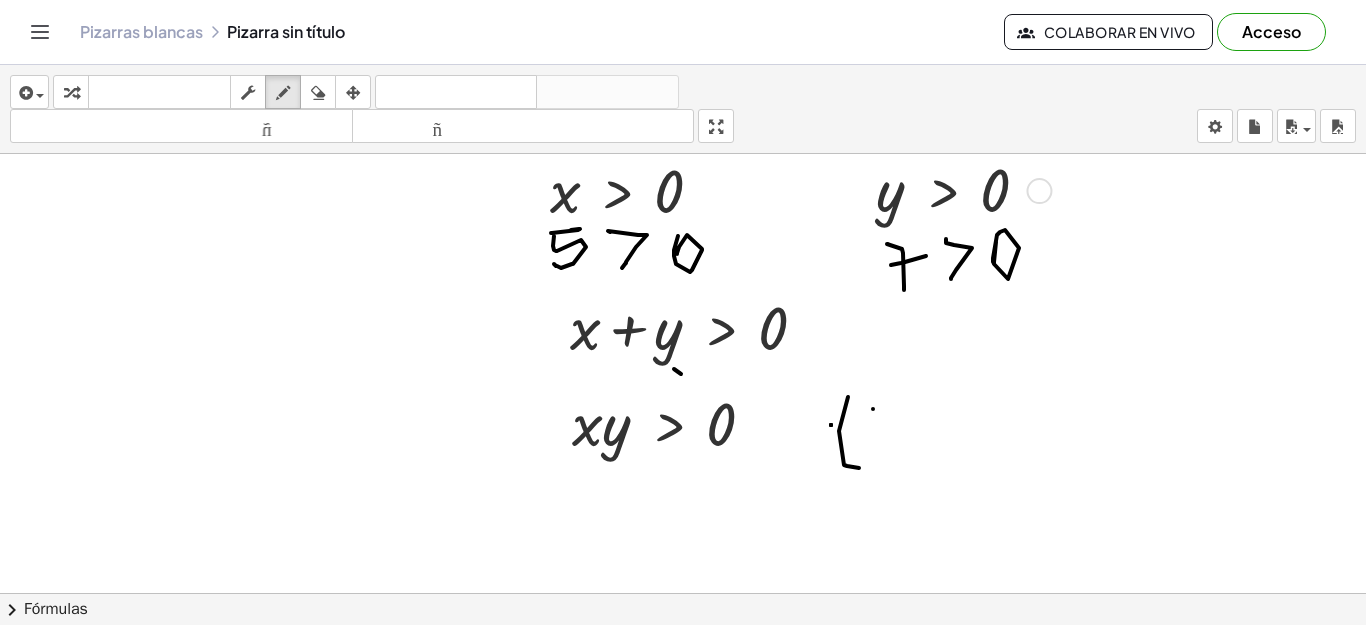 click at bounding box center [683, 485] 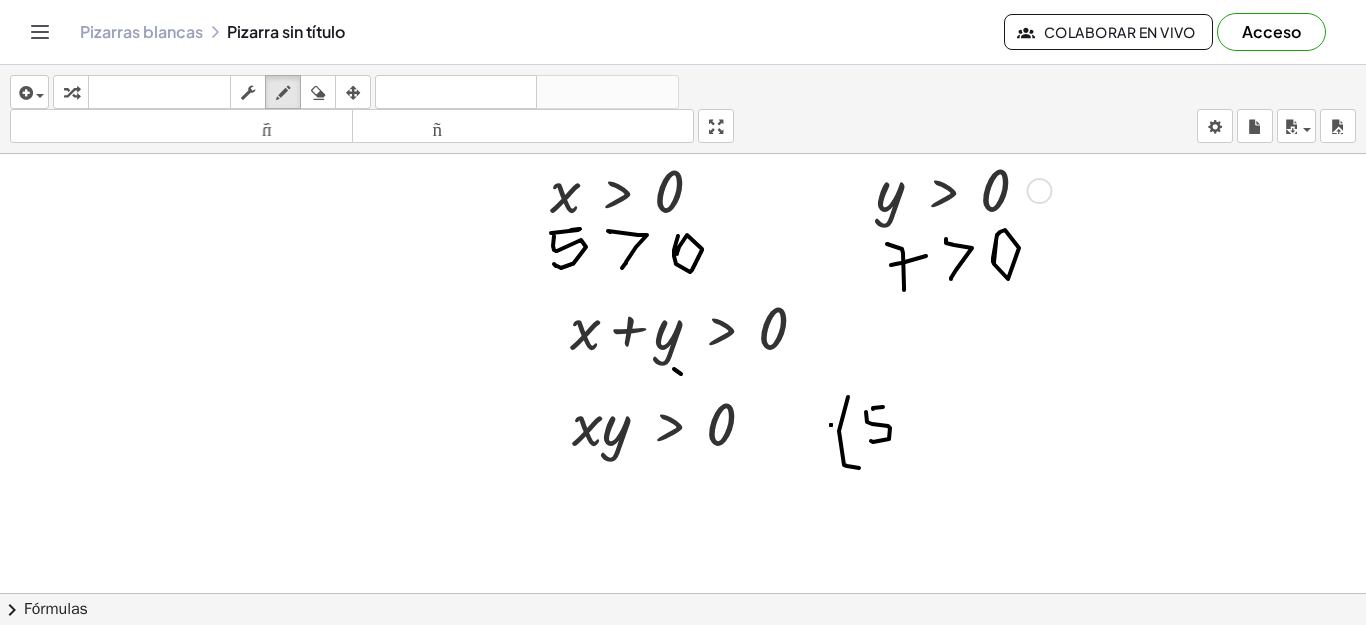 drag, startPoint x: 872, startPoint y: 424, endPoint x: 876, endPoint y: 436, distance: 12.649111 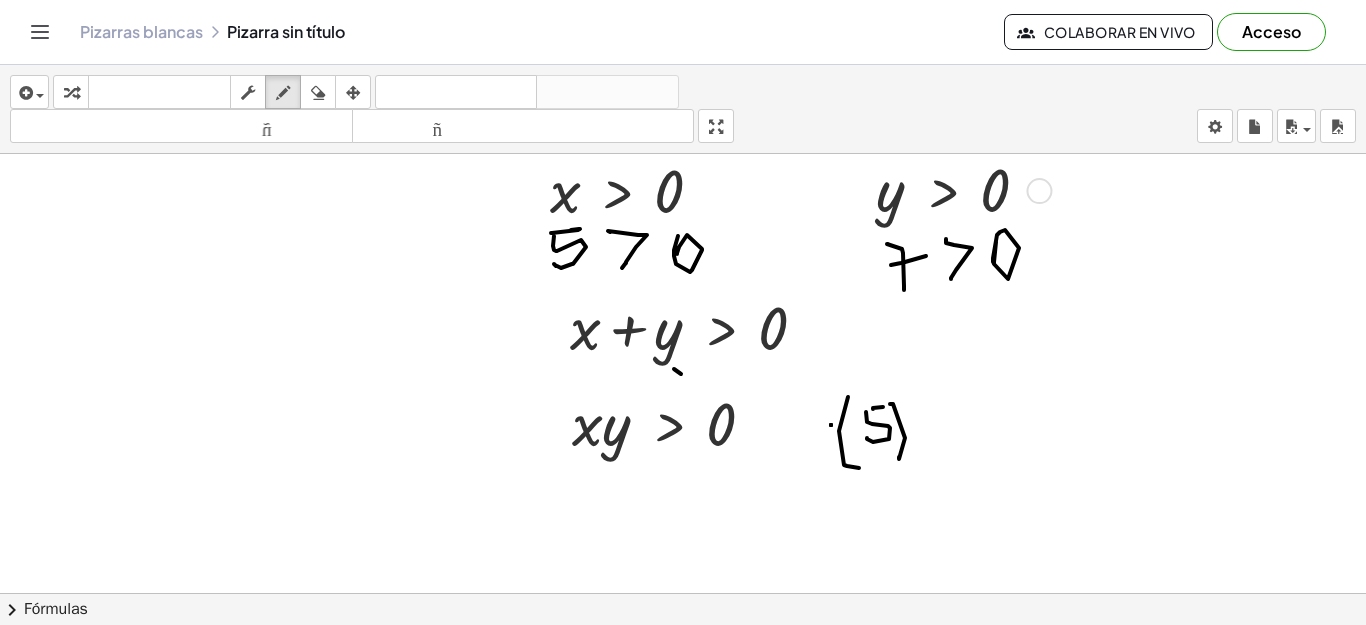 drag, startPoint x: 893, startPoint y: 404, endPoint x: 918, endPoint y: 404, distance: 25 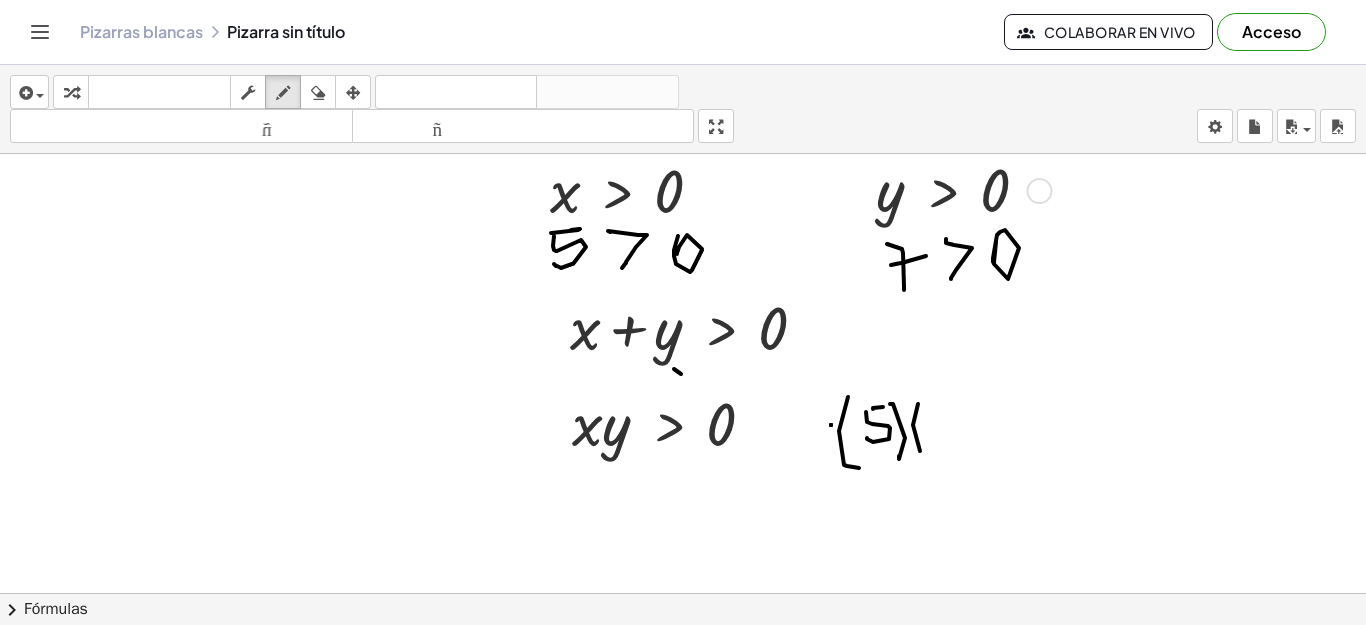 drag, startPoint x: 918, startPoint y: 404, endPoint x: 924, endPoint y: 452, distance: 48.373547 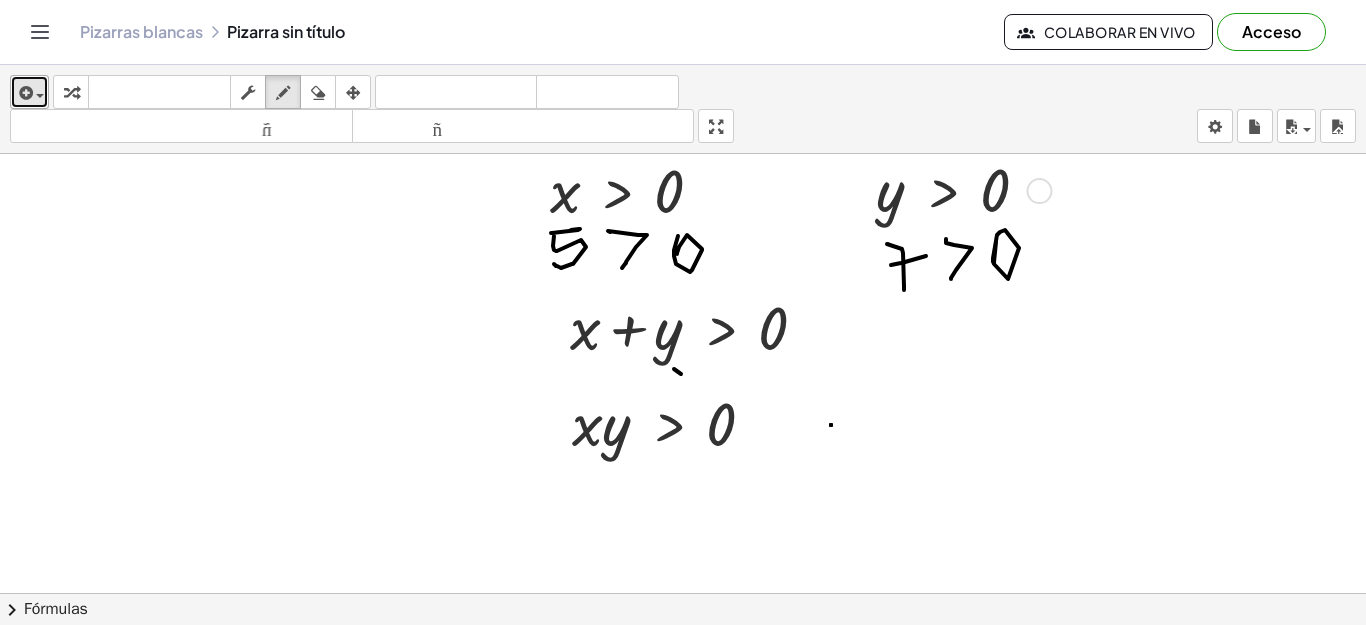 click at bounding box center [24, 93] 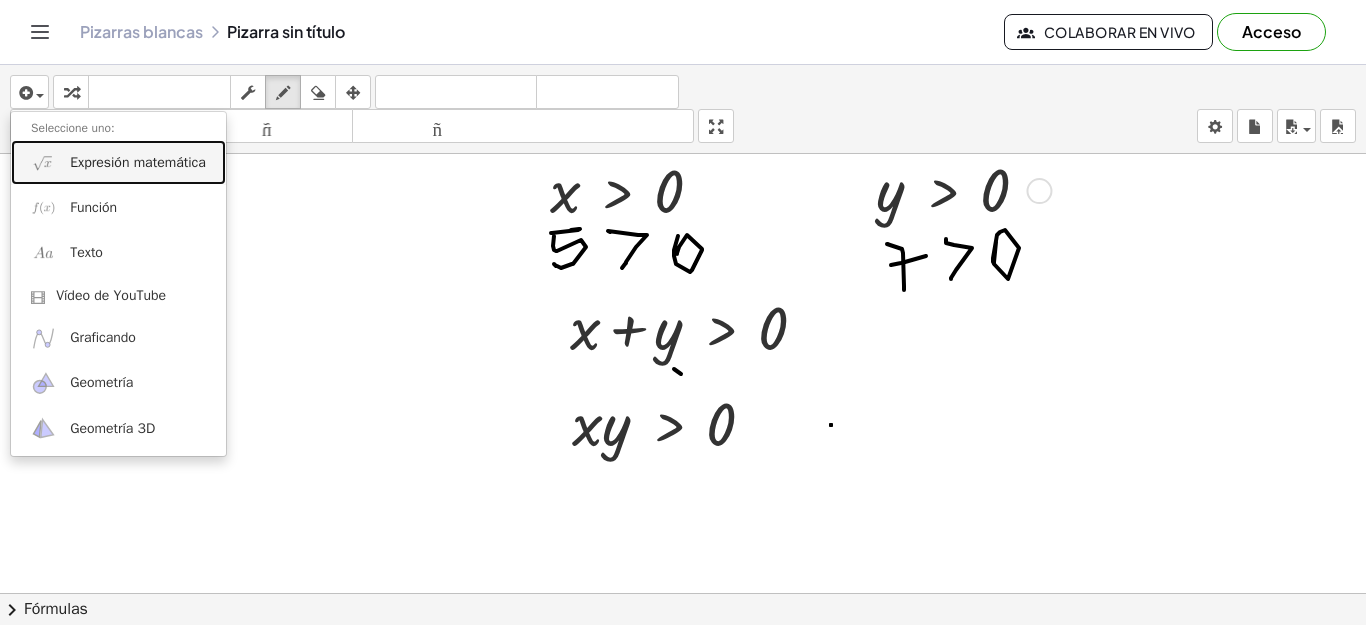 click at bounding box center (43, 162) 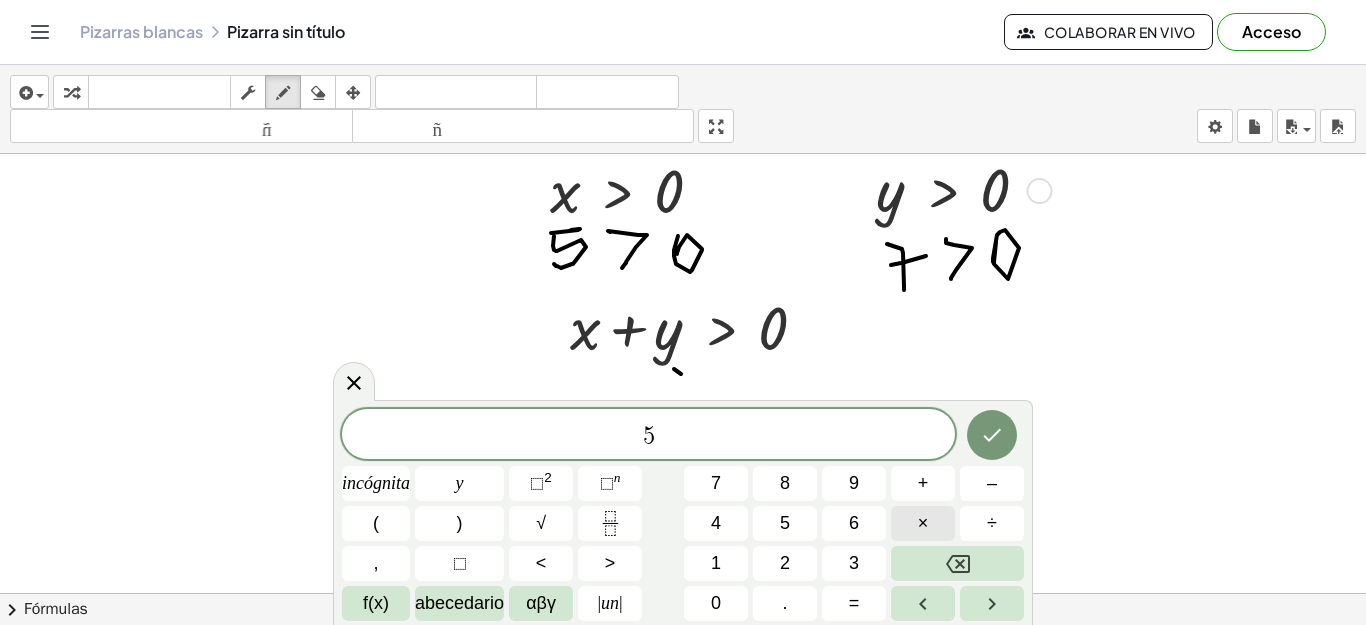 click on "×" at bounding box center [923, 523] 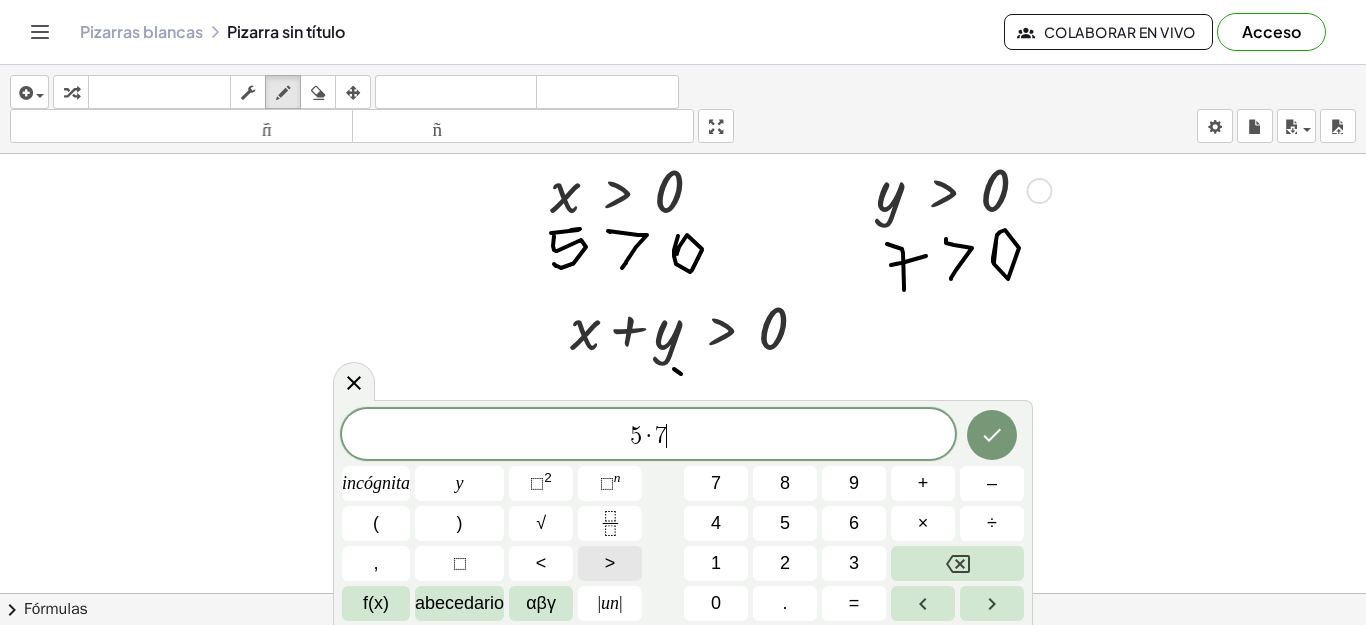 click on ">" at bounding box center (610, 563) 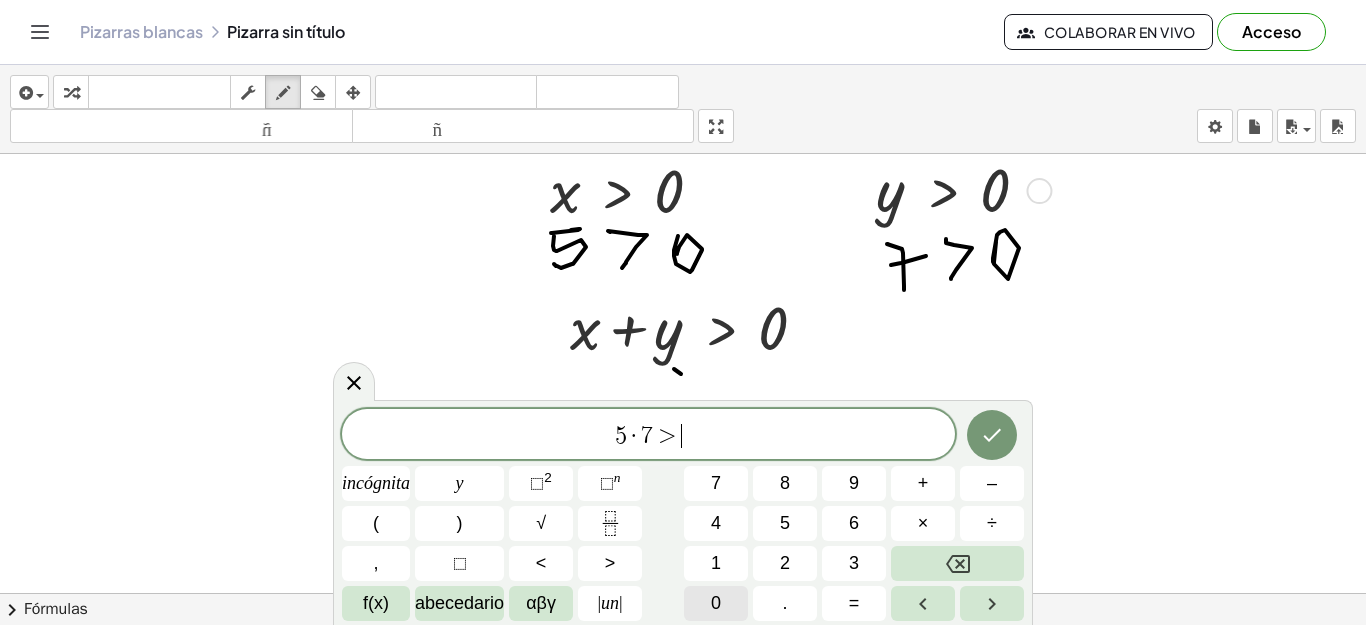 click on "0" at bounding box center (716, 603) 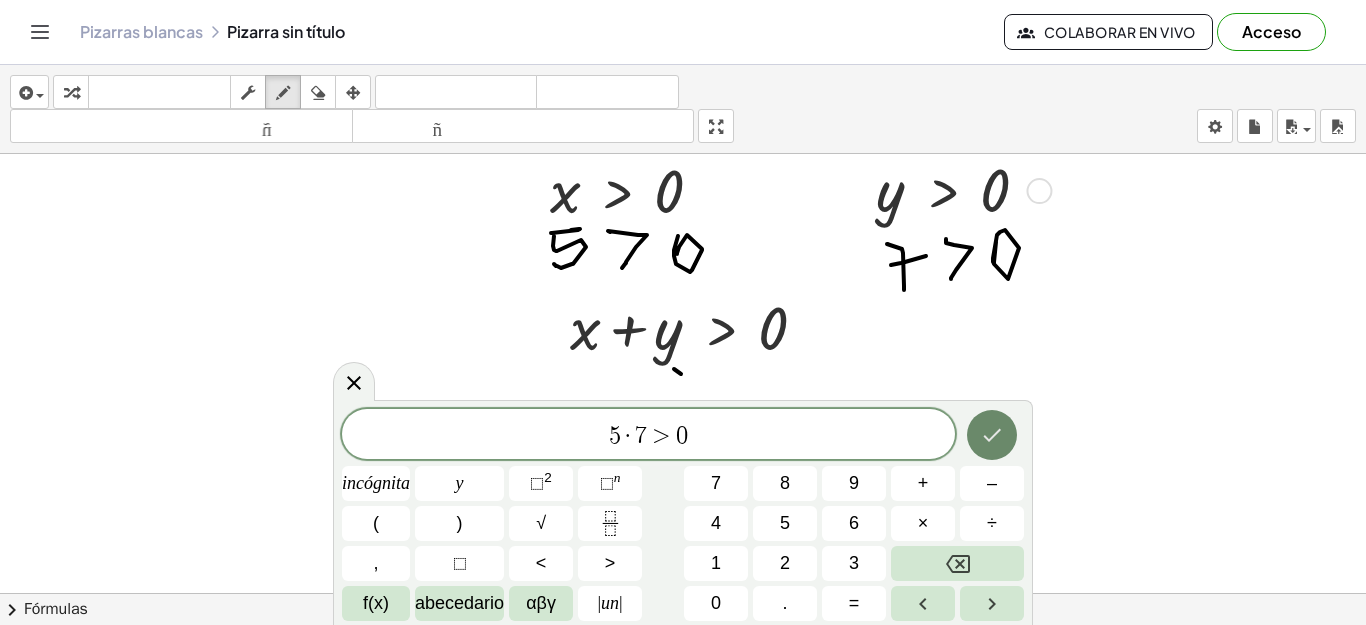 click at bounding box center (992, 435) 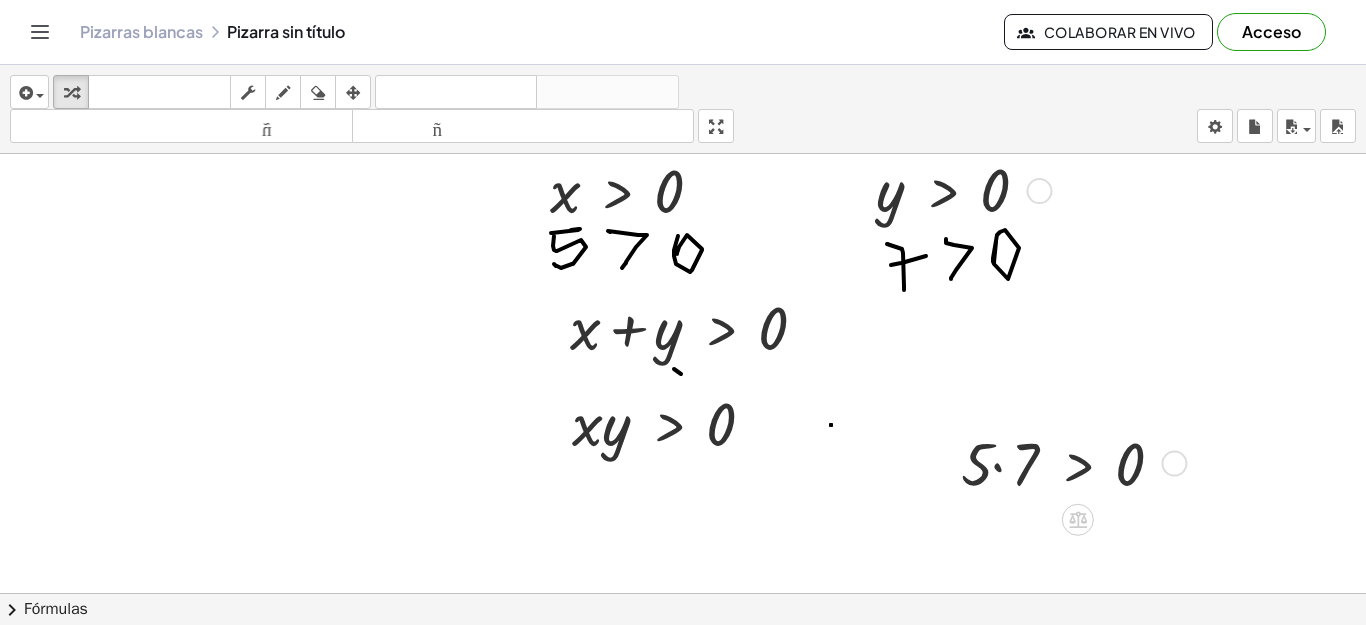 click at bounding box center (1070, 462) 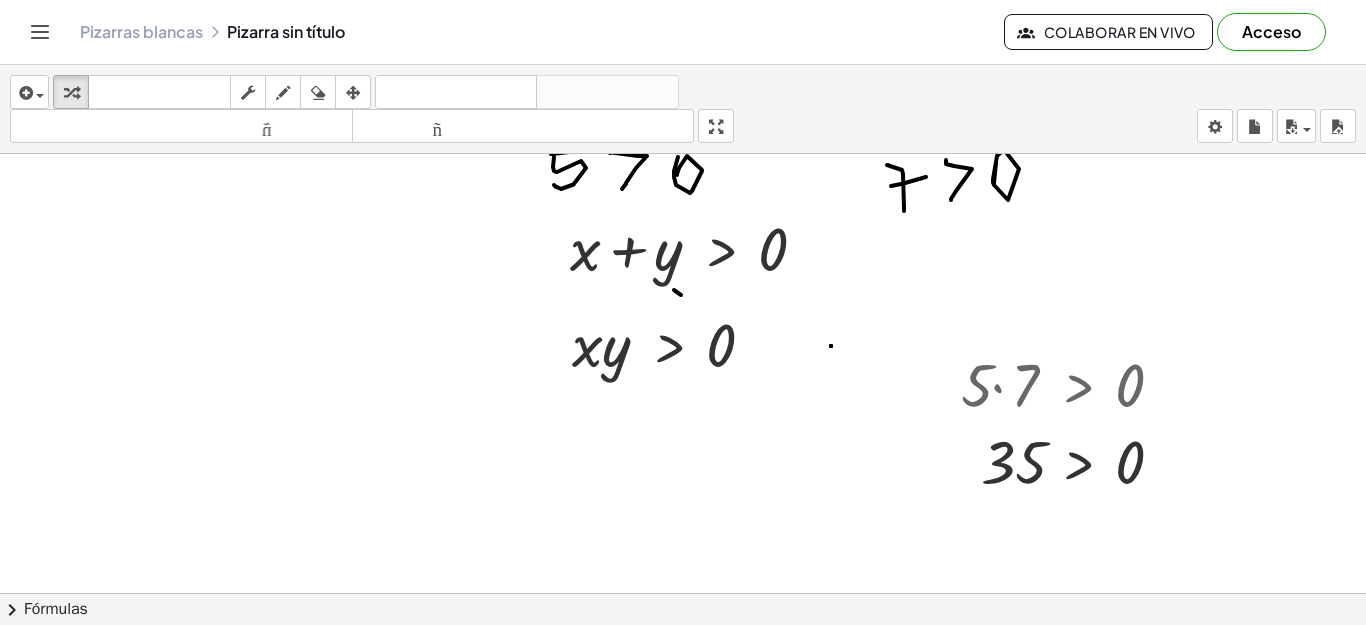 scroll, scrollTop: 264, scrollLeft: 0, axis: vertical 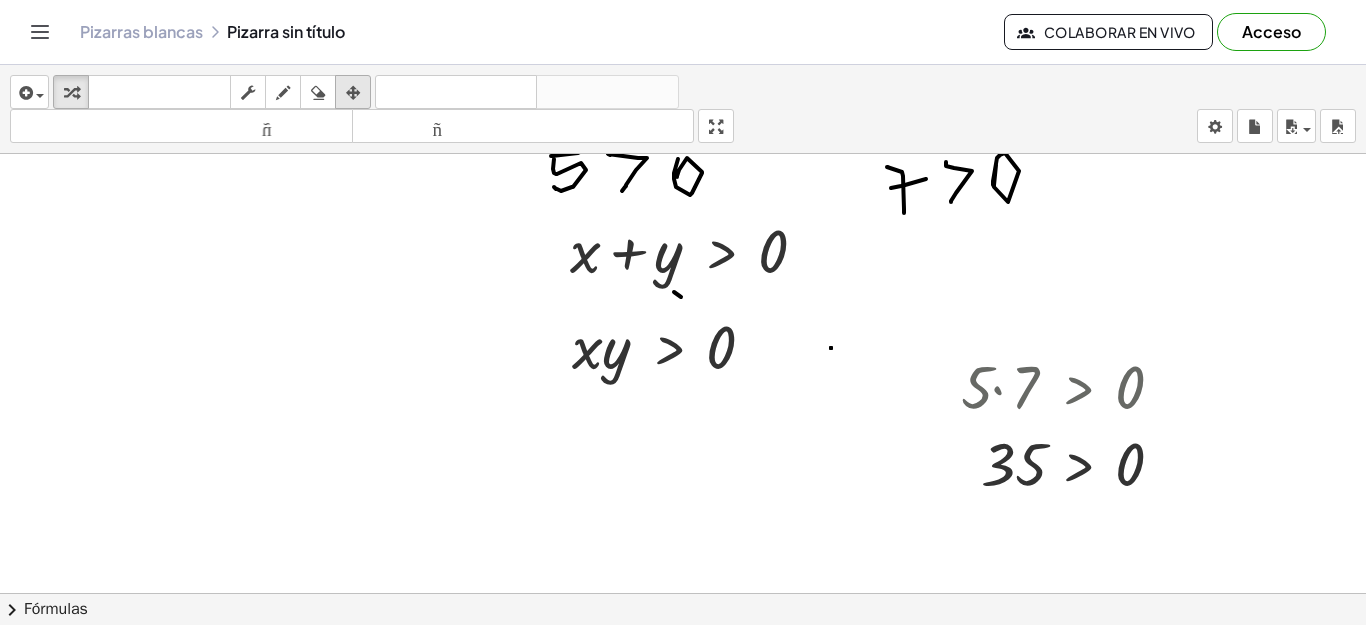 click at bounding box center (353, 93) 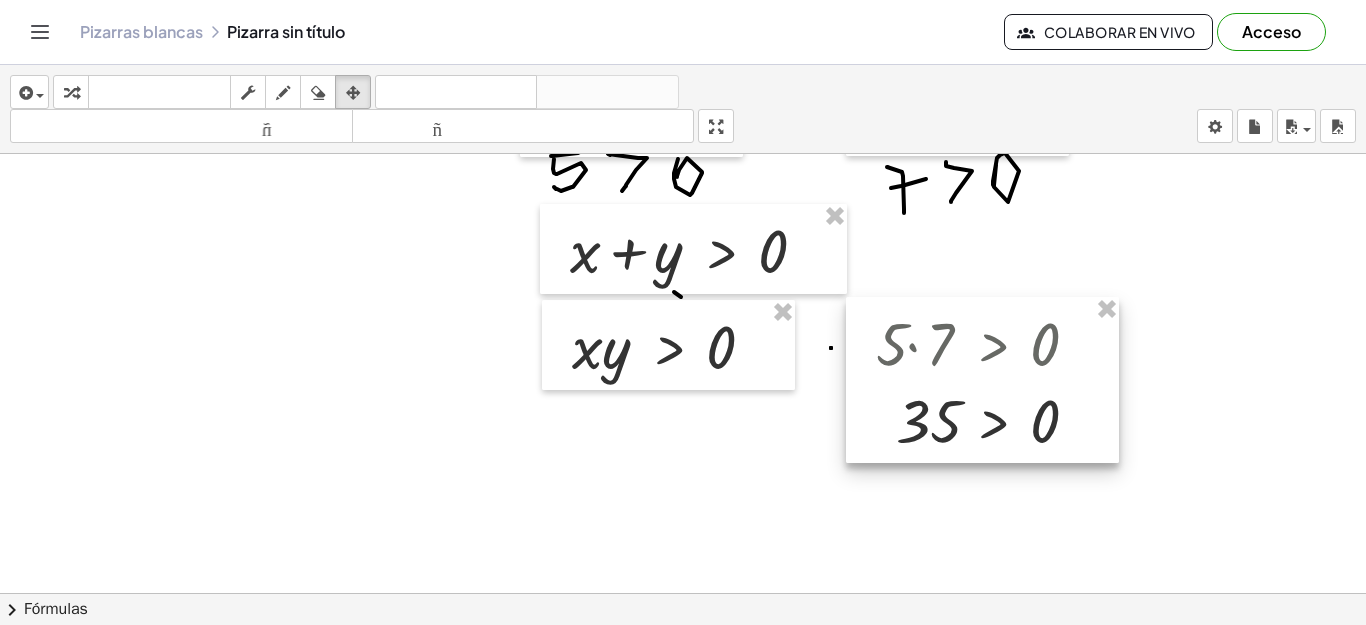 drag, startPoint x: 952, startPoint y: 385, endPoint x: 867, endPoint y: 342, distance: 95.257545 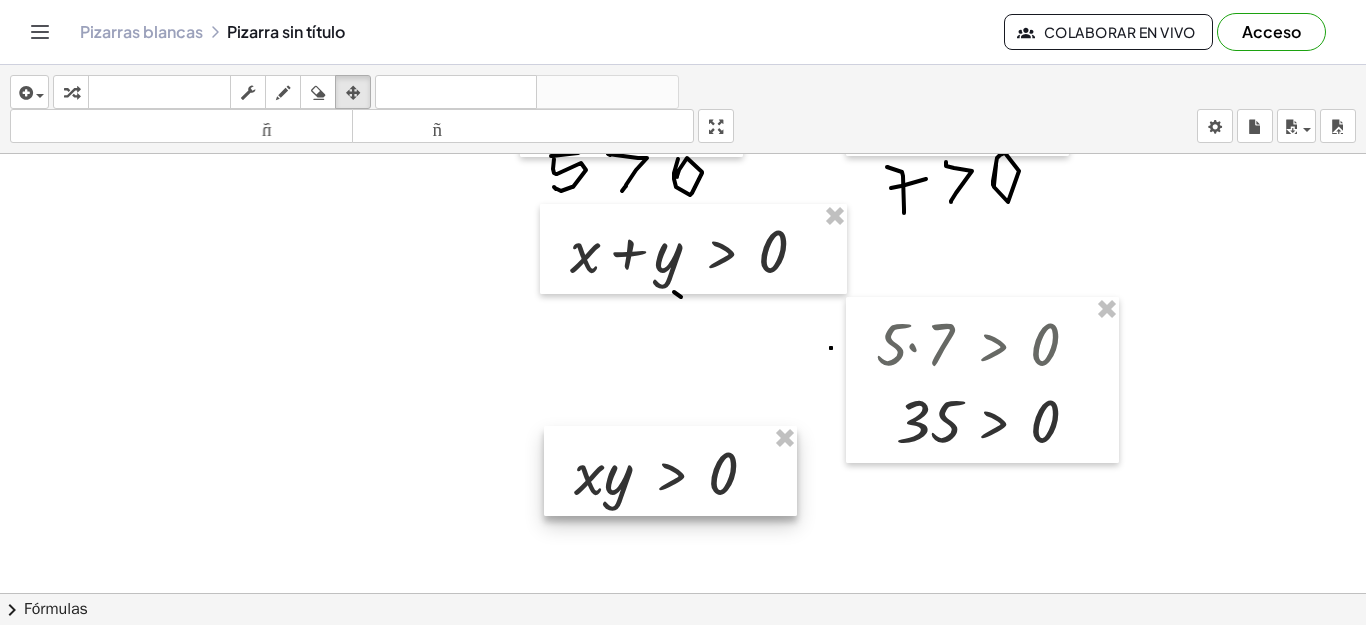 drag, startPoint x: 732, startPoint y: 318, endPoint x: 734, endPoint y: 444, distance: 126.01587 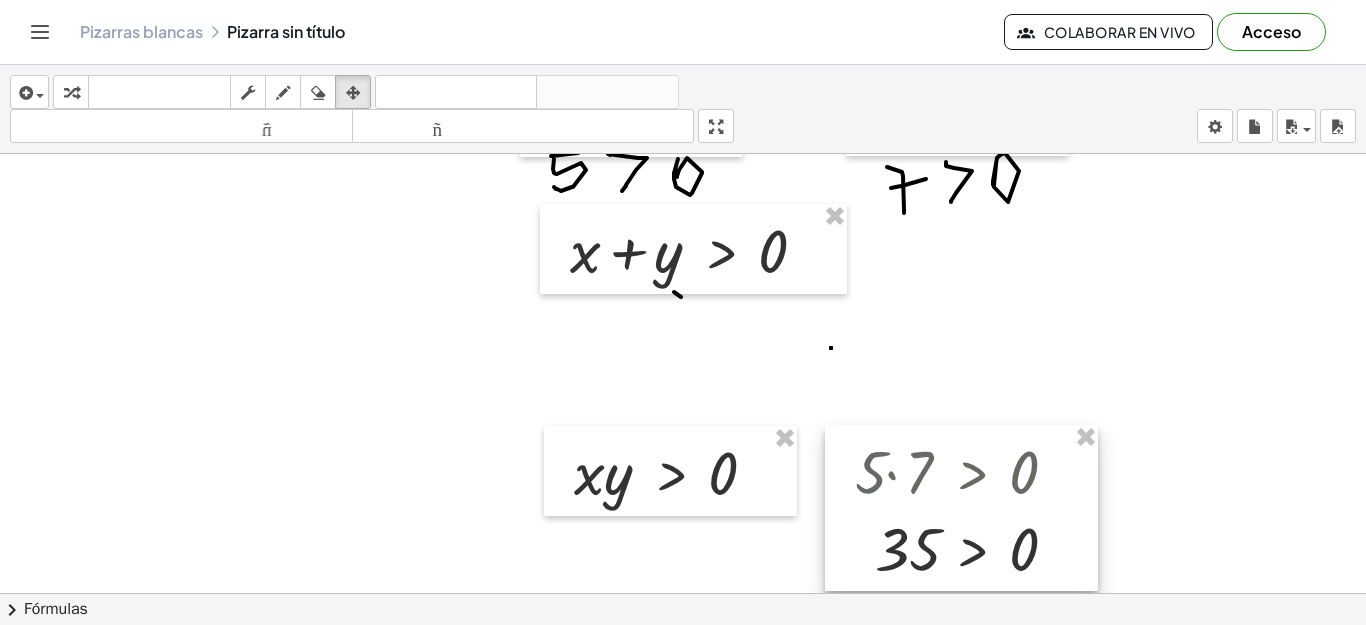drag, startPoint x: 930, startPoint y: 323, endPoint x: 909, endPoint y: 451, distance: 129.71121 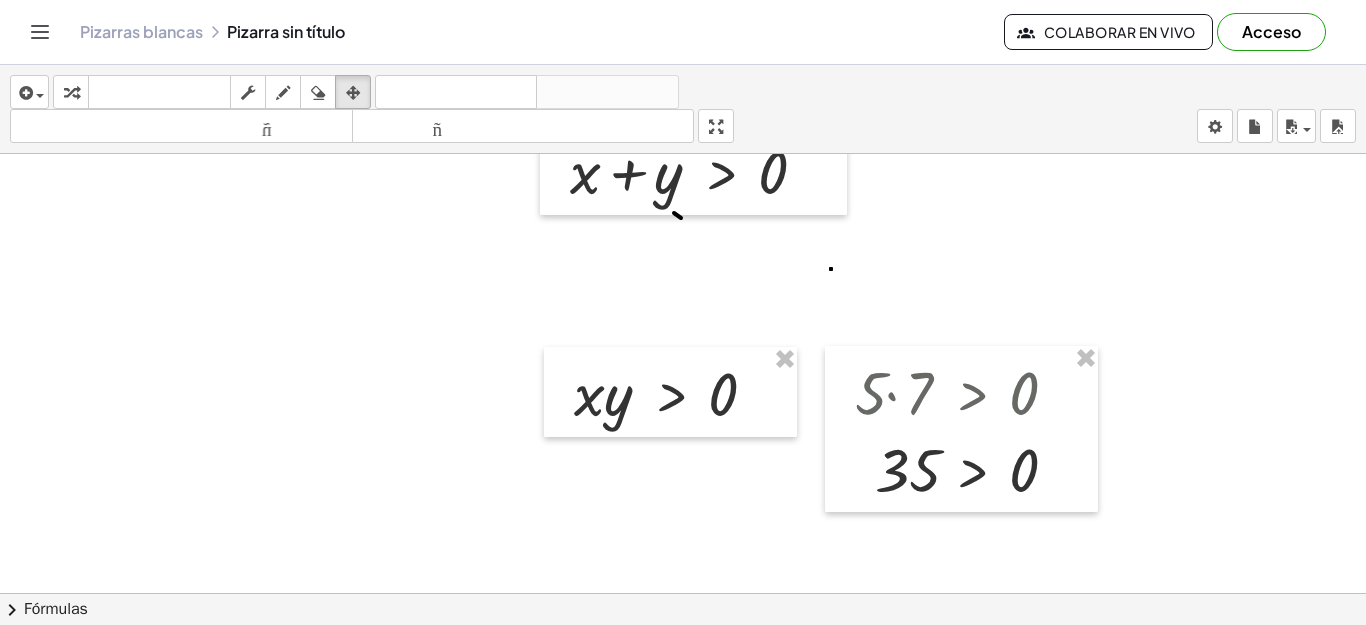 scroll, scrollTop: 348, scrollLeft: 0, axis: vertical 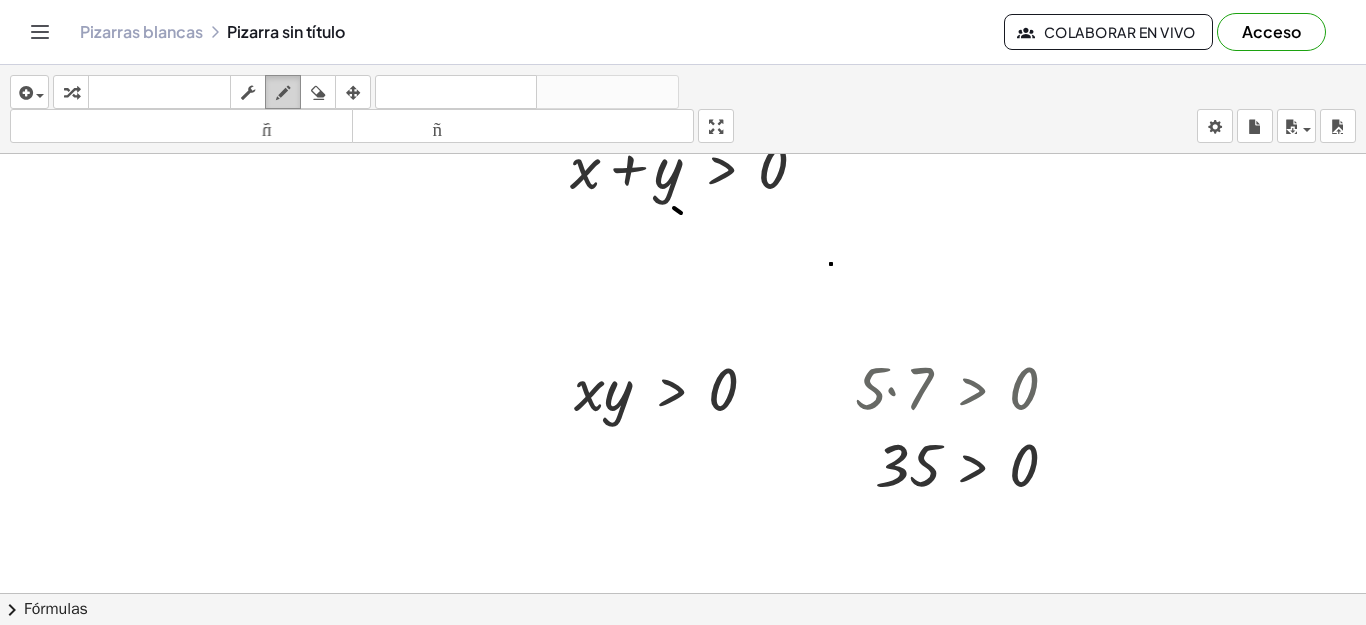 click at bounding box center [283, 93] 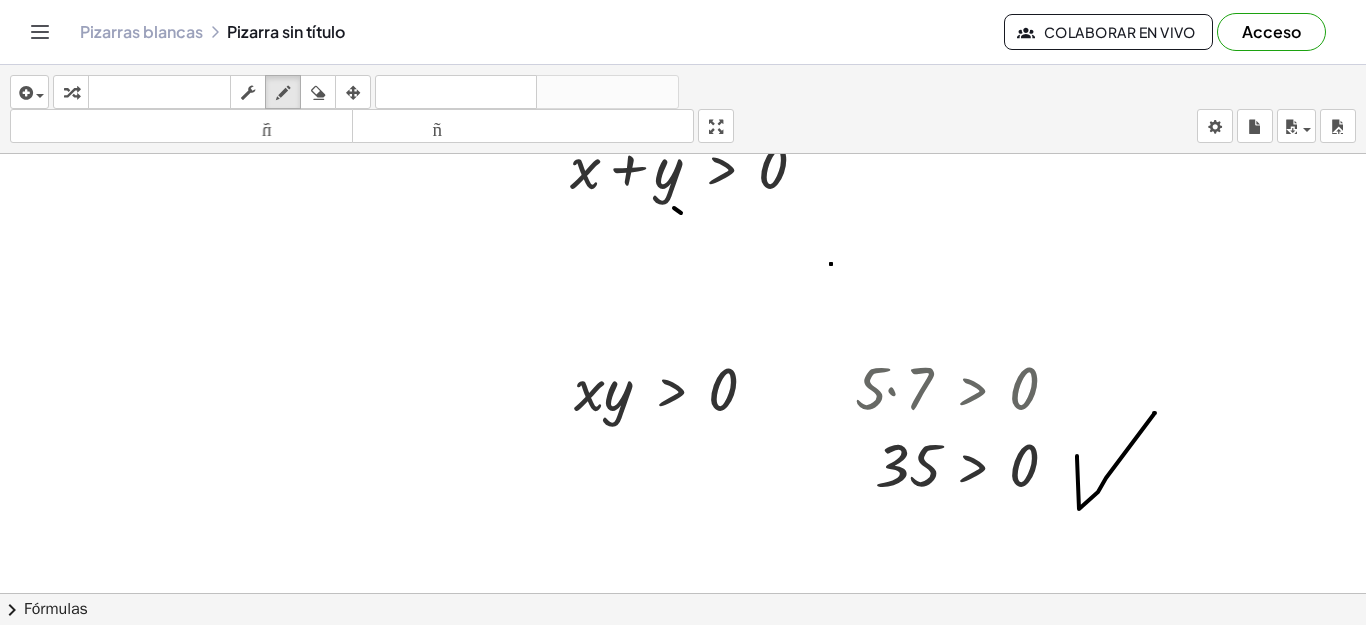 drag, startPoint x: 1077, startPoint y: 456, endPoint x: 1155, endPoint y: 413, distance: 89.06739 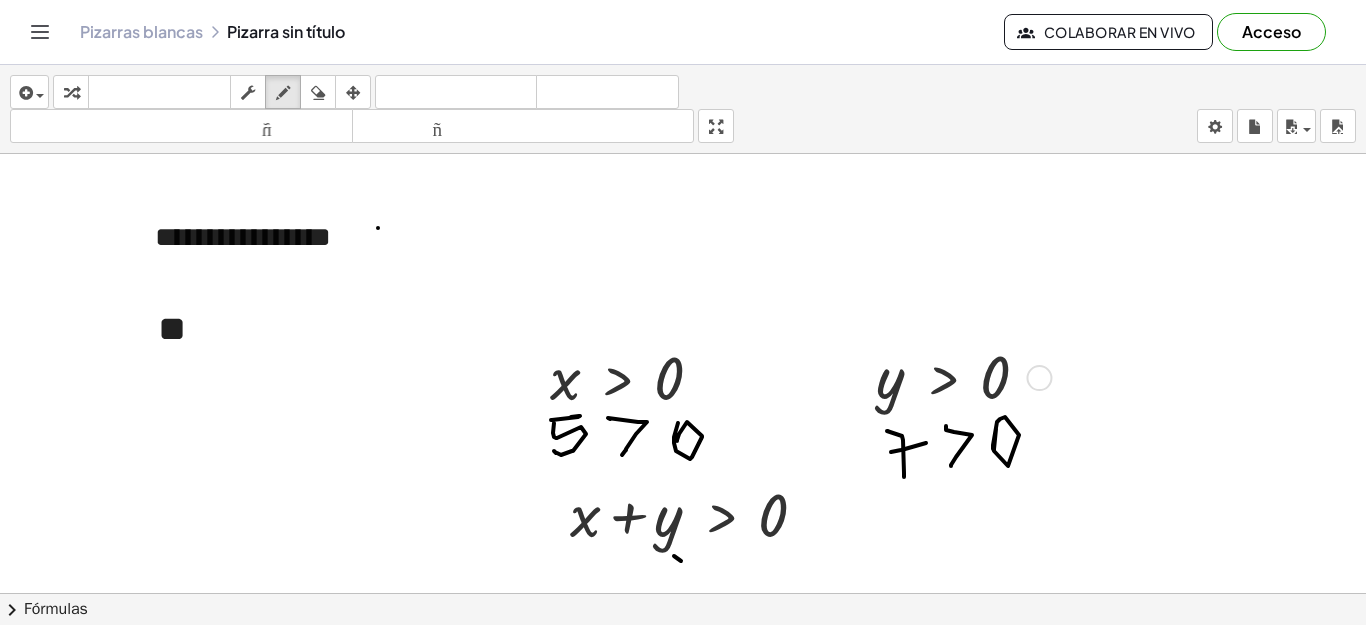 scroll, scrollTop: 8, scrollLeft: 0, axis: vertical 